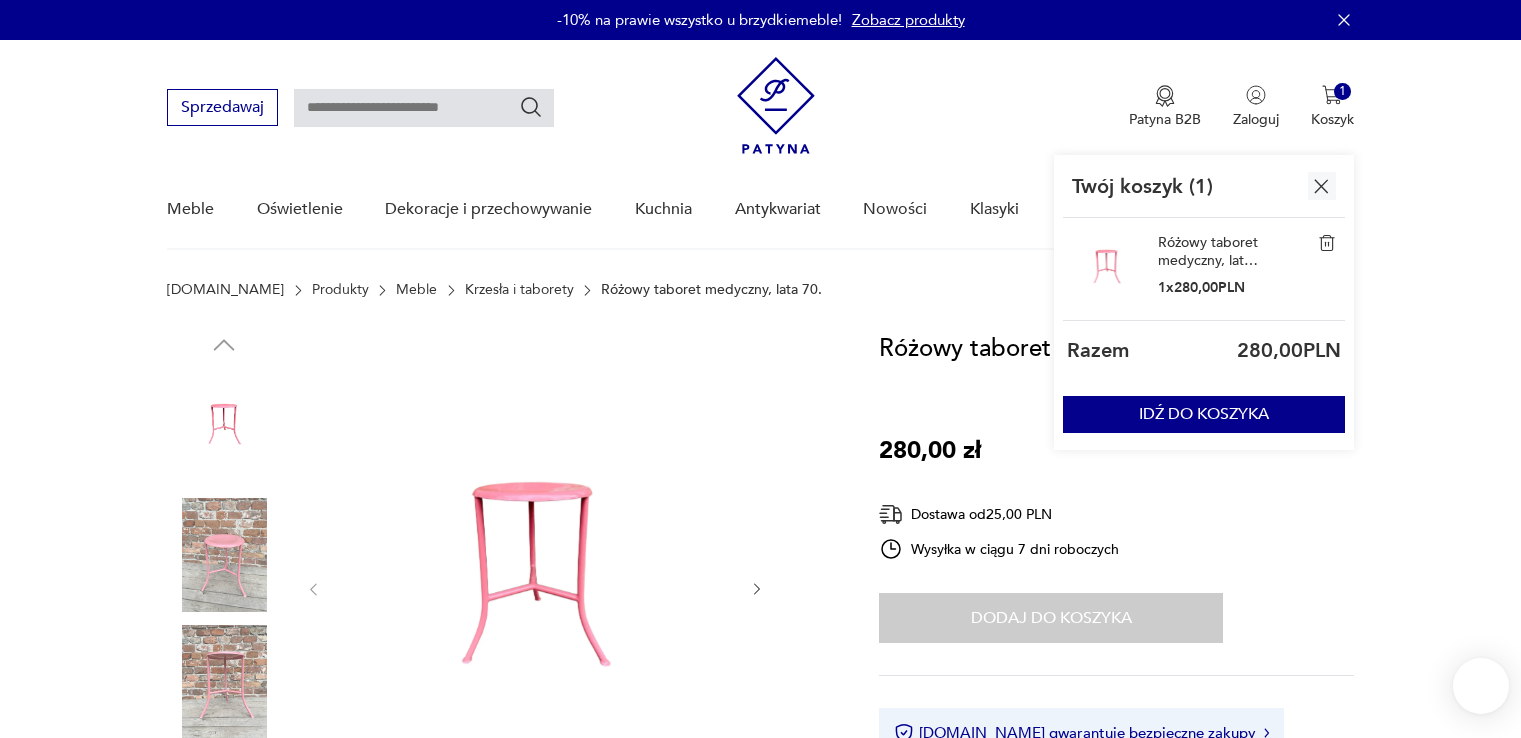 scroll, scrollTop: 0, scrollLeft: 0, axis: both 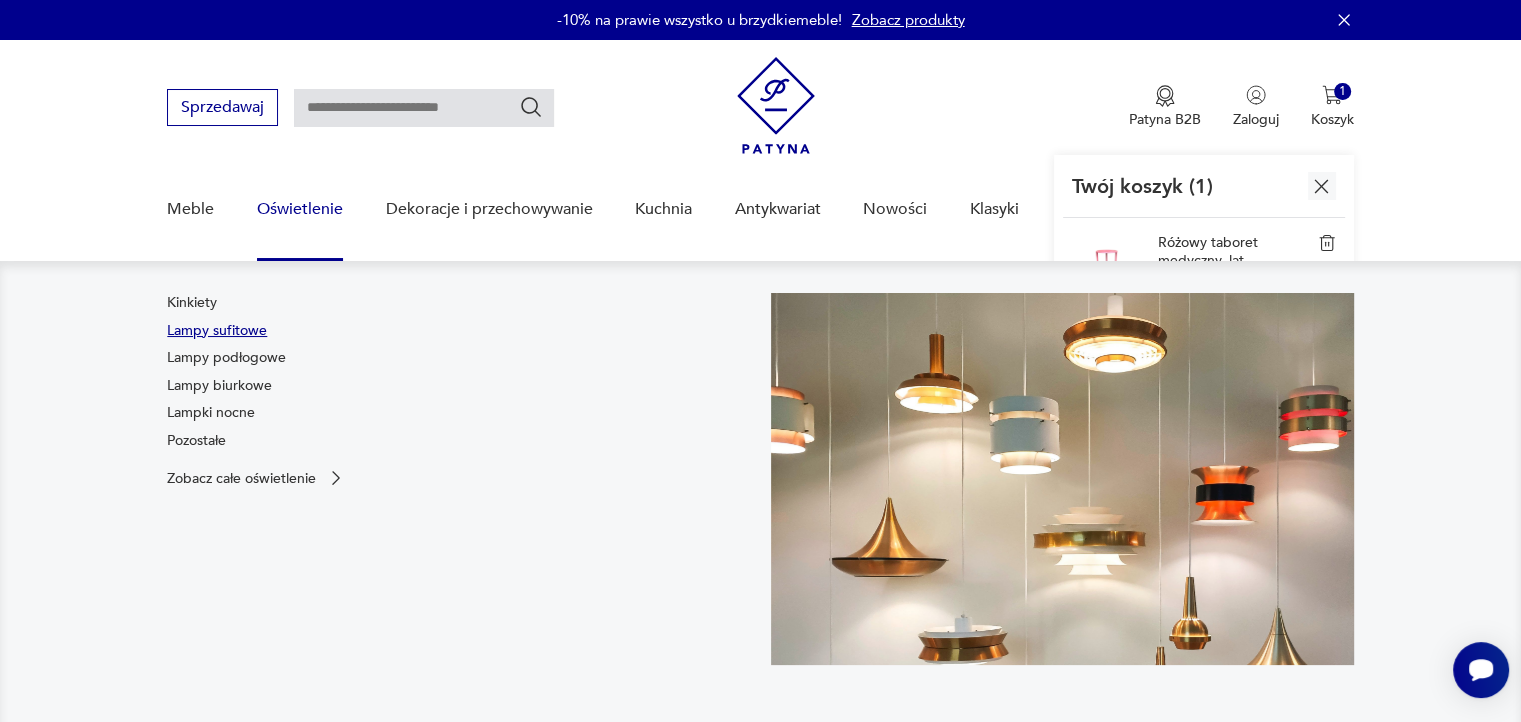 click on "Lampy sufitowe" at bounding box center [217, 331] 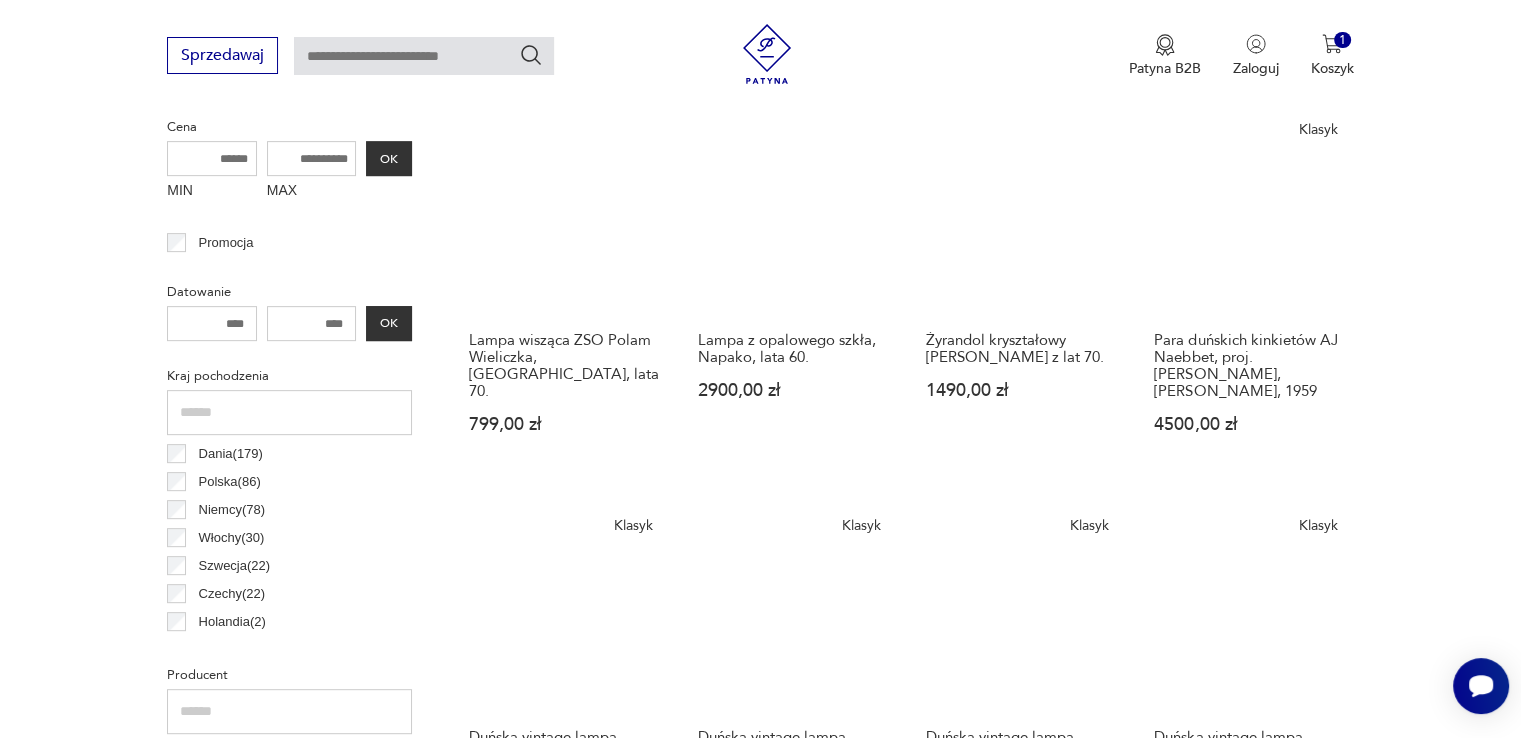 scroll, scrollTop: 929, scrollLeft: 0, axis: vertical 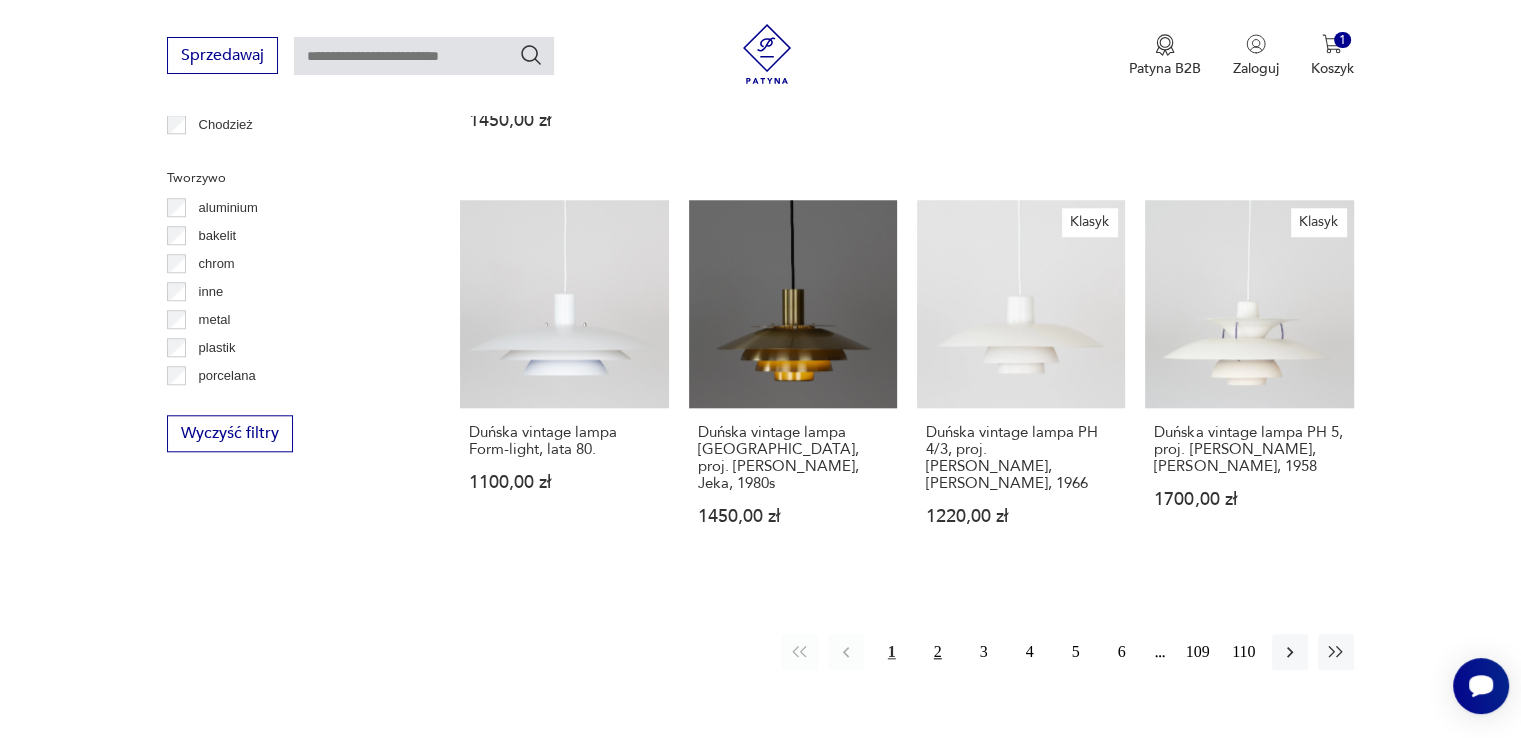 click on "2" at bounding box center [938, 652] 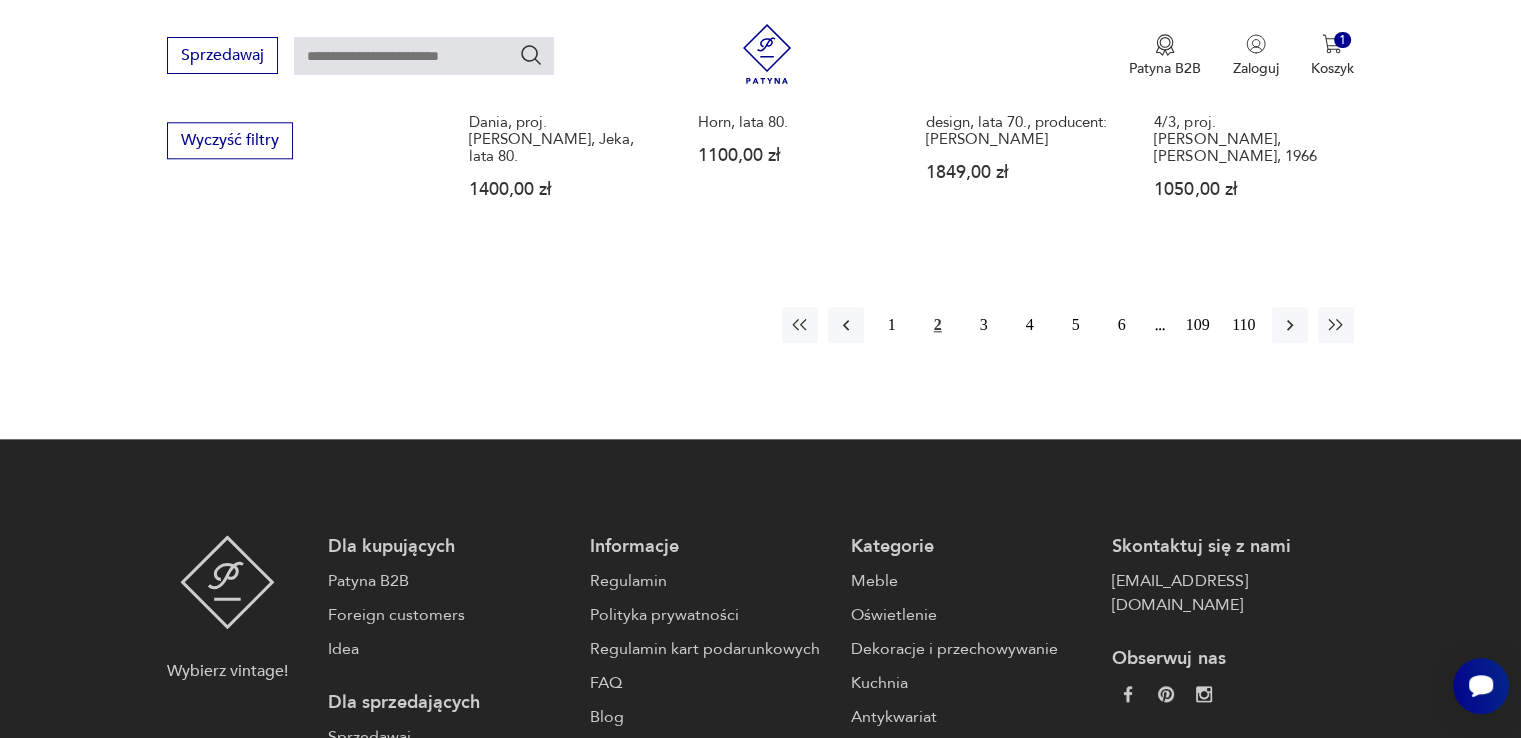 scroll, scrollTop: 2170, scrollLeft: 0, axis: vertical 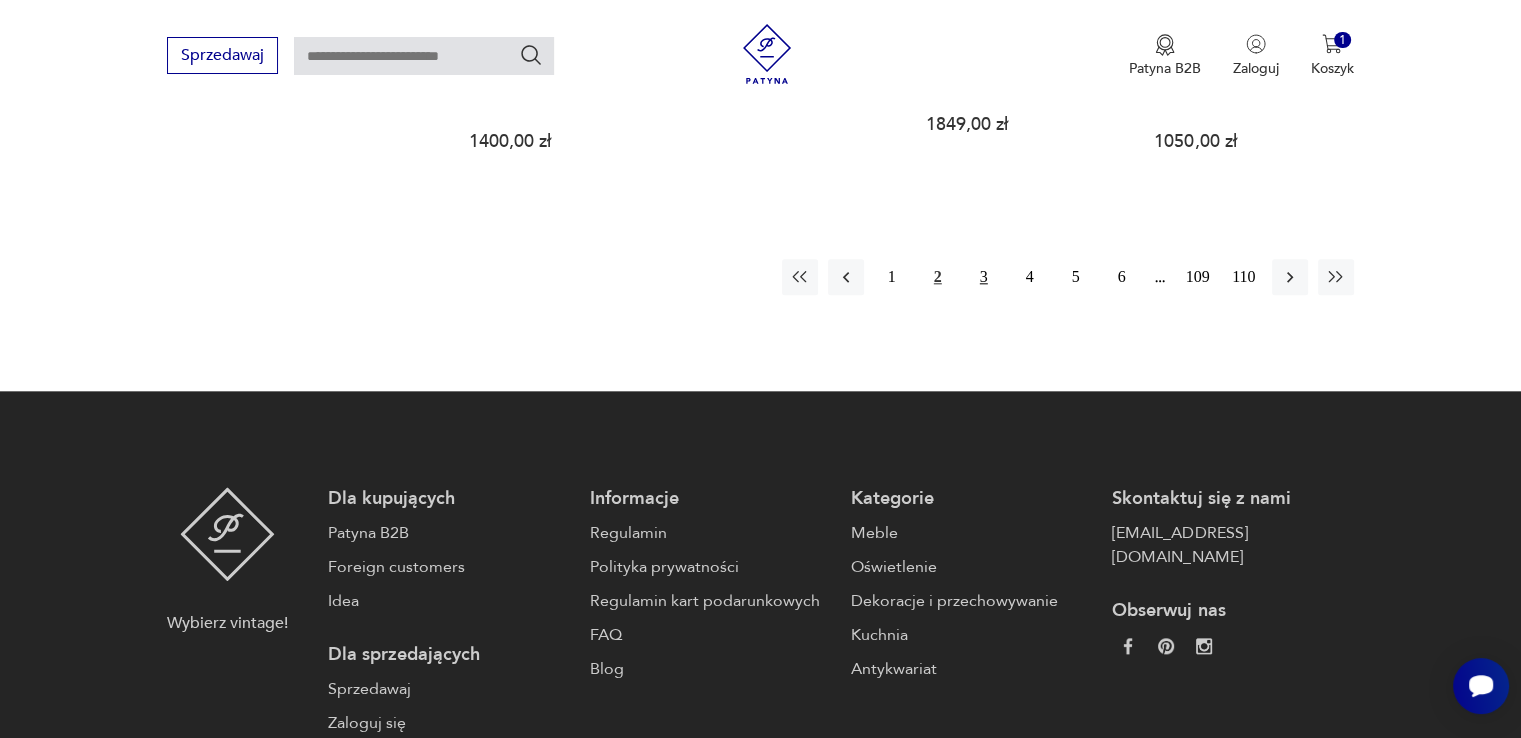 click on "3" at bounding box center [984, 277] 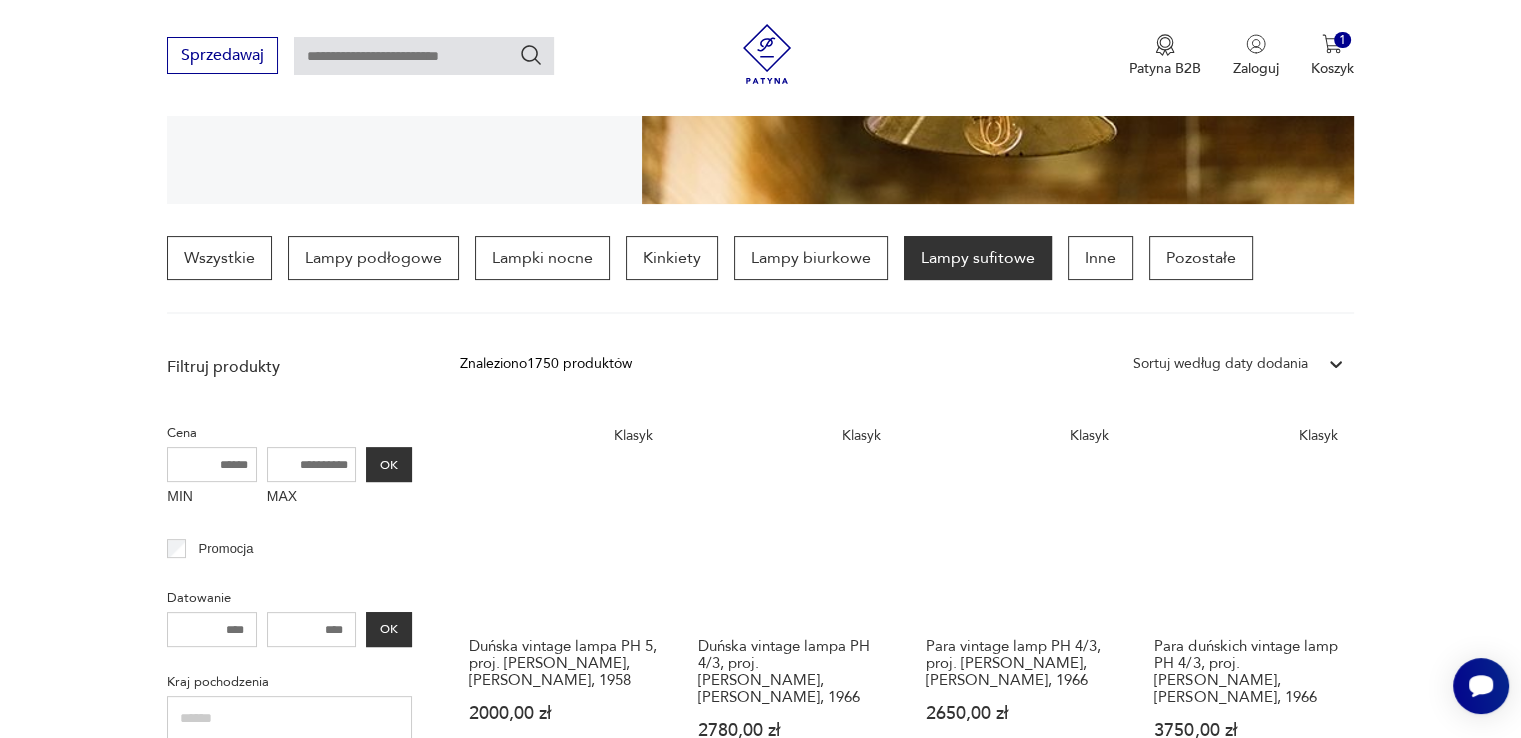 scroll, scrollTop: 70, scrollLeft: 0, axis: vertical 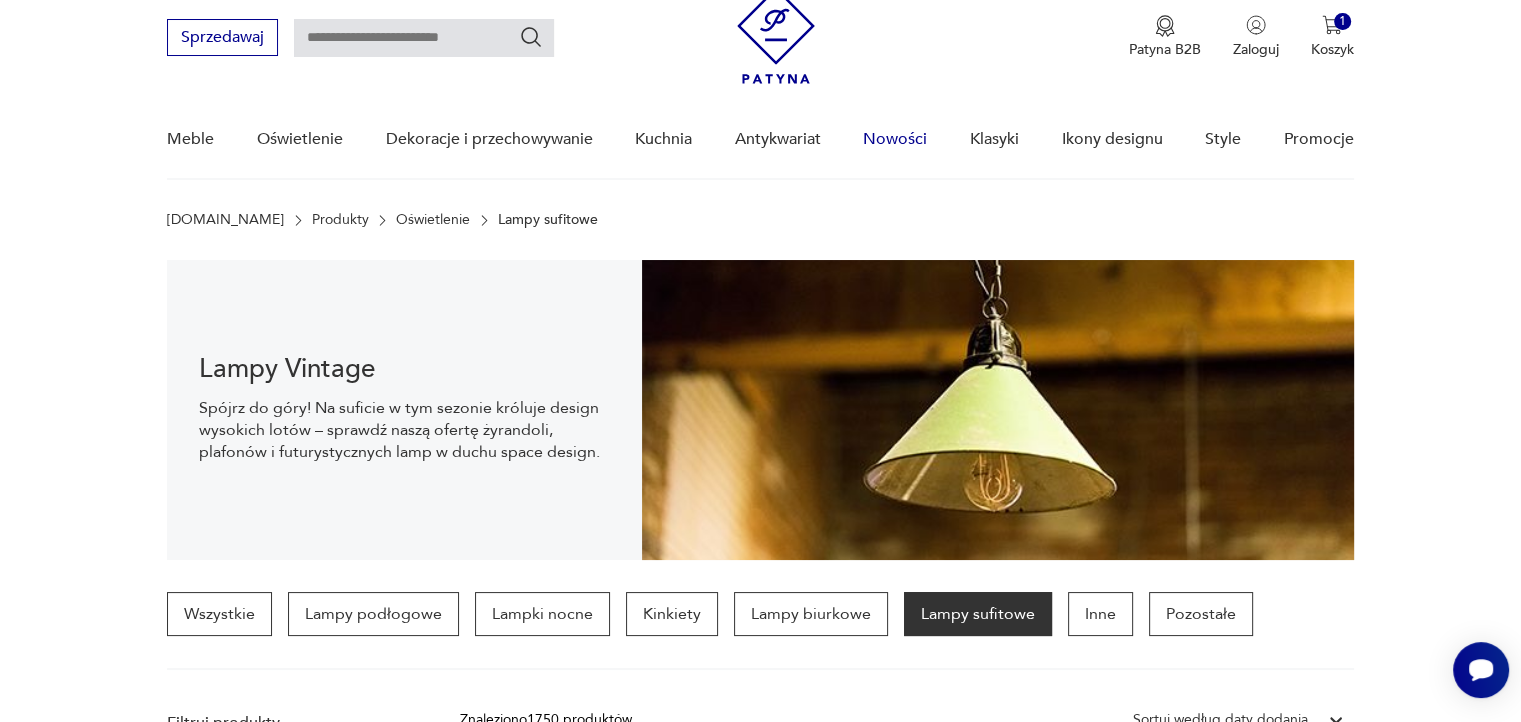 click on "Nowości" at bounding box center (895, 139) 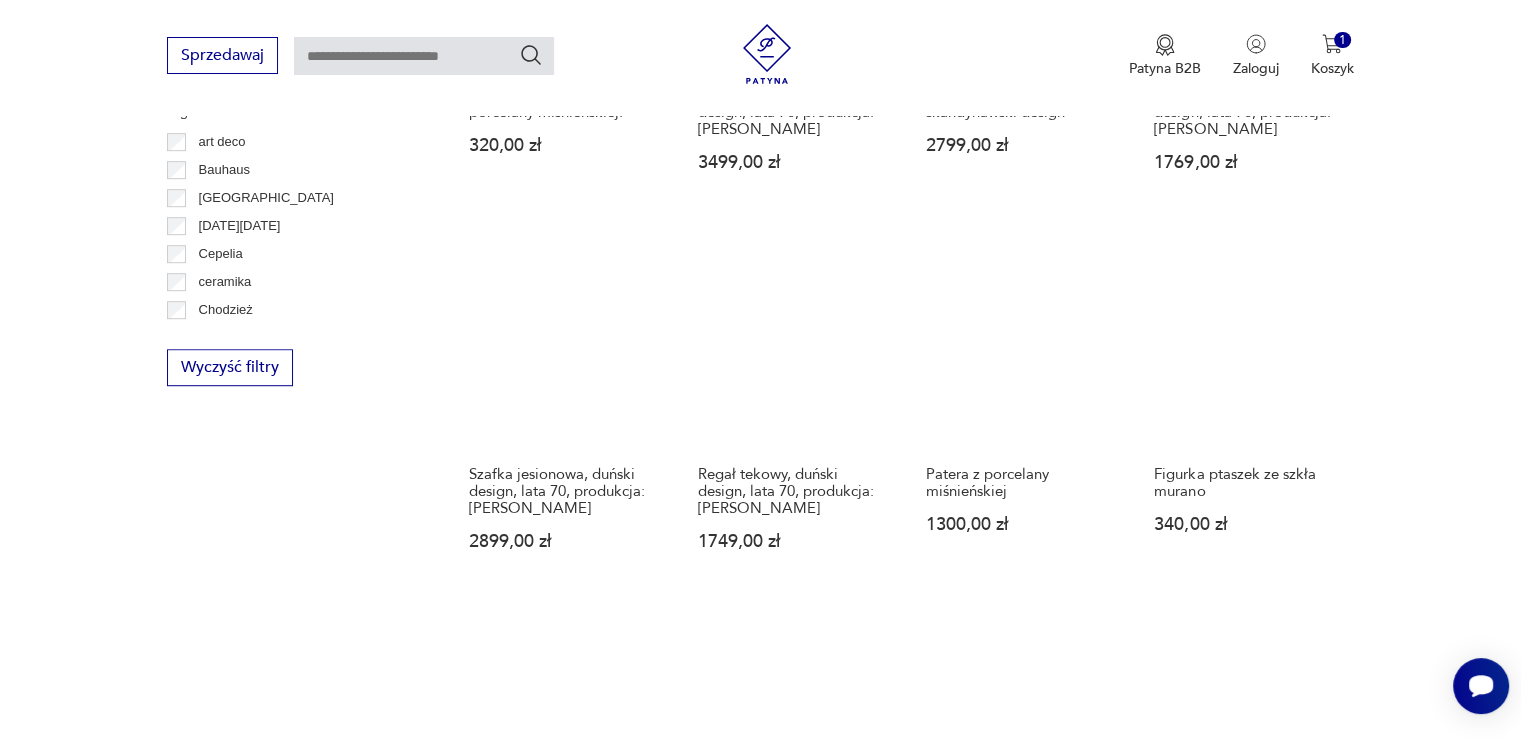 scroll, scrollTop: 1158, scrollLeft: 0, axis: vertical 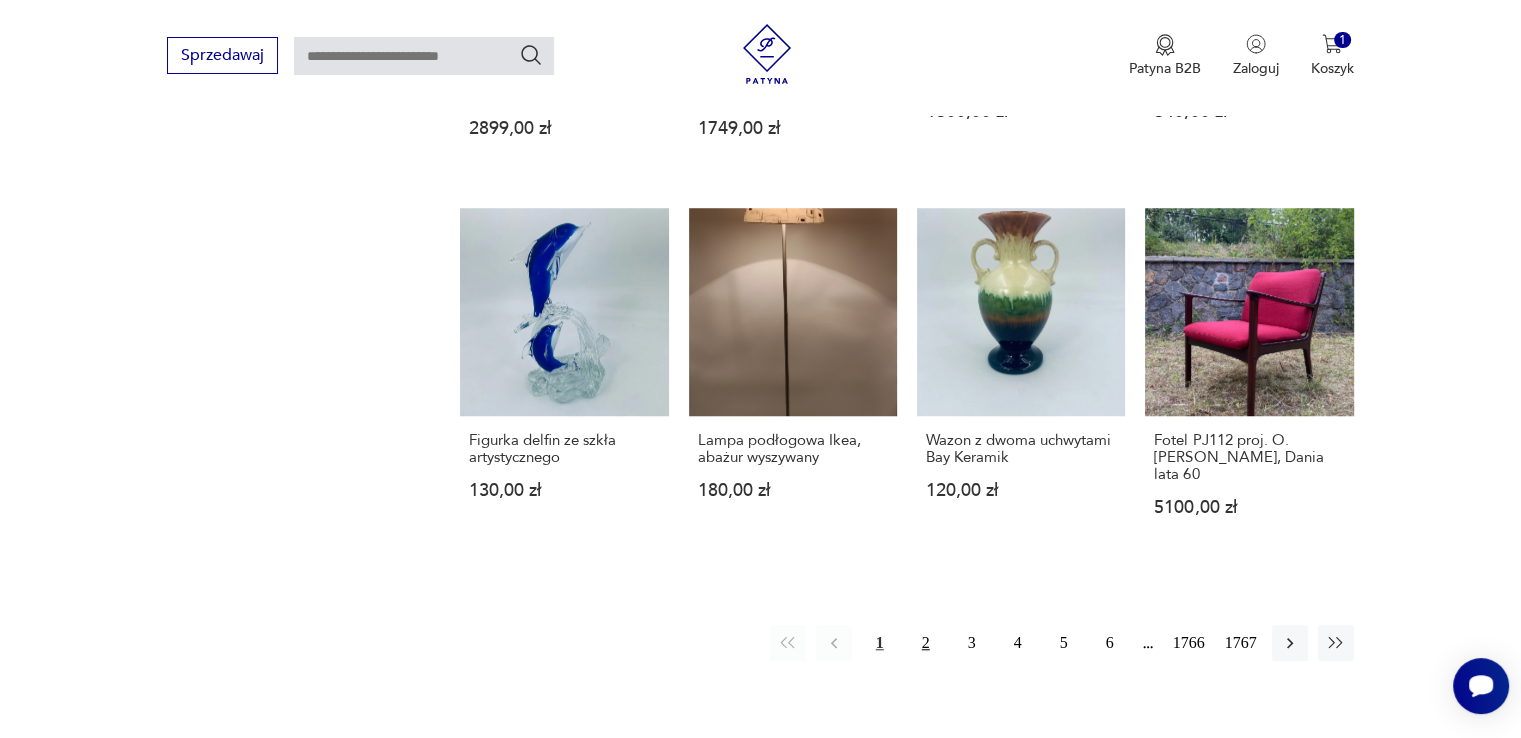 click on "2" at bounding box center [926, 643] 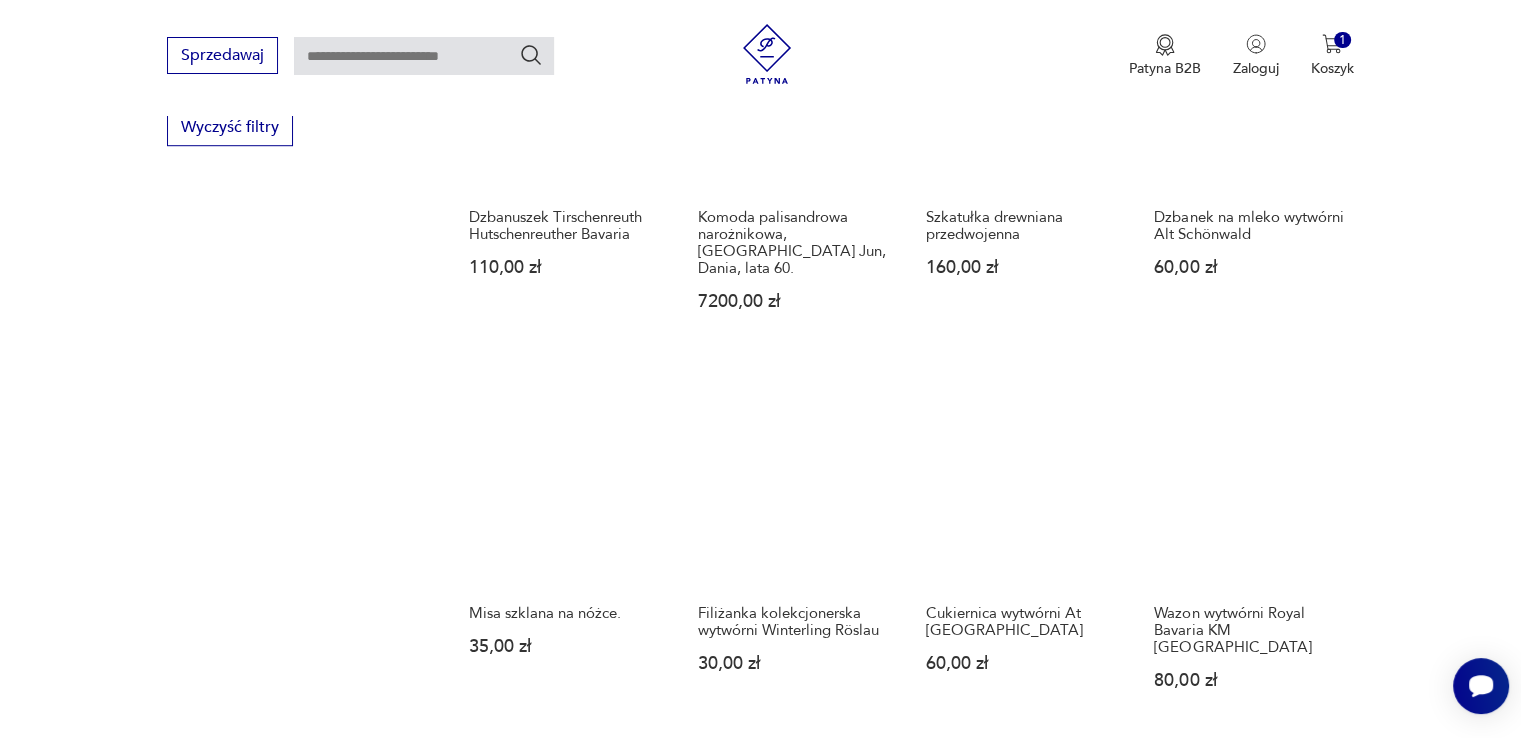 scroll, scrollTop: 1458, scrollLeft: 0, axis: vertical 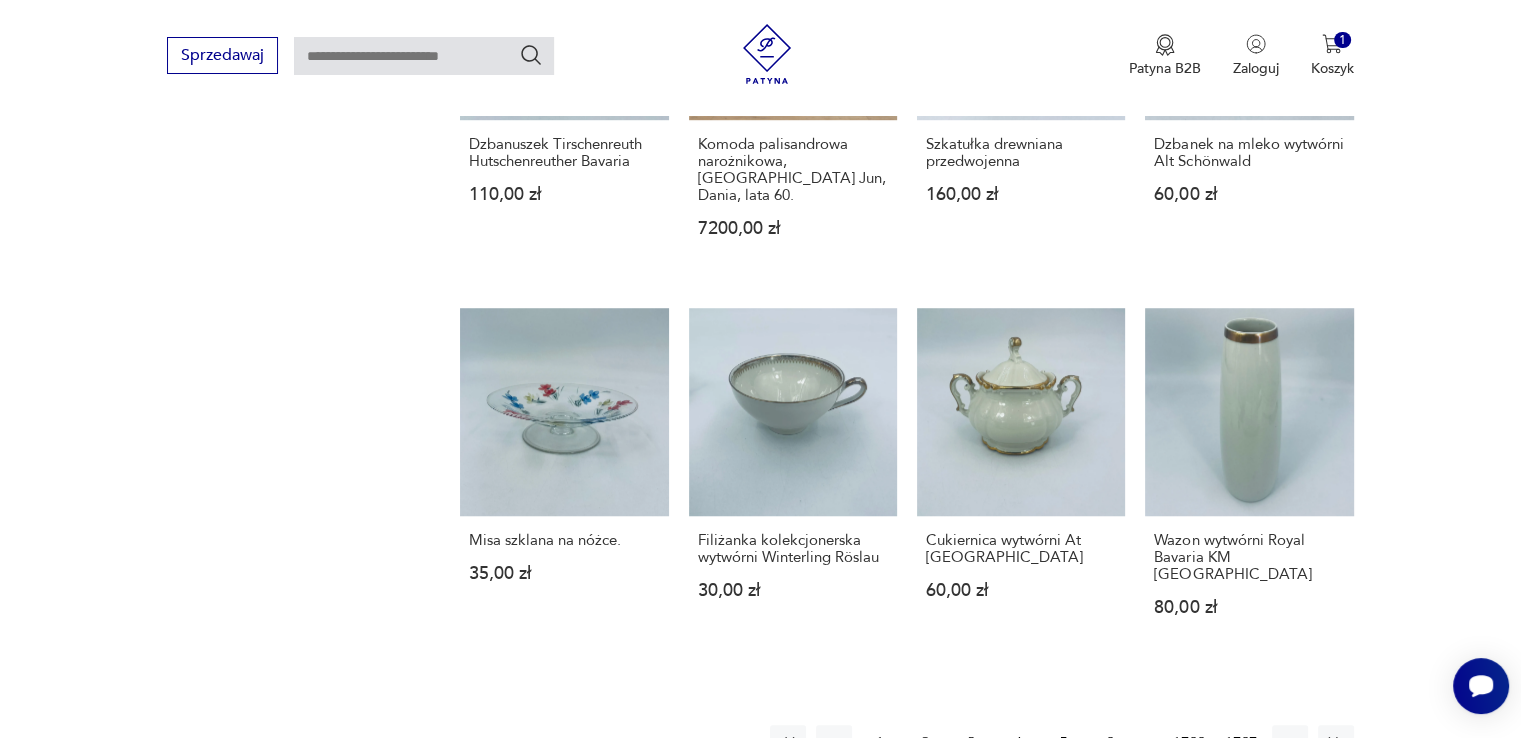 click on "3" at bounding box center [972, 743] 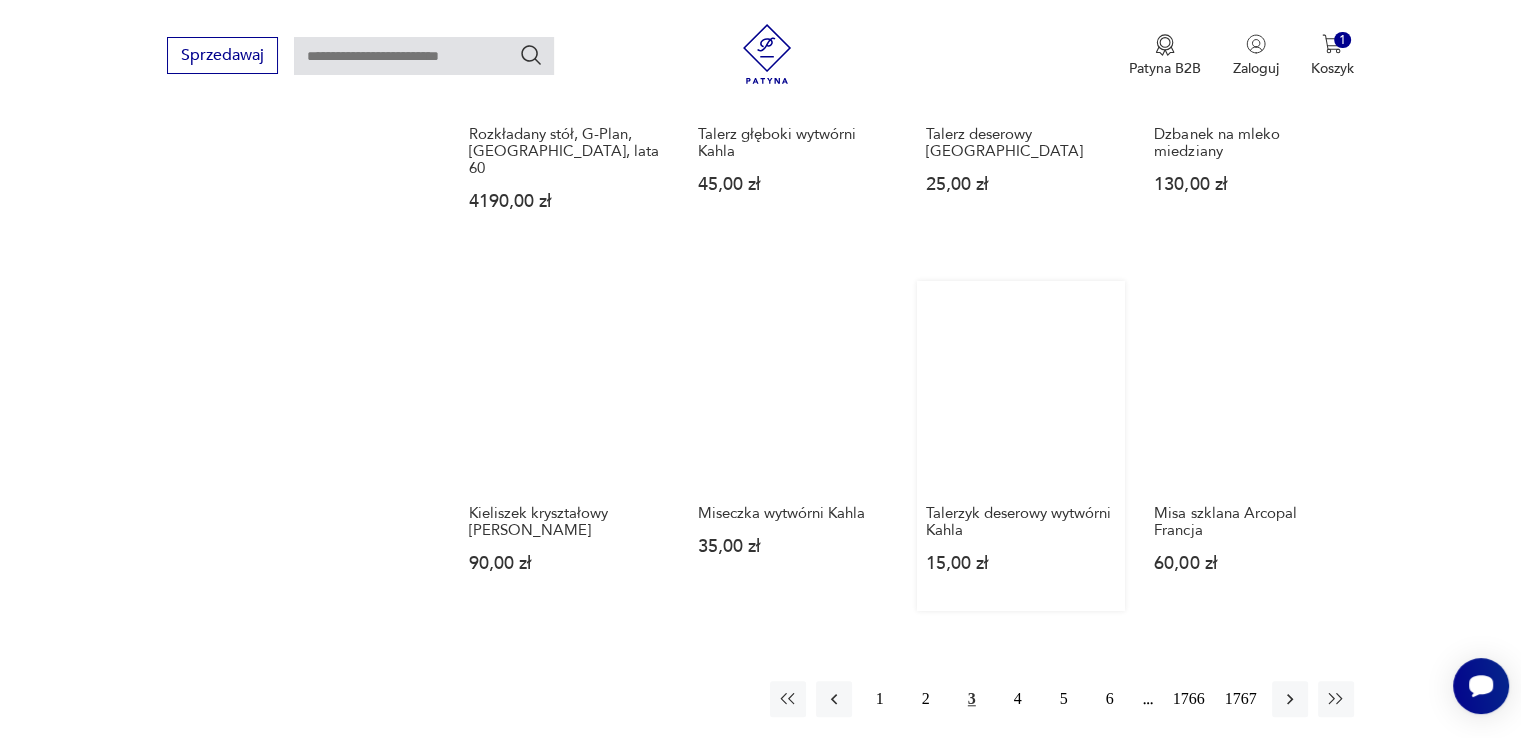 scroll, scrollTop: 1558, scrollLeft: 0, axis: vertical 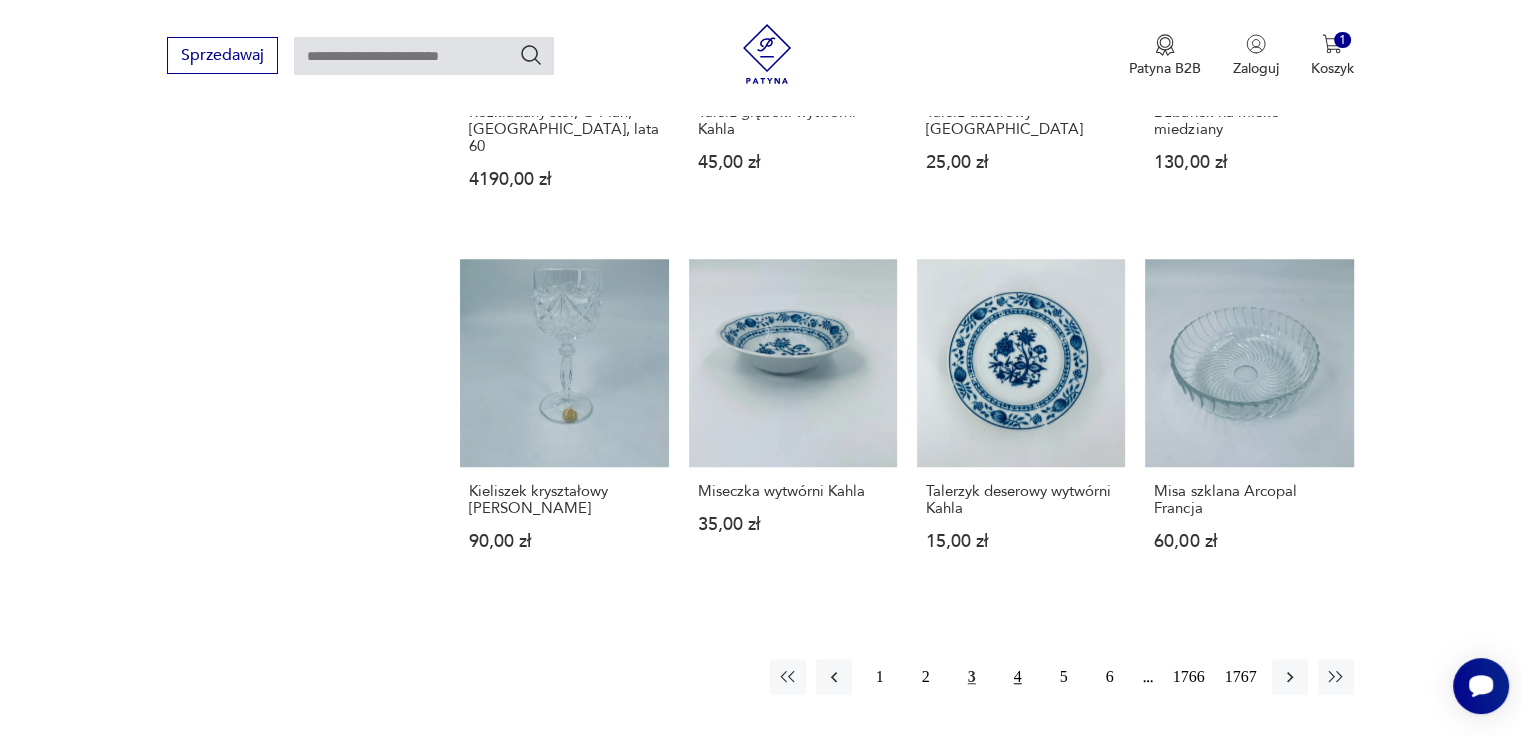 click on "4" at bounding box center (1018, 677) 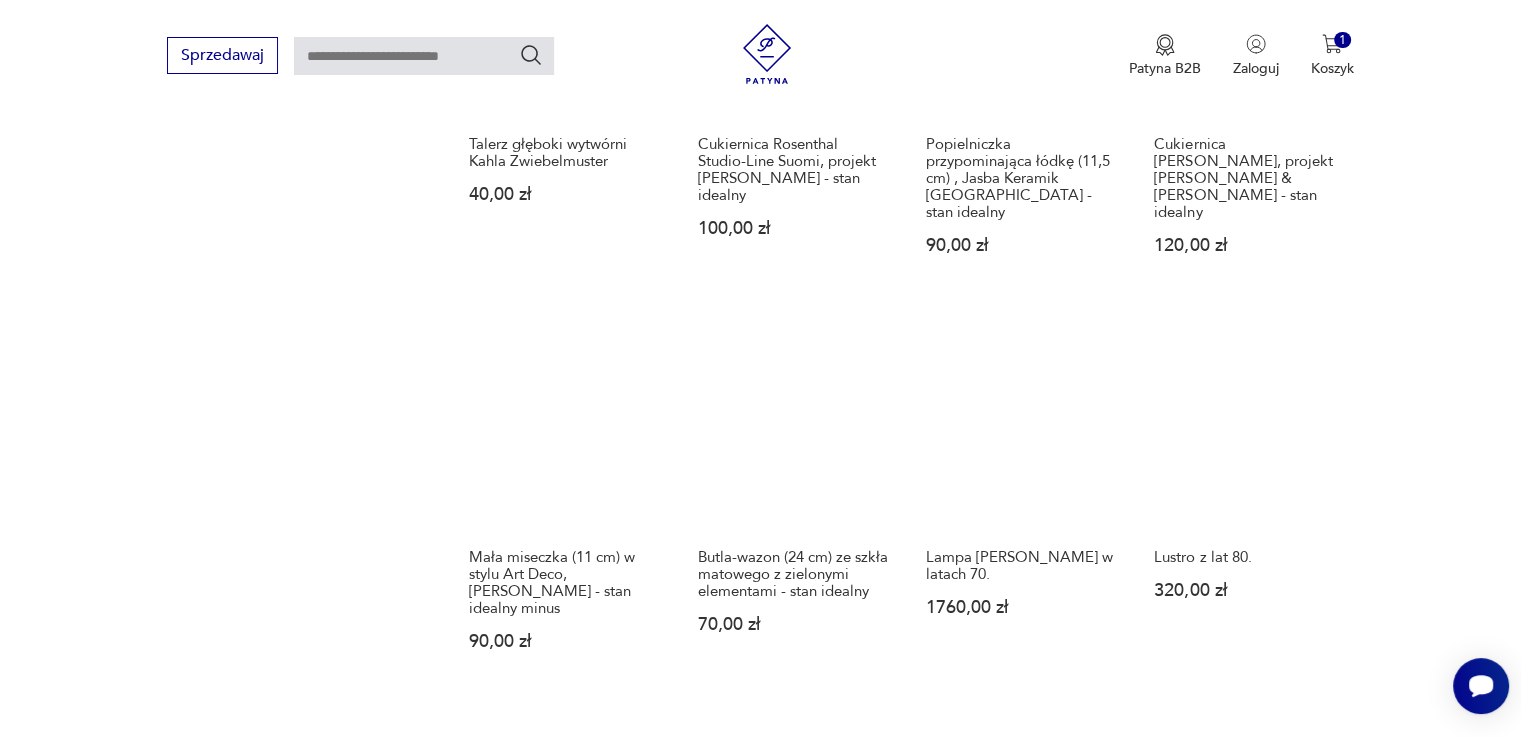 scroll, scrollTop: 1758, scrollLeft: 0, axis: vertical 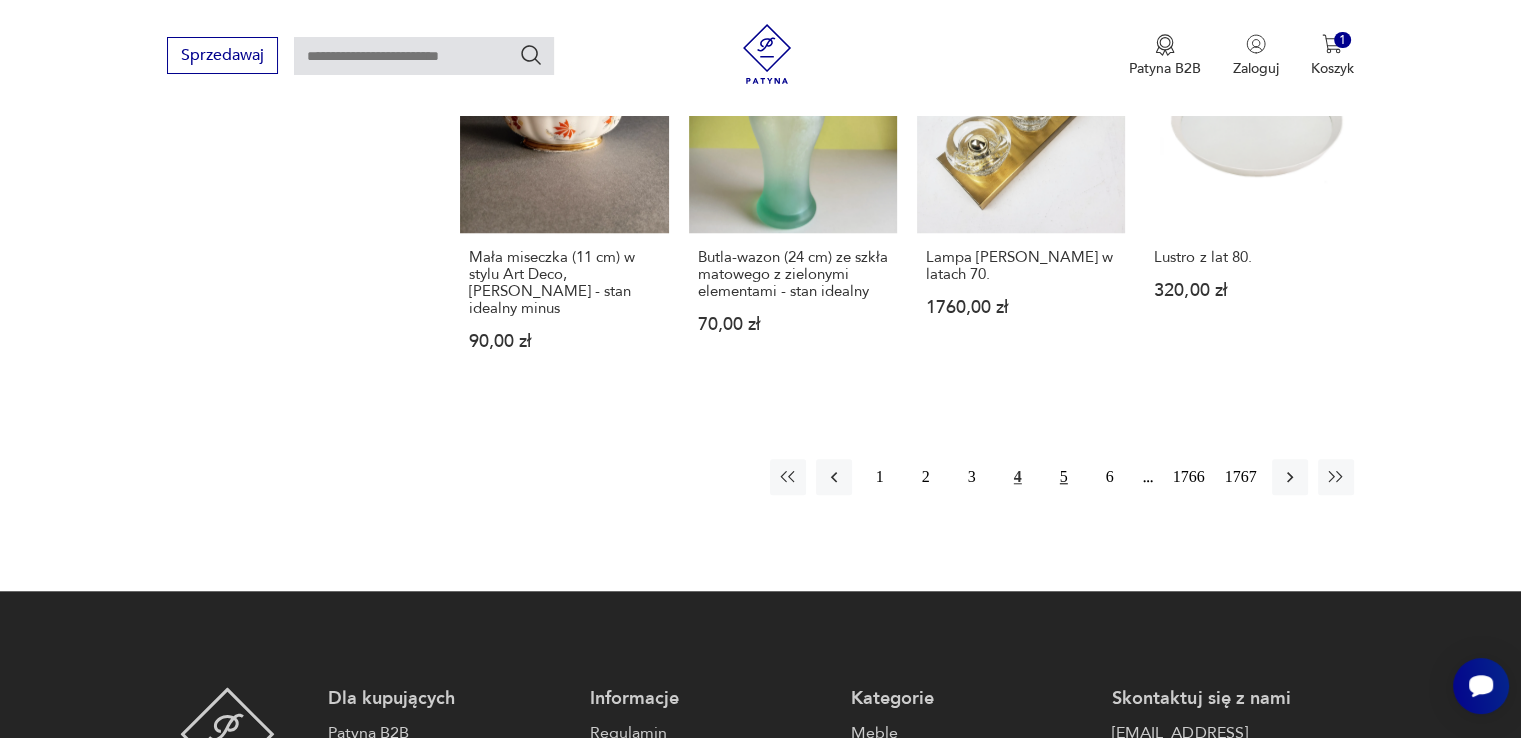 click on "5" at bounding box center (1064, 477) 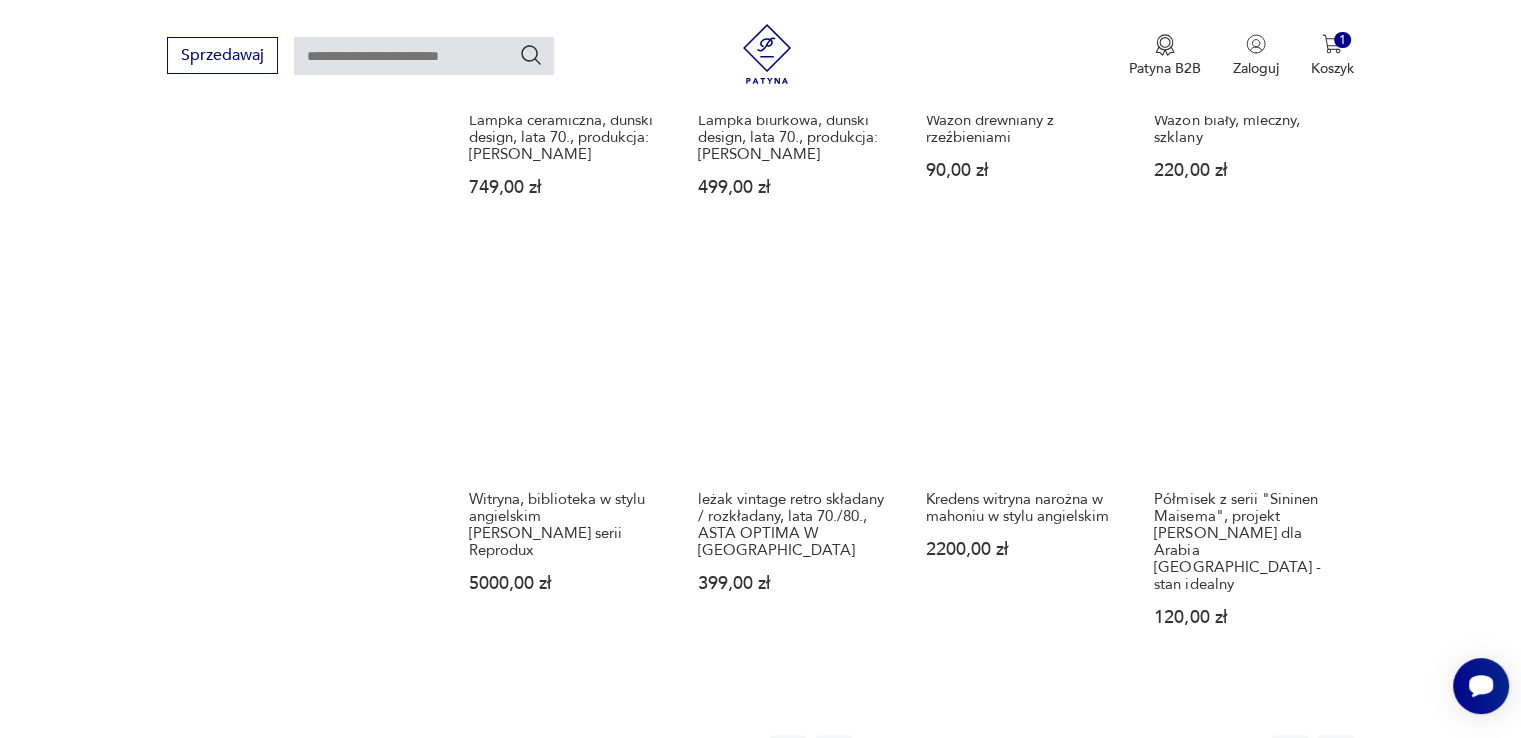 scroll, scrollTop: 1558, scrollLeft: 0, axis: vertical 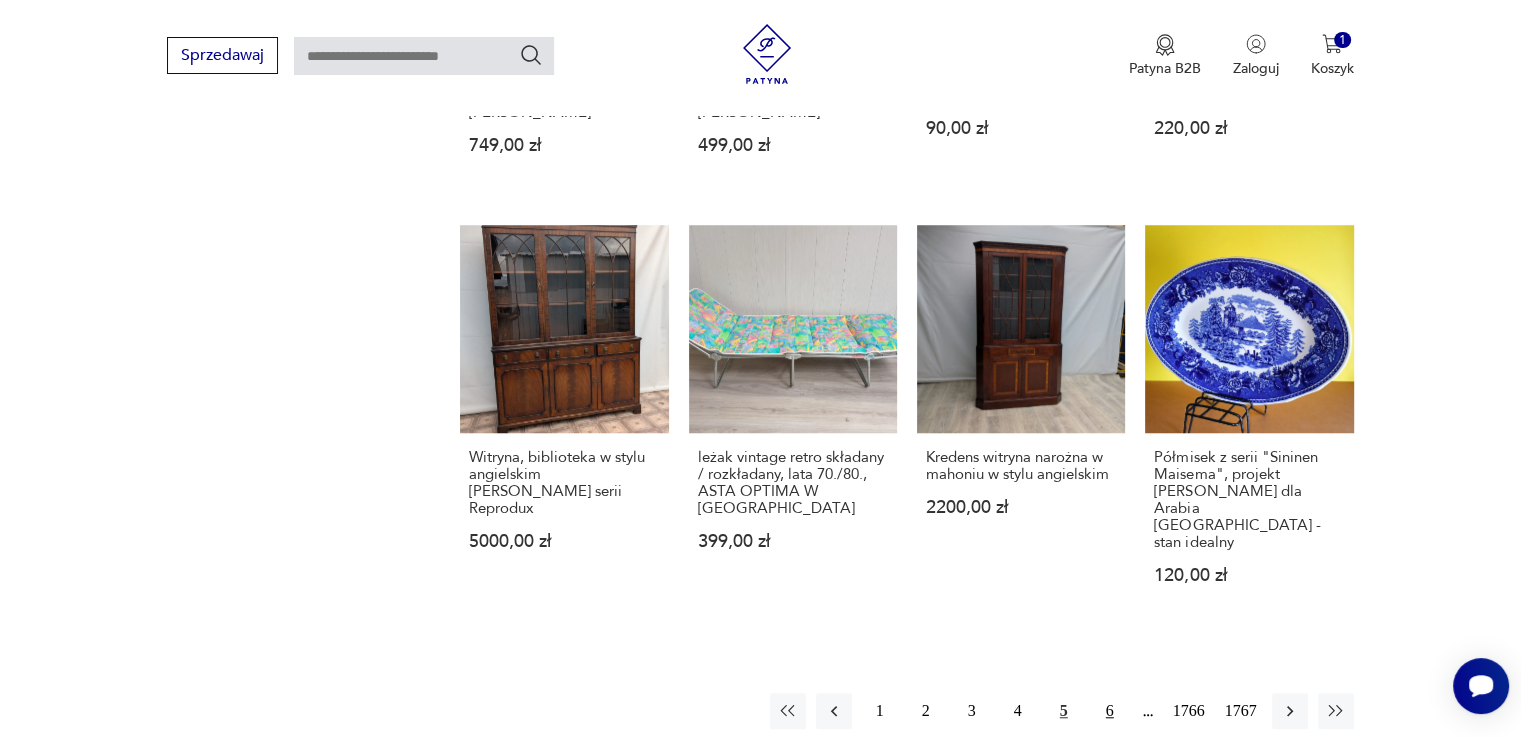 click on "6" at bounding box center (1110, 711) 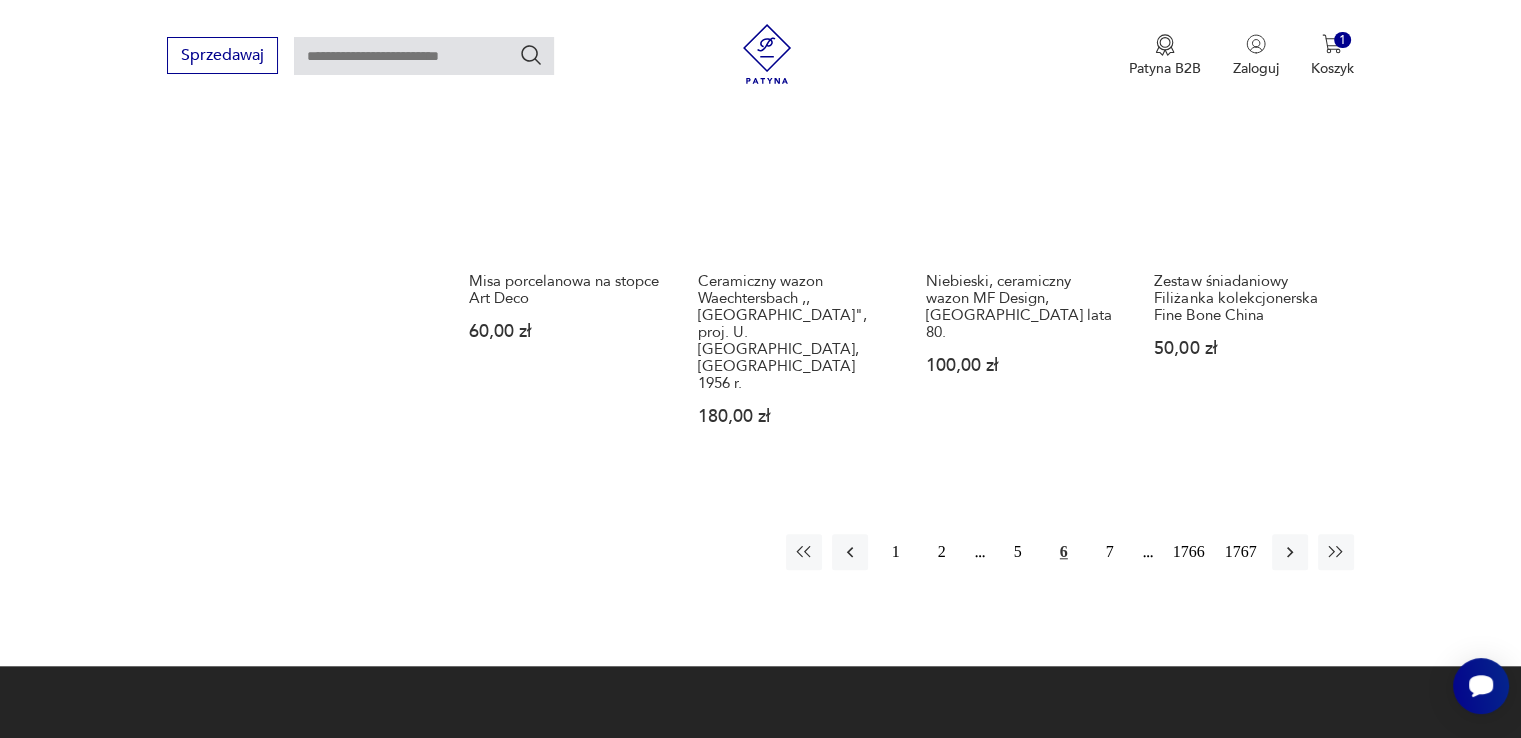 scroll, scrollTop: 1758, scrollLeft: 0, axis: vertical 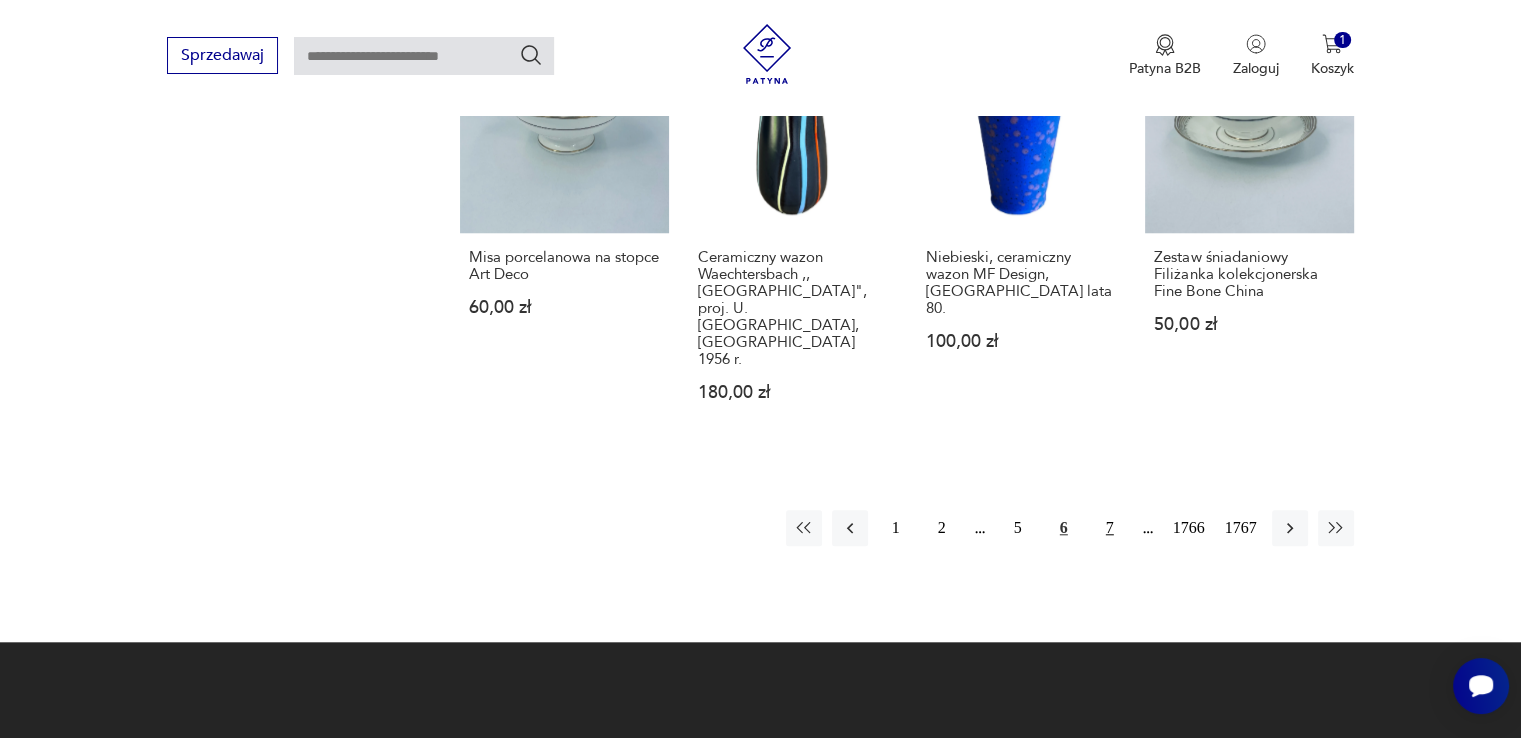 click on "7" at bounding box center [1110, 528] 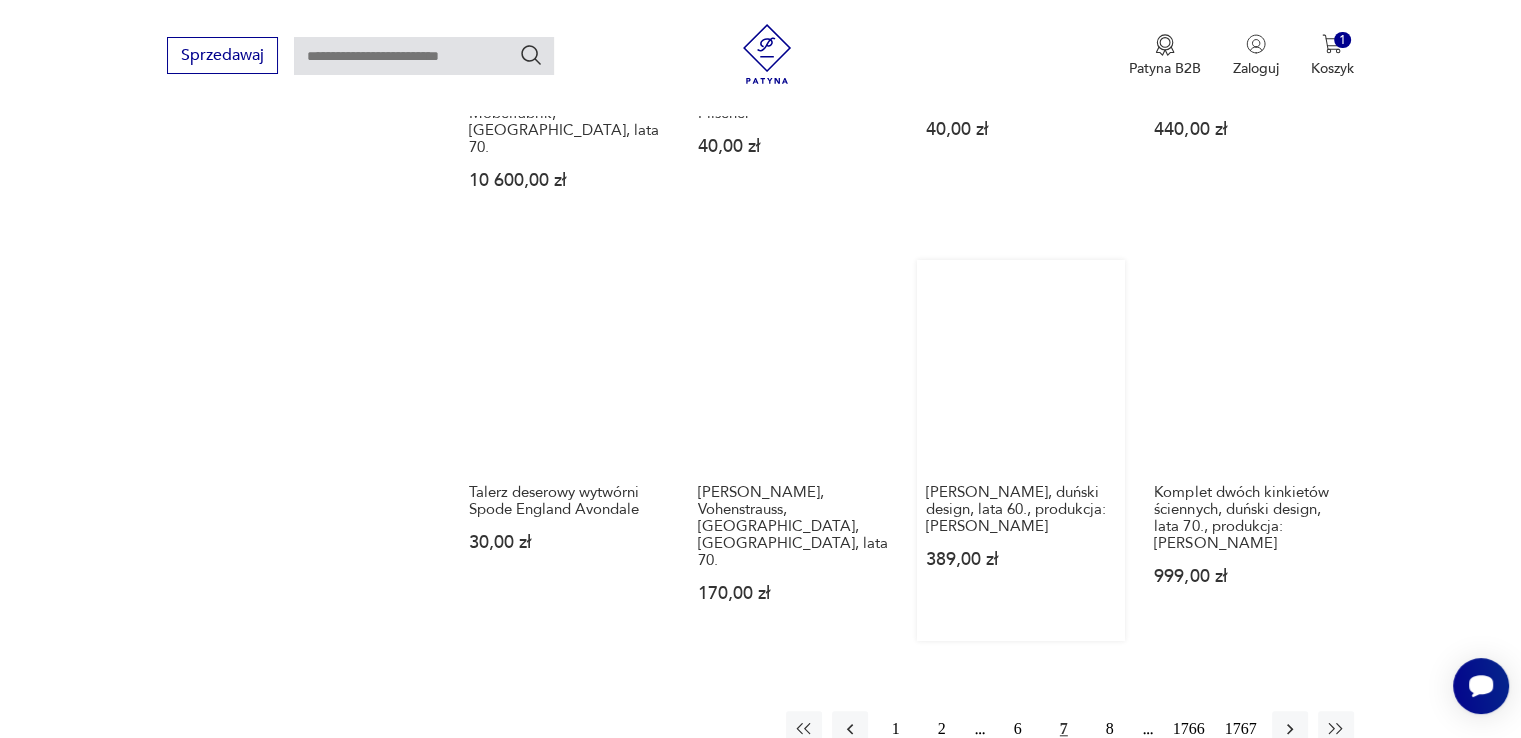 scroll, scrollTop: 1658, scrollLeft: 0, axis: vertical 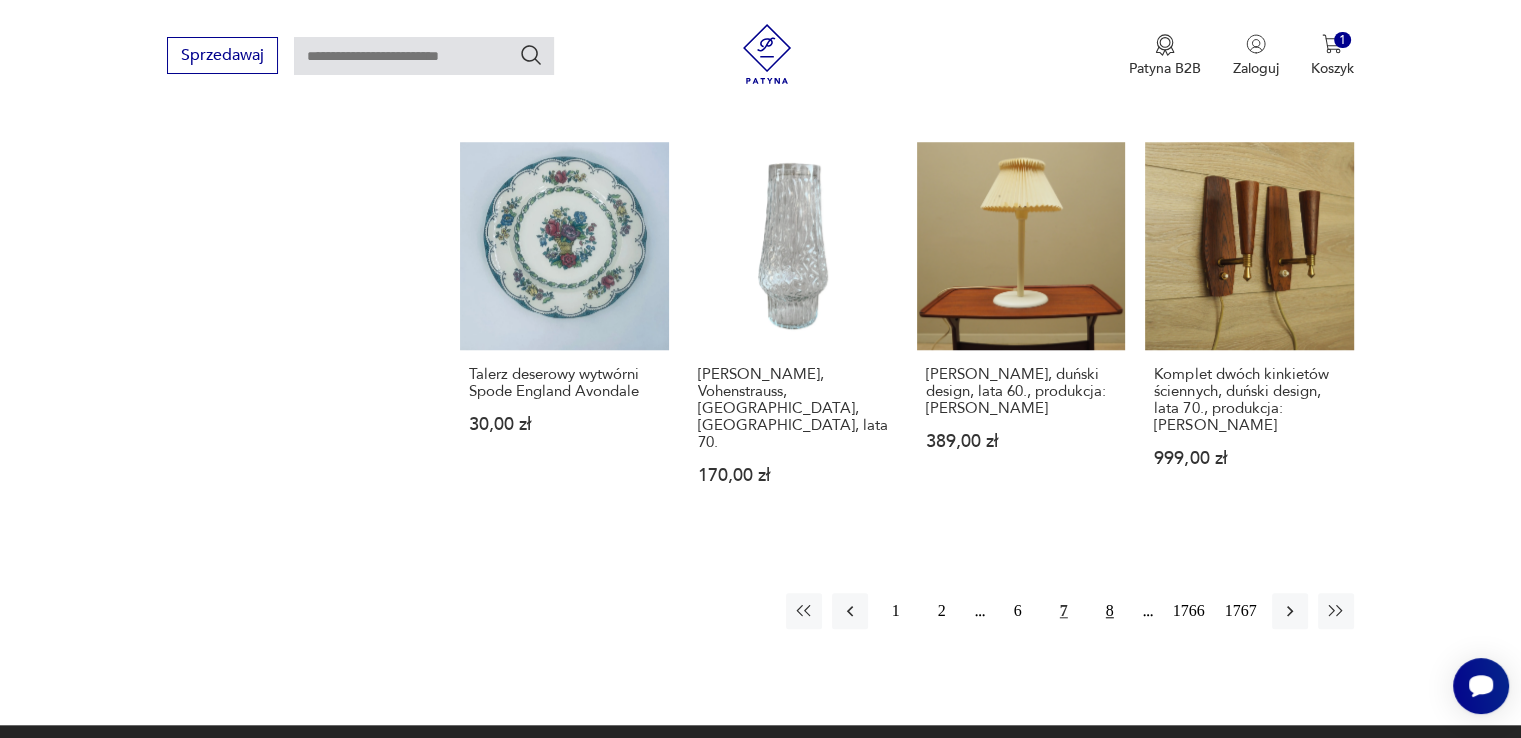 click on "8" at bounding box center (1110, 611) 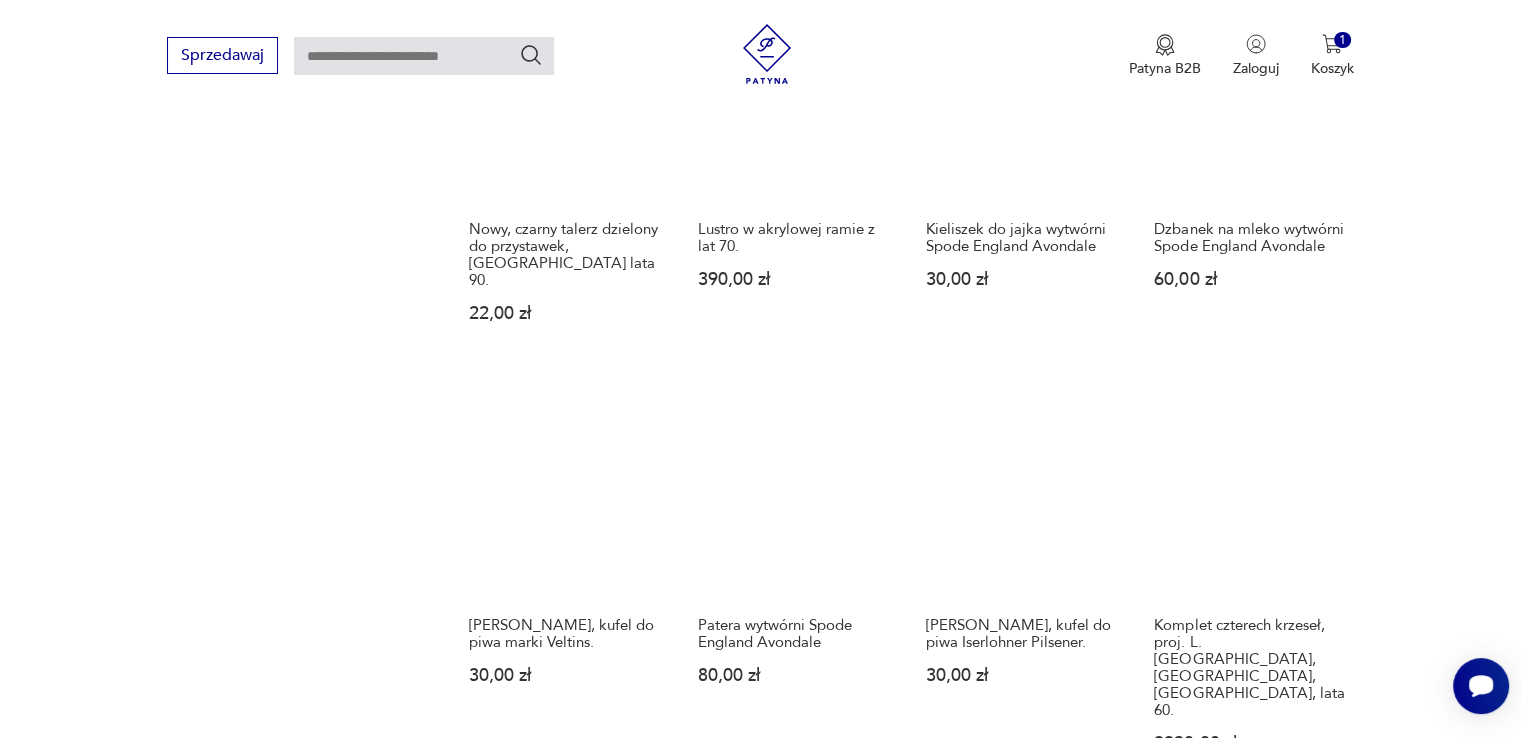 scroll, scrollTop: 1758, scrollLeft: 0, axis: vertical 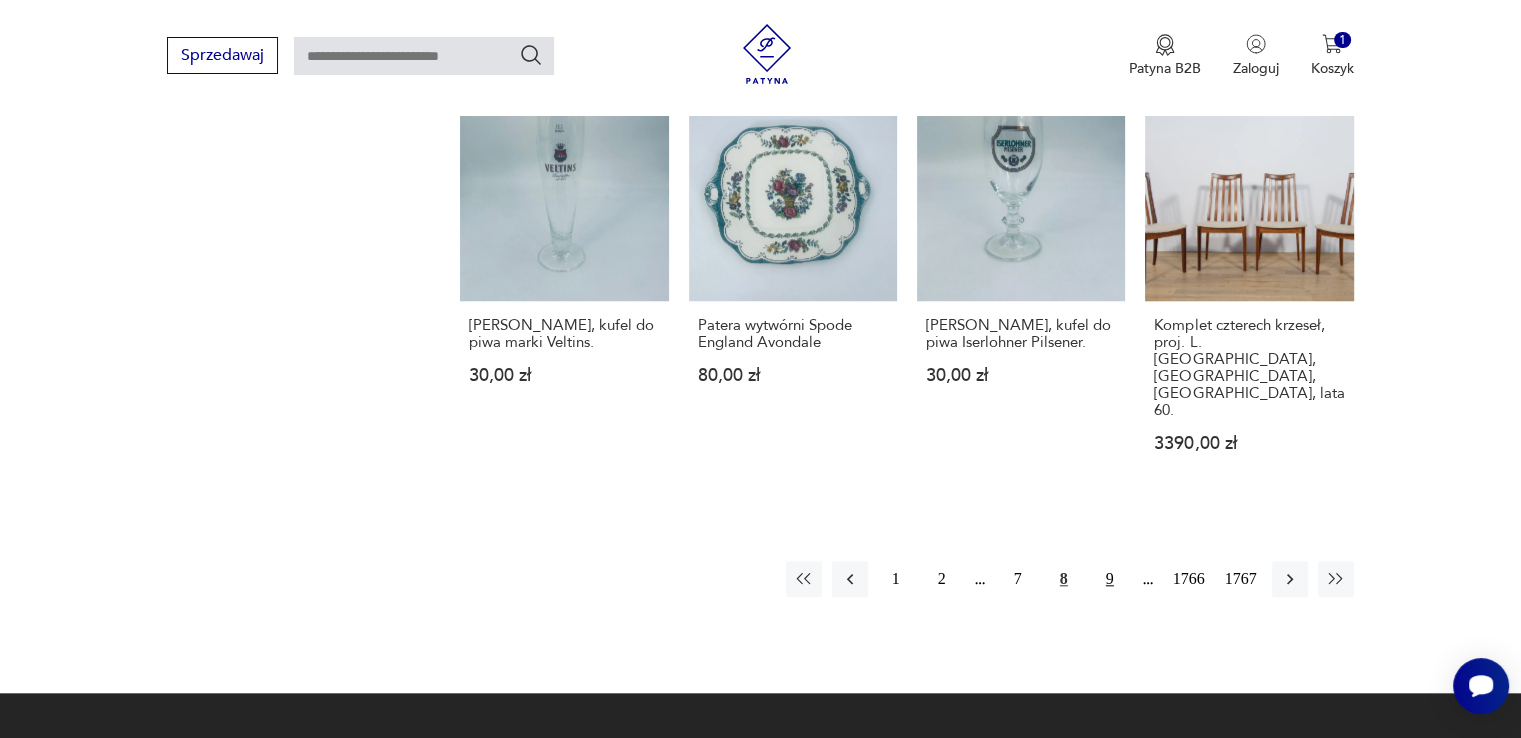 click on "9" at bounding box center [1110, 579] 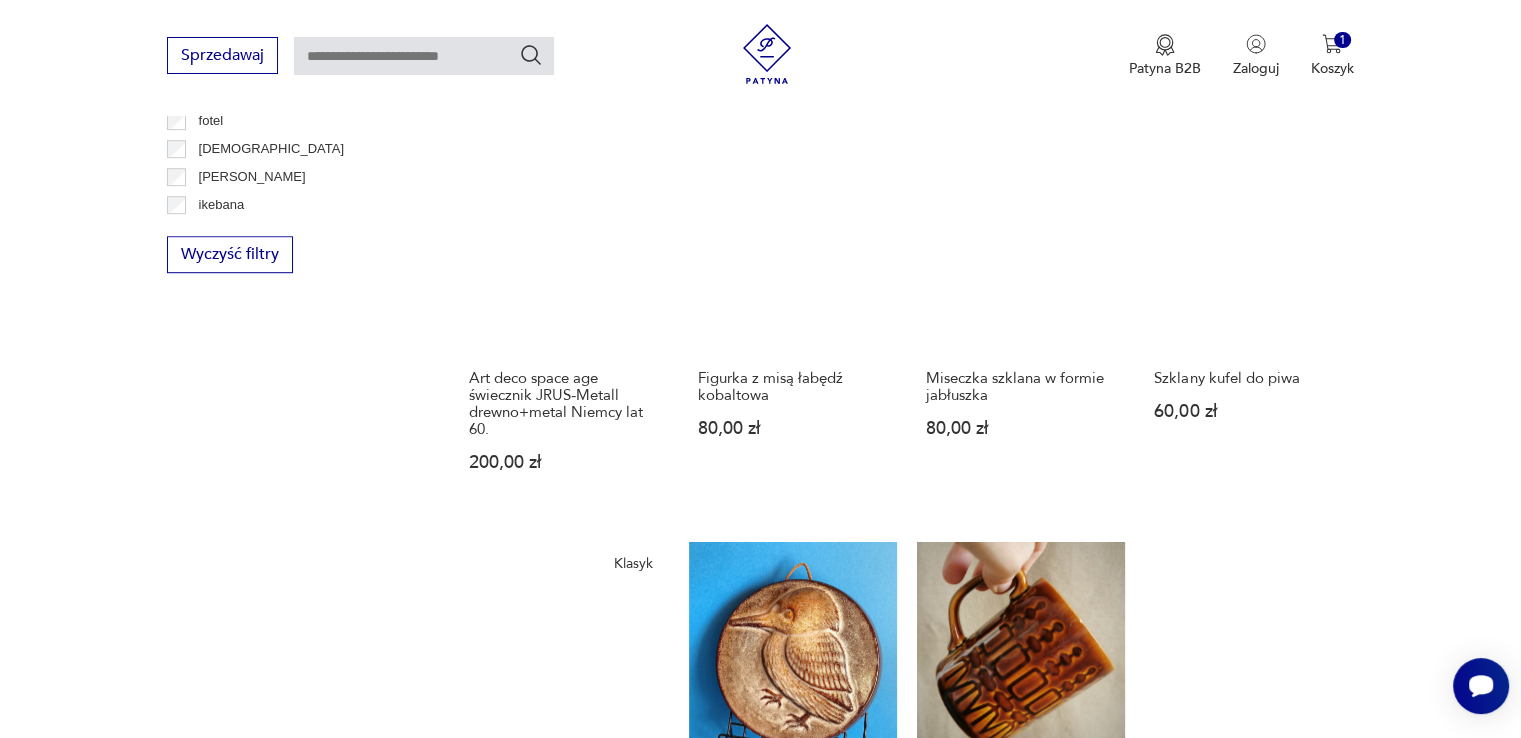 scroll, scrollTop: 1558, scrollLeft: 0, axis: vertical 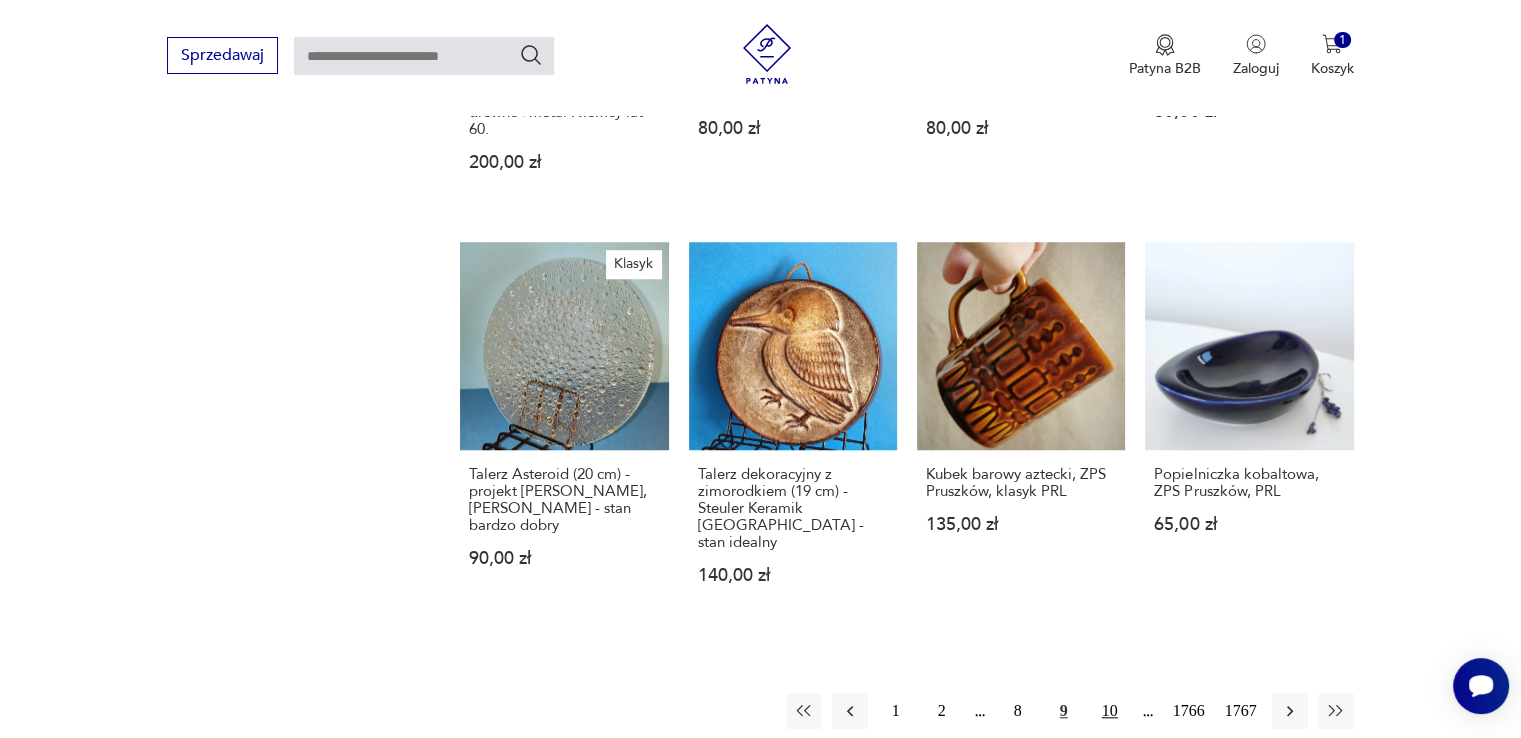 click on "10" at bounding box center (1110, 711) 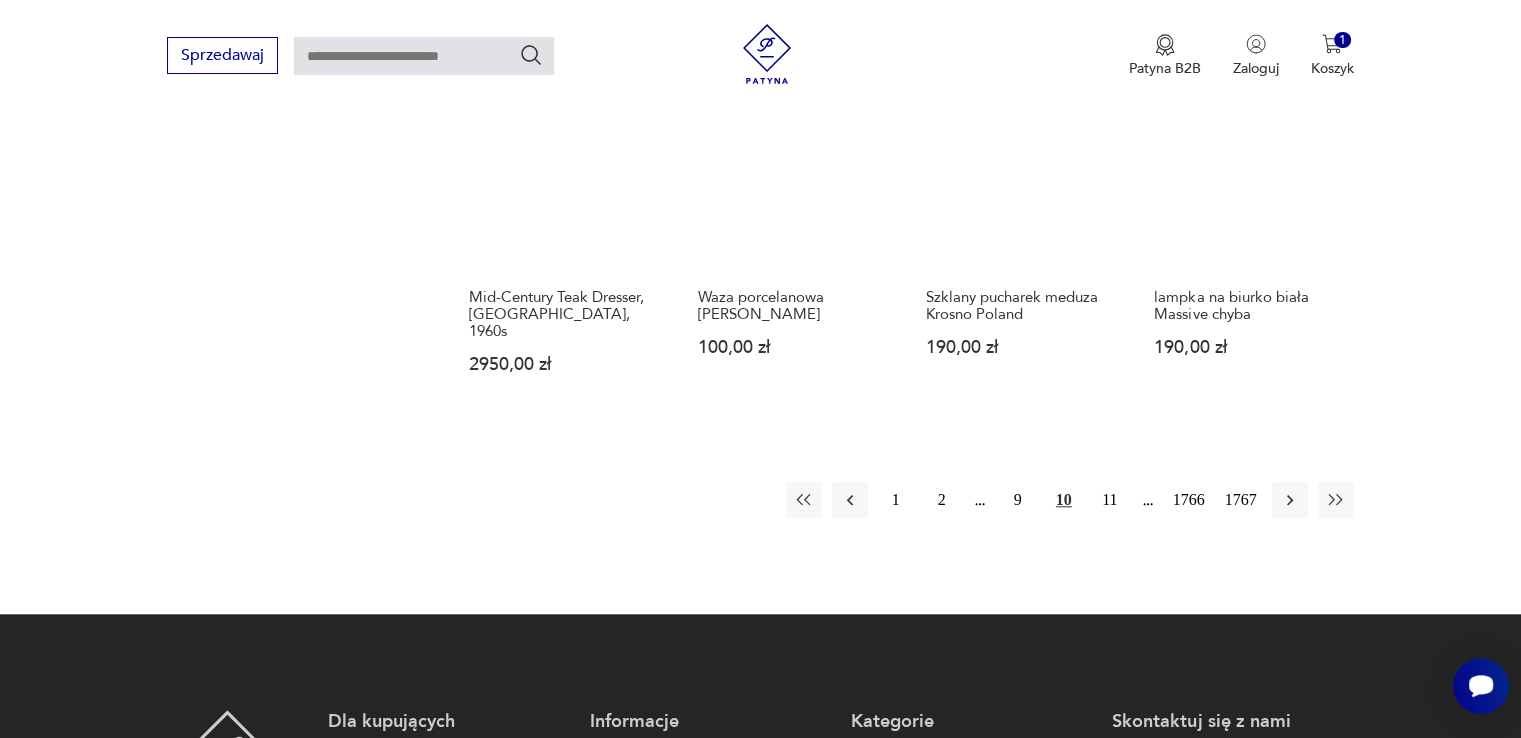 scroll, scrollTop: 1758, scrollLeft: 0, axis: vertical 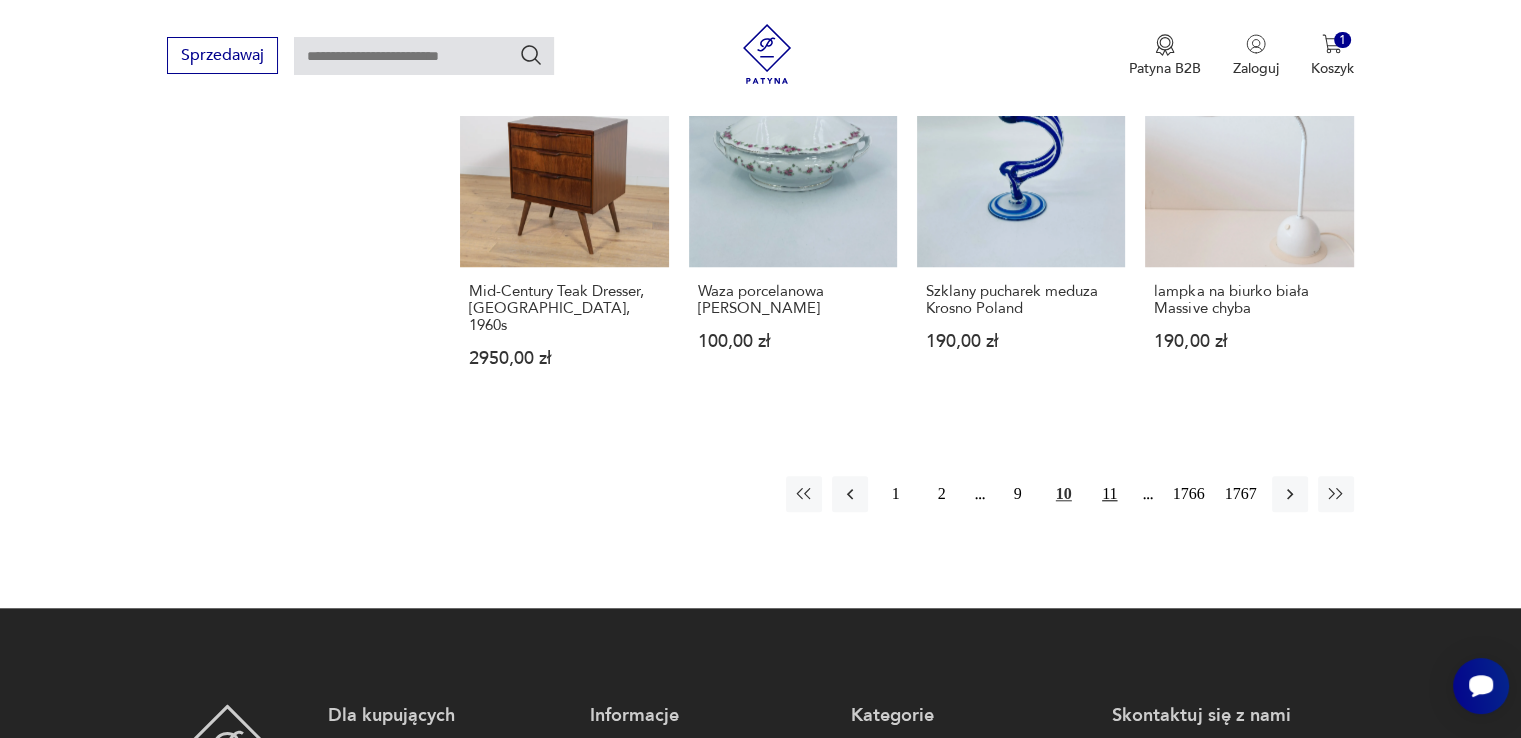 click on "11" at bounding box center (1110, 494) 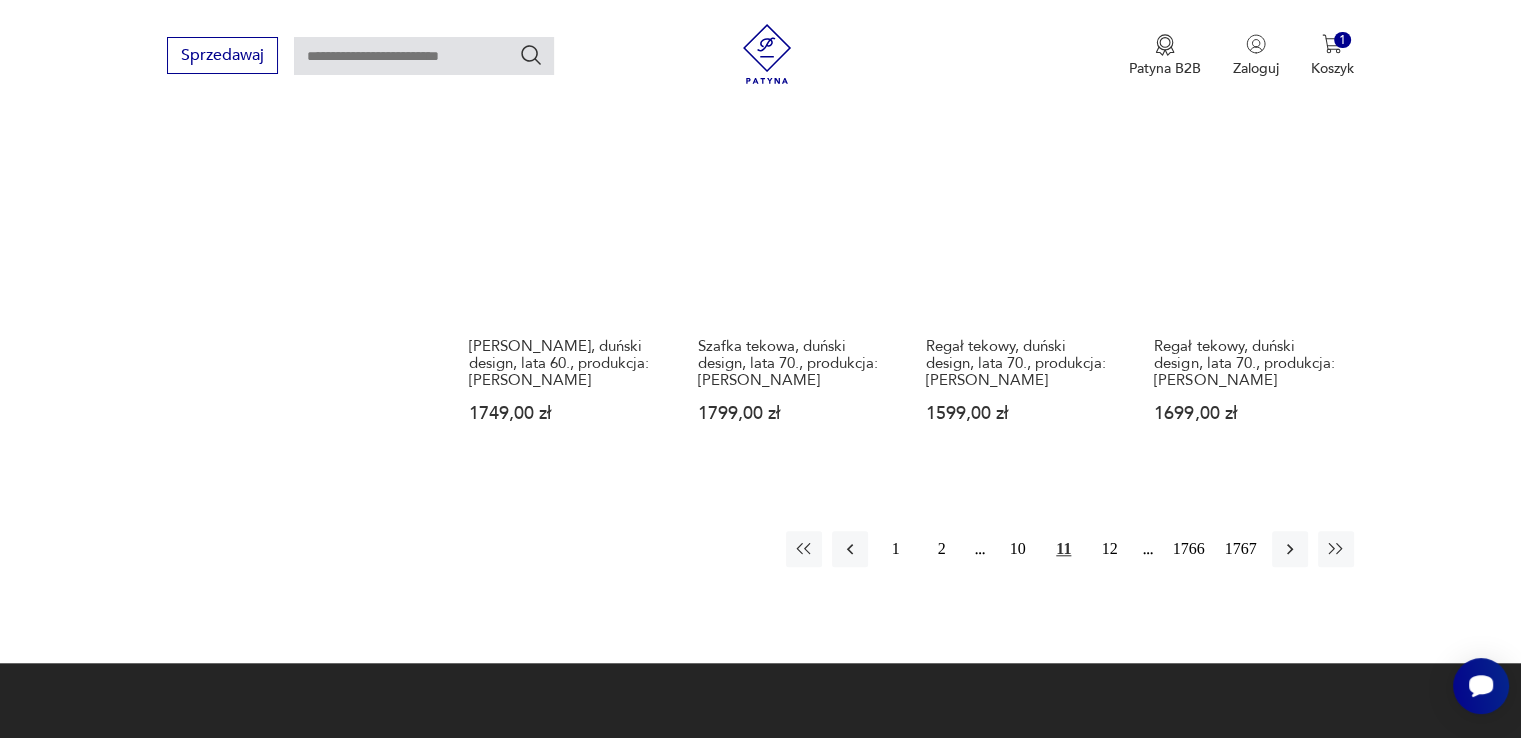 scroll, scrollTop: 1658, scrollLeft: 0, axis: vertical 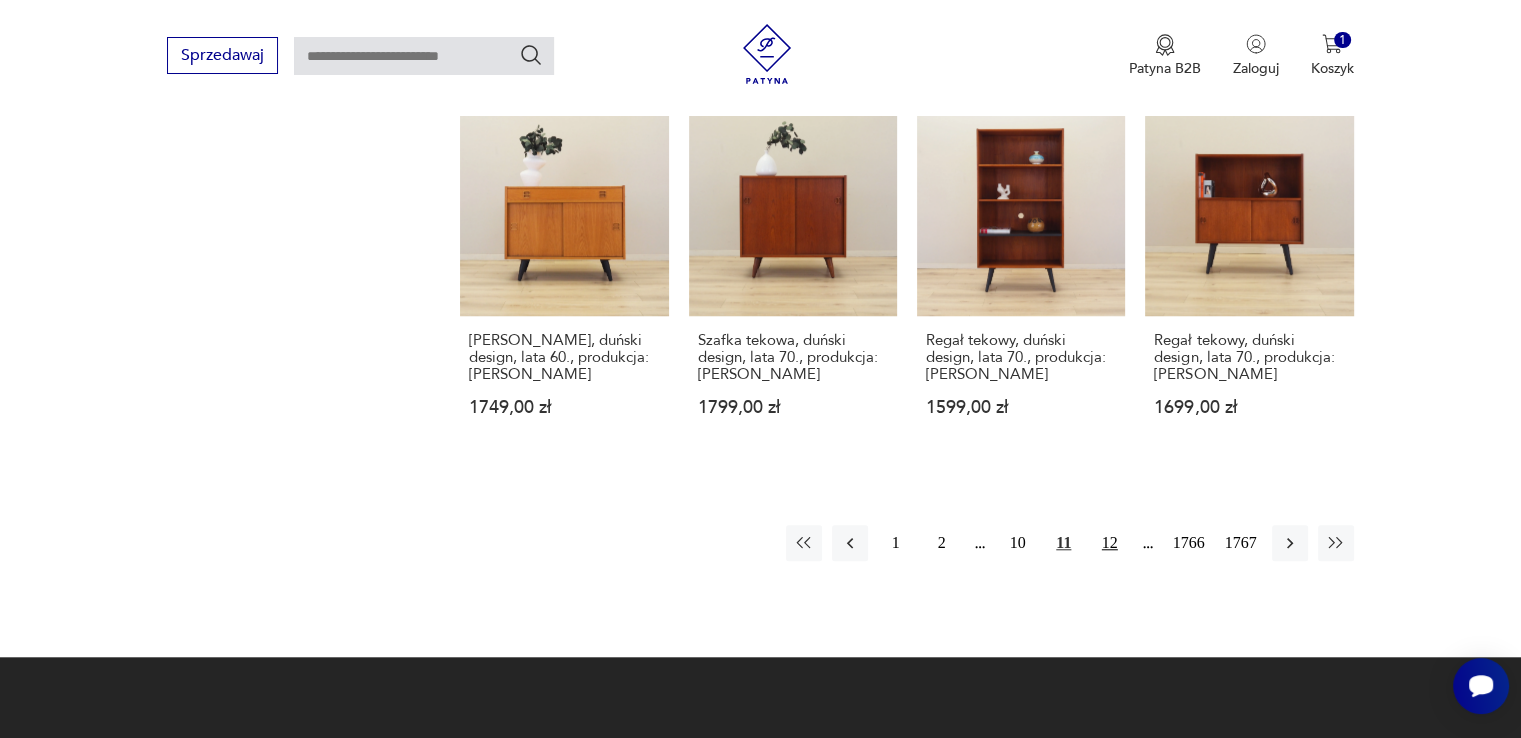 click on "12" at bounding box center (1110, 543) 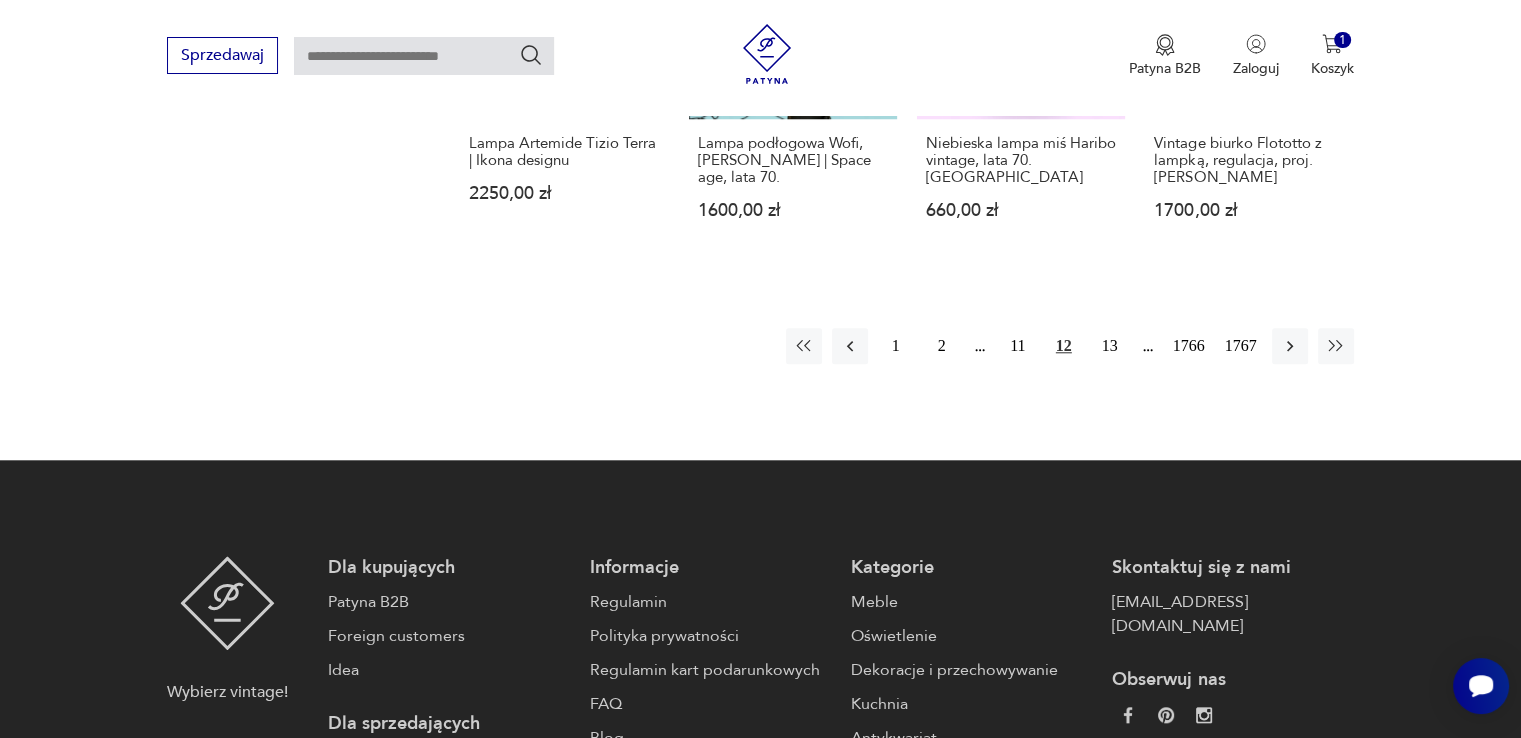 scroll, scrollTop: 1858, scrollLeft: 0, axis: vertical 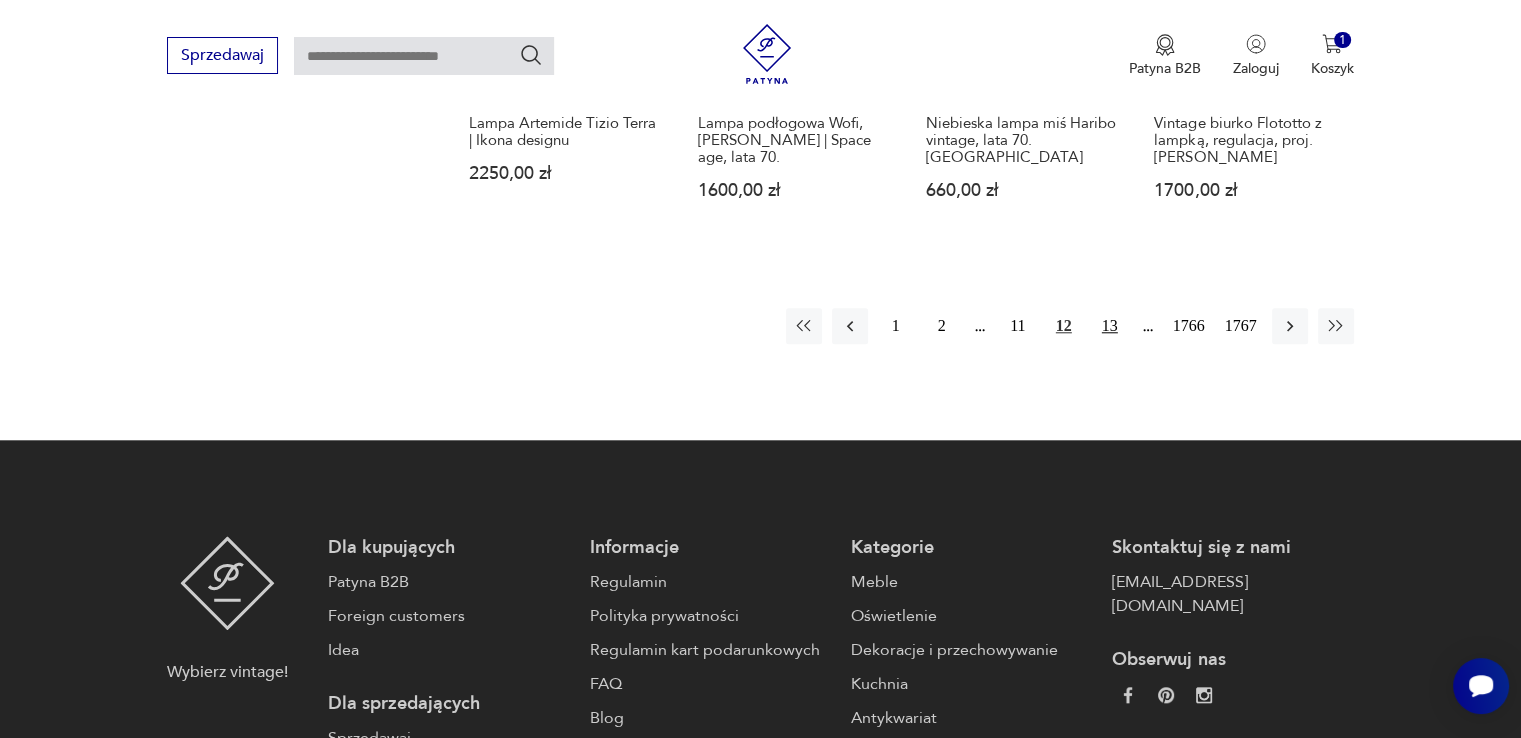 click on "13" at bounding box center (1110, 326) 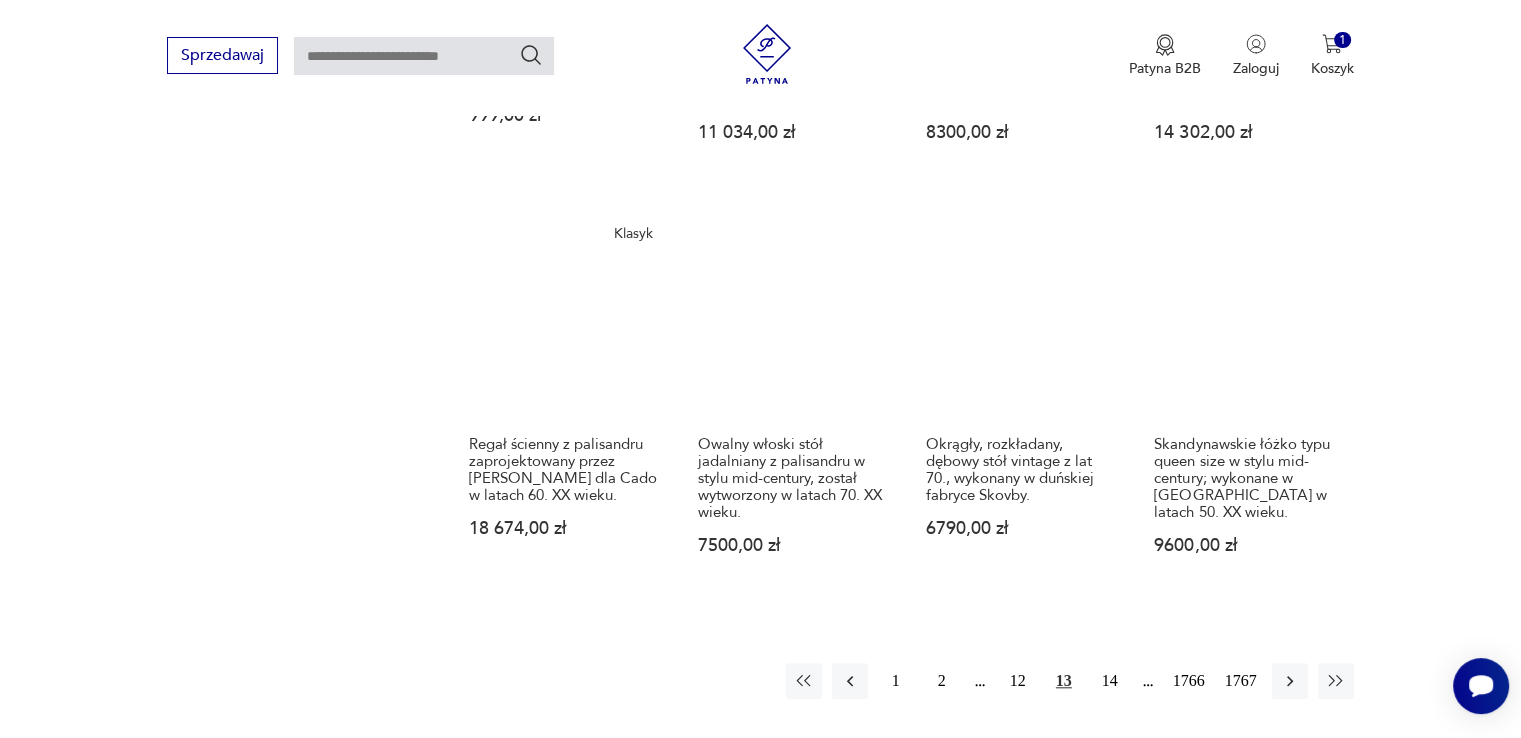 scroll, scrollTop: 1658, scrollLeft: 0, axis: vertical 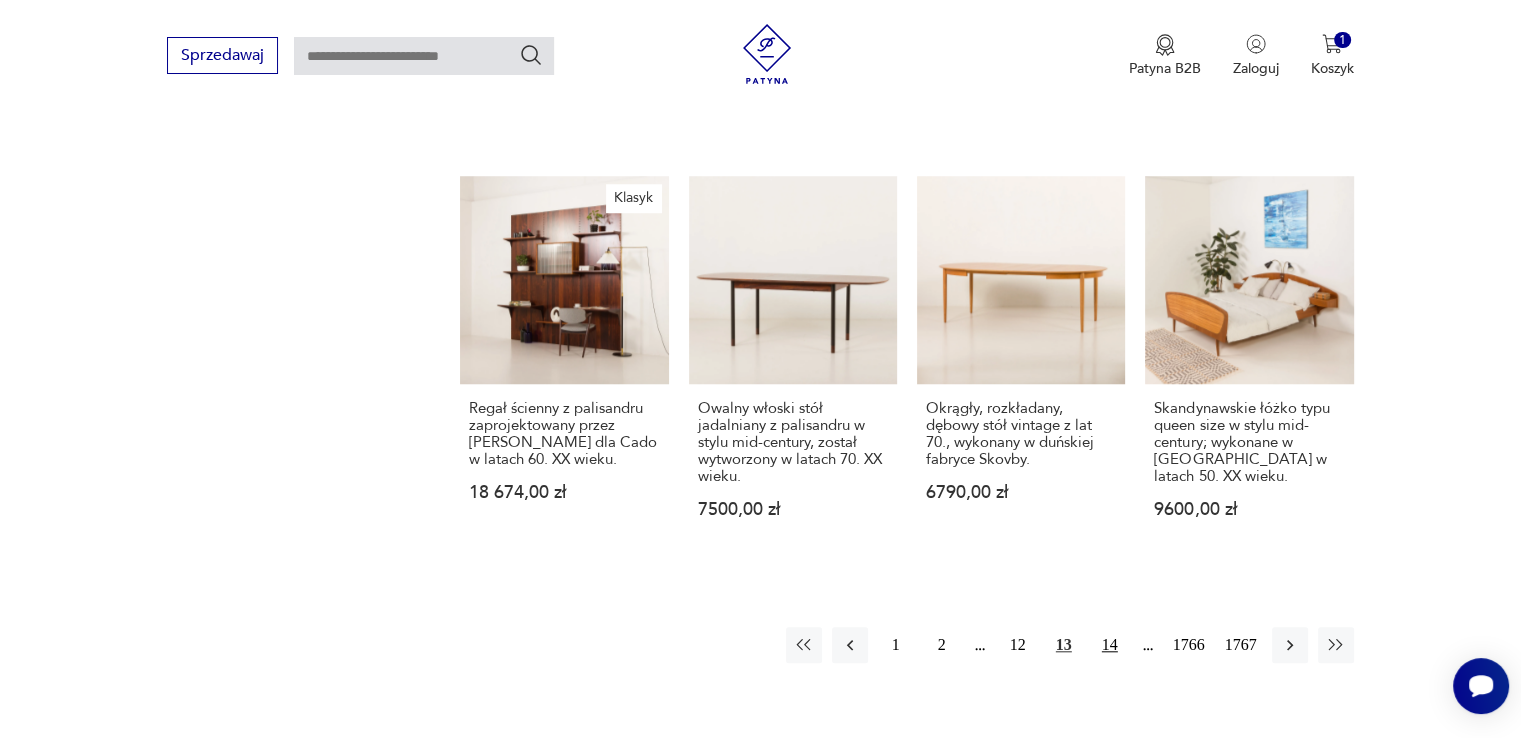 click on "14" at bounding box center (1110, 645) 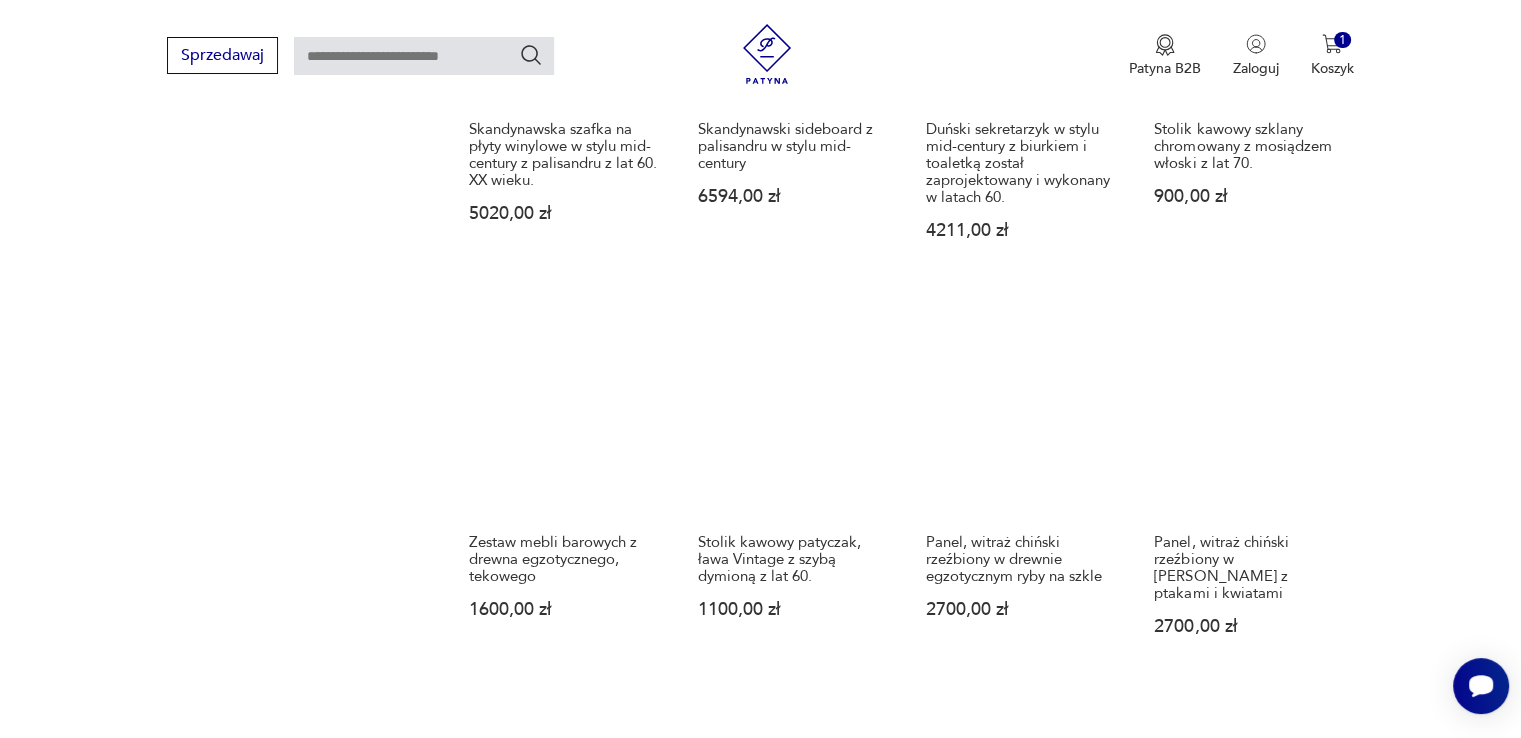 scroll, scrollTop: 1558, scrollLeft: 0, axis: vertical 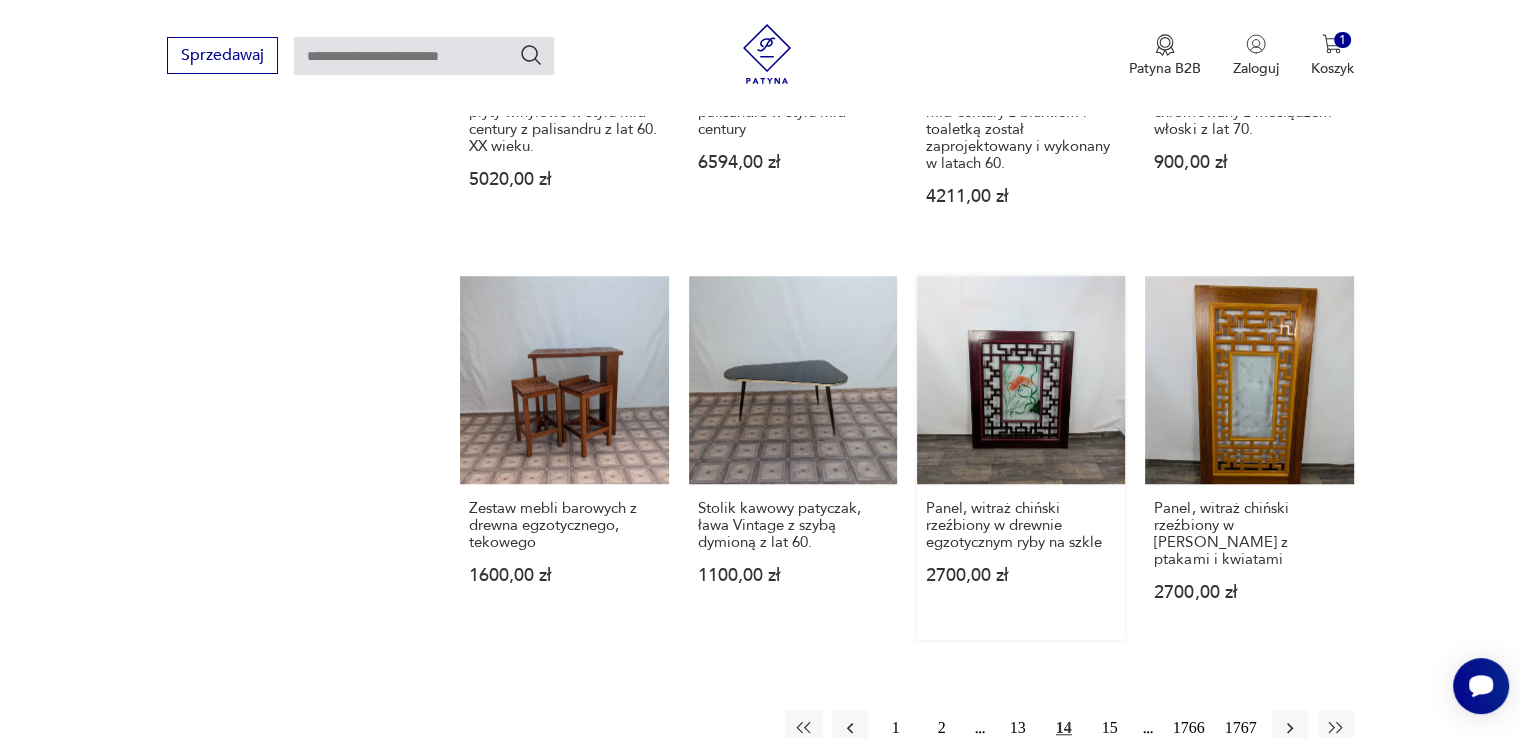 click on "Panel, witraż chiński rzeźbiony w drewnie egzotycznym ryby na szkle 2700,00 zł" at bounding box center (1021, 458) 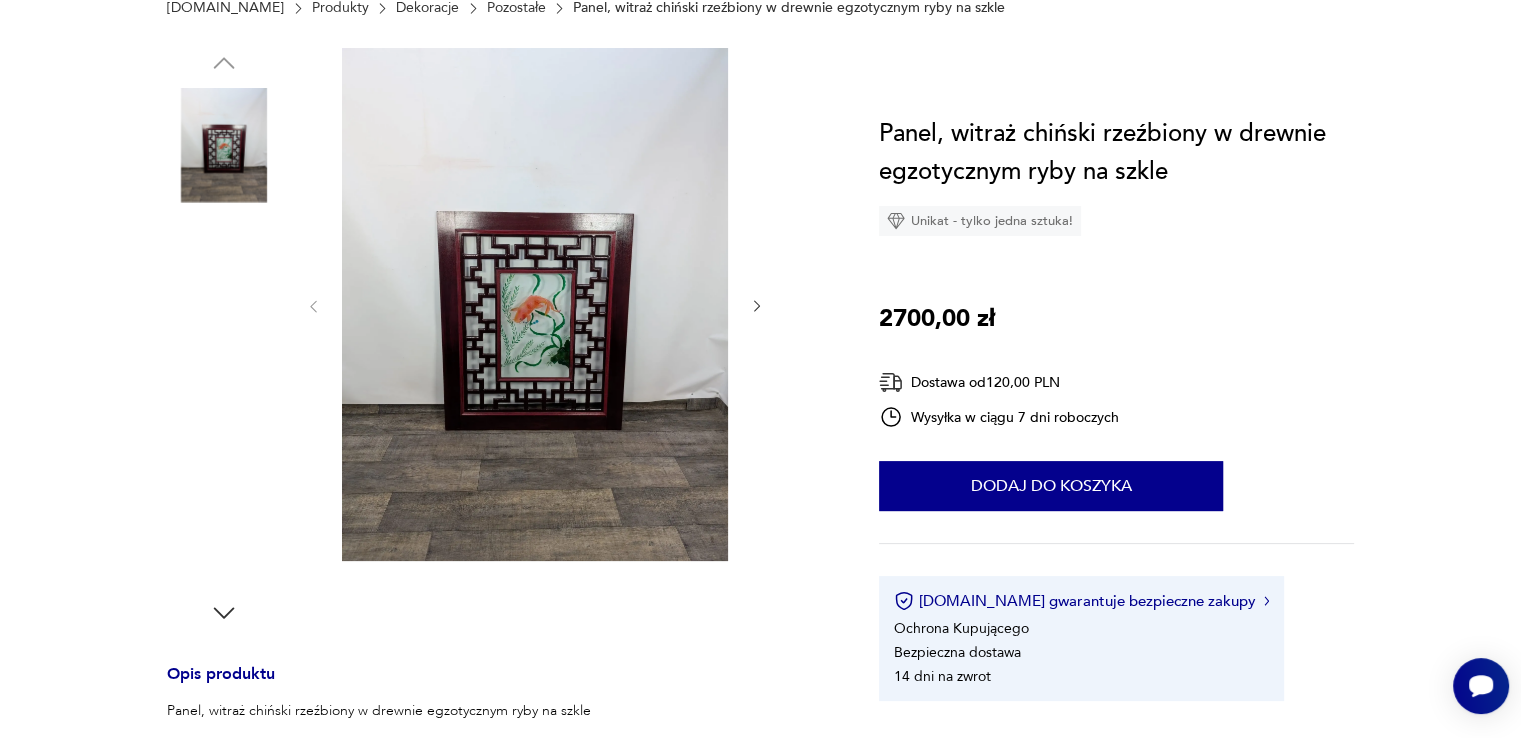 scroll, scrollTop: 300, scrollLeft: 0, axis: vertical 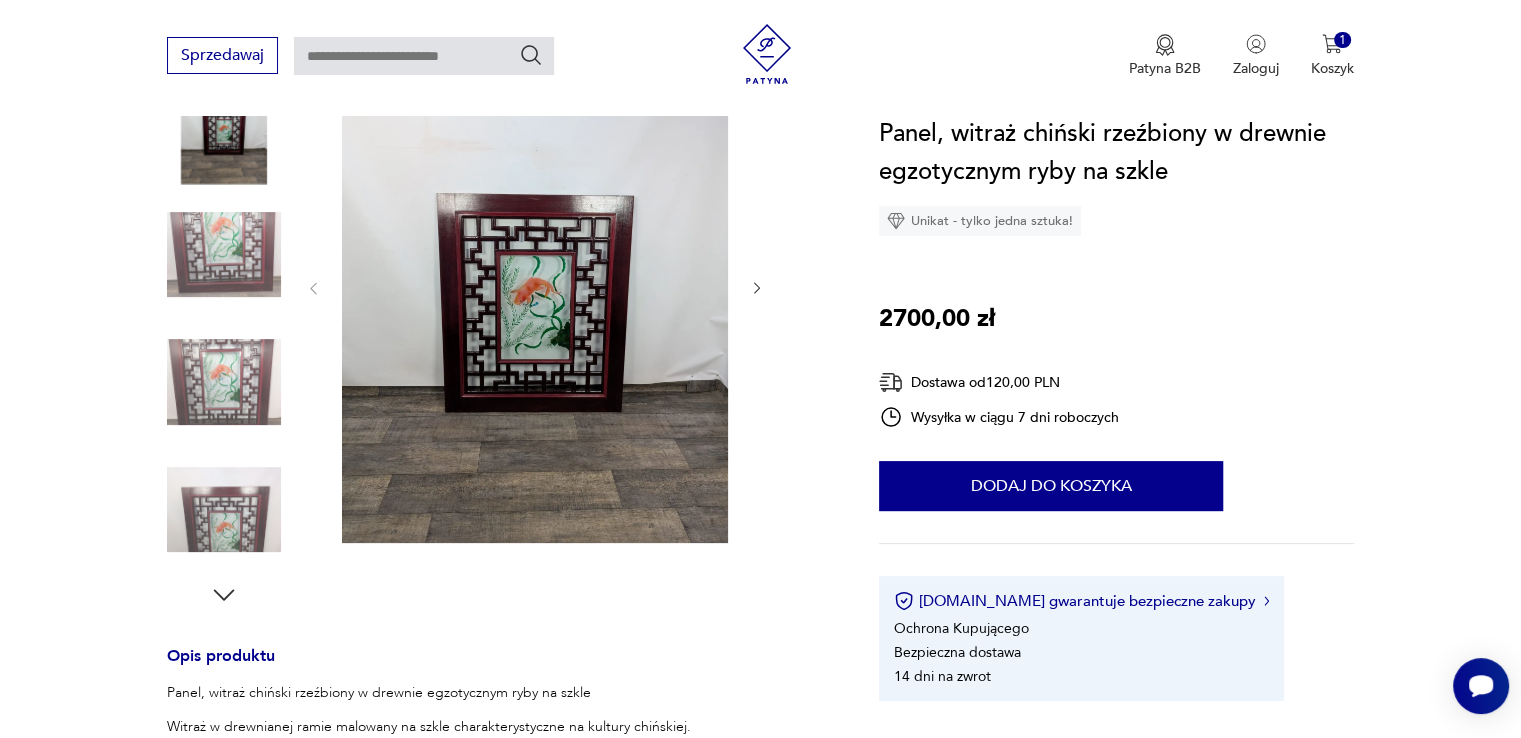 click at bounding box center [535, 286] 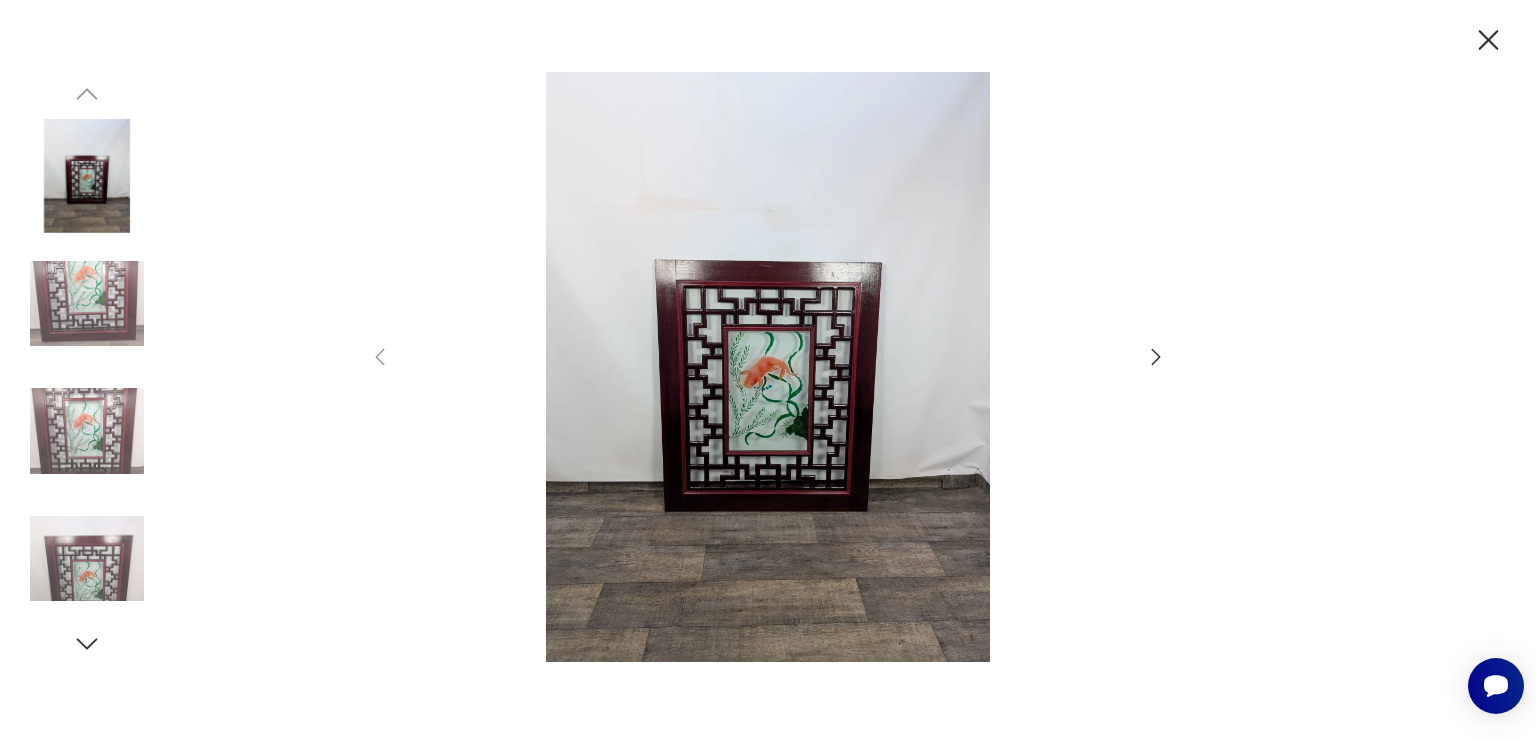 click 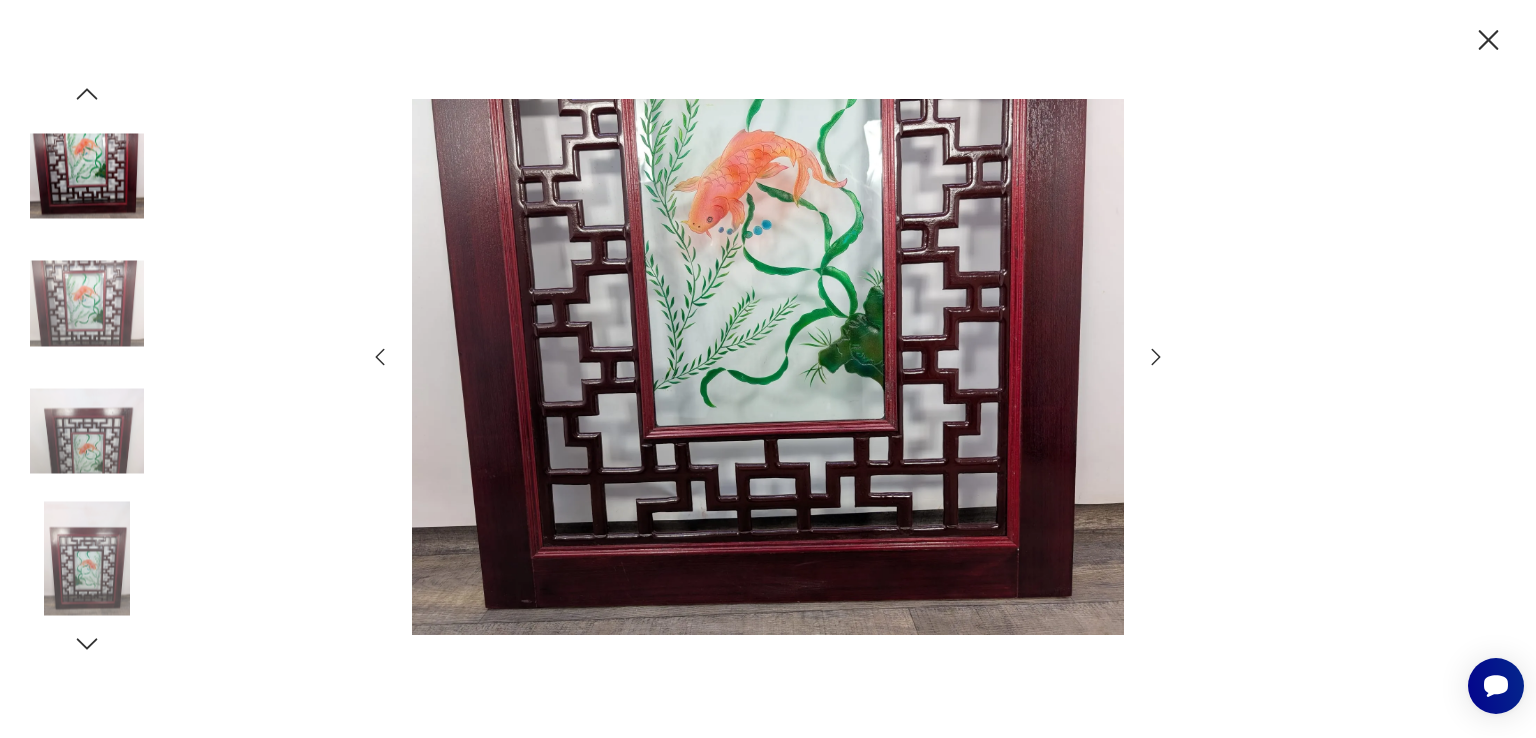 click 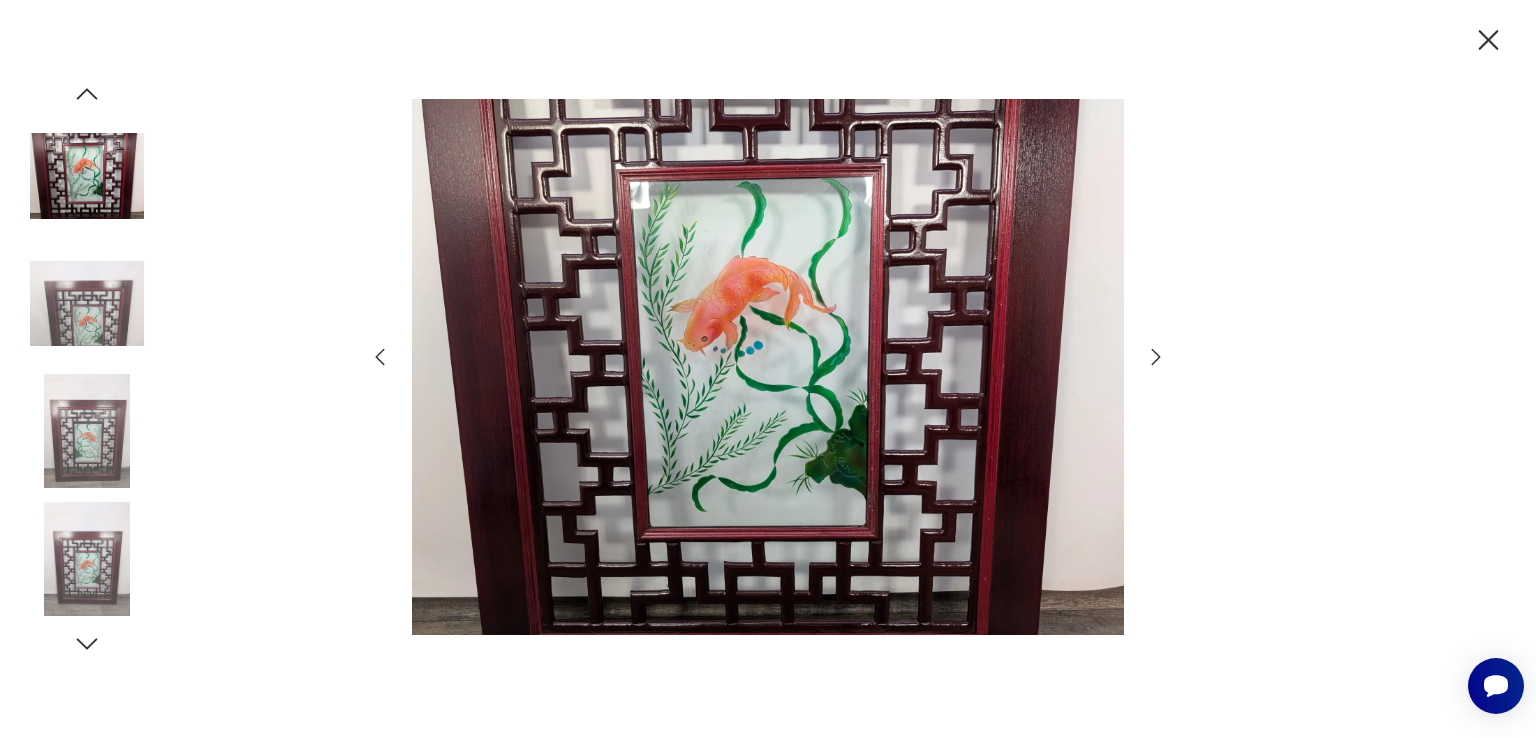 click 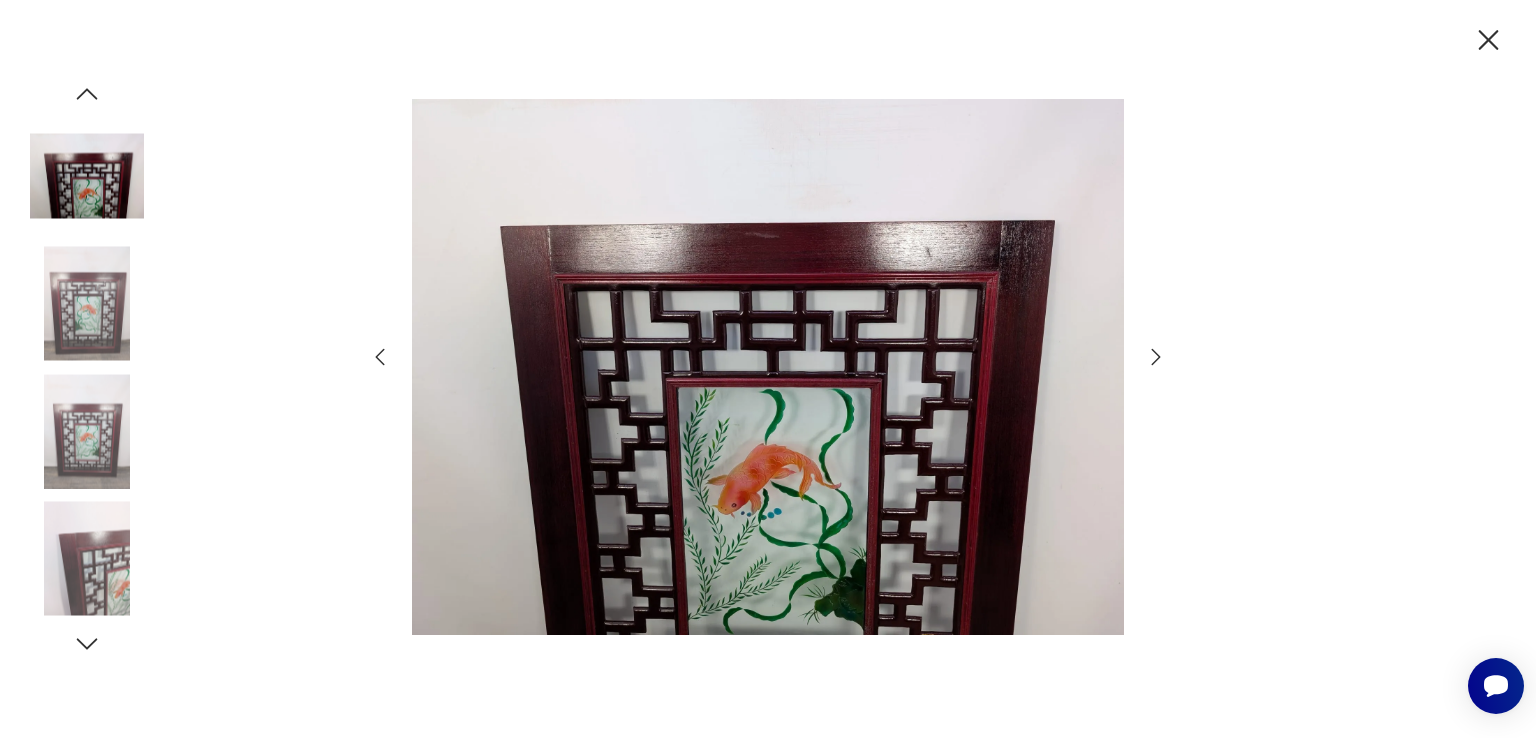 click 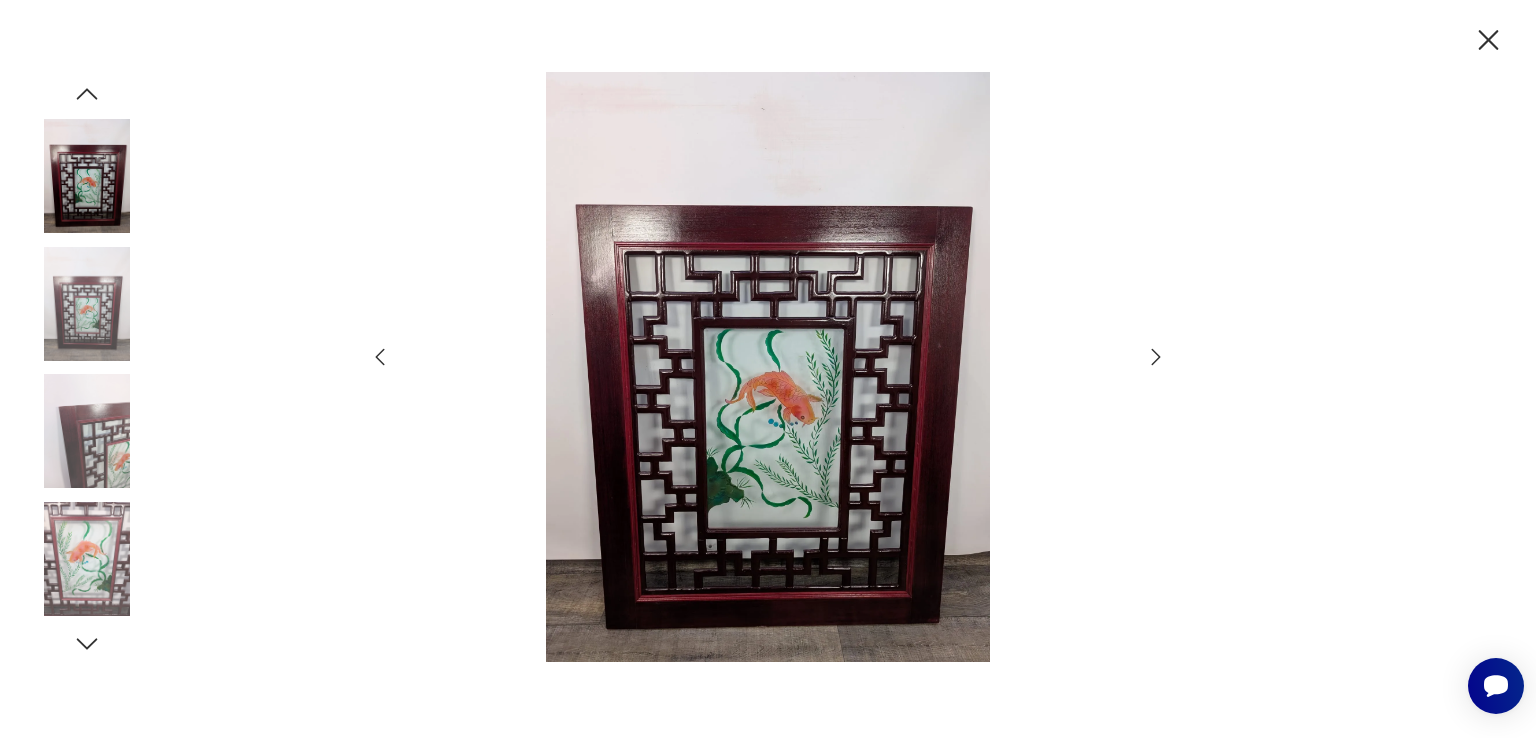 click 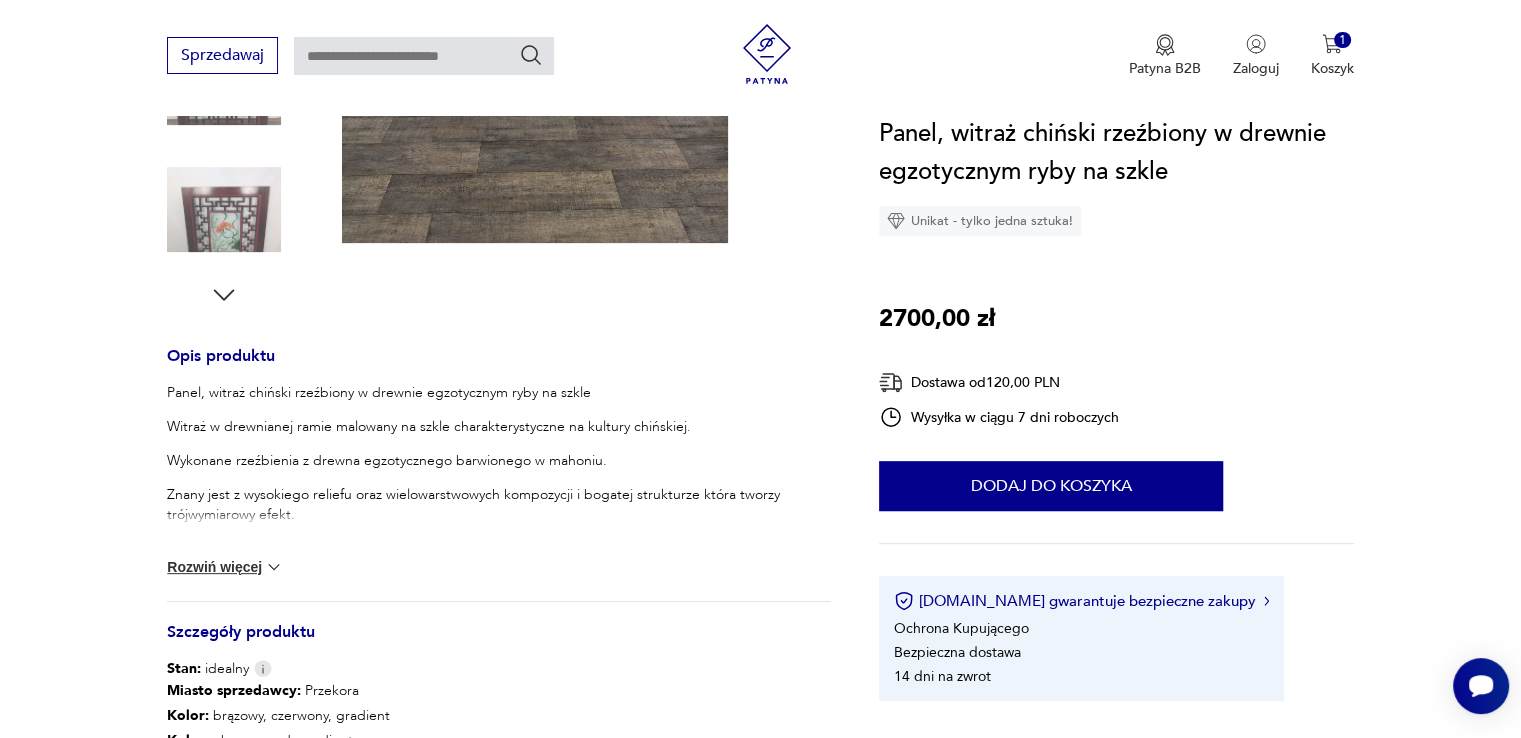 scroll, scrollTop: 800, scrollLeft: 0, axis: vertical 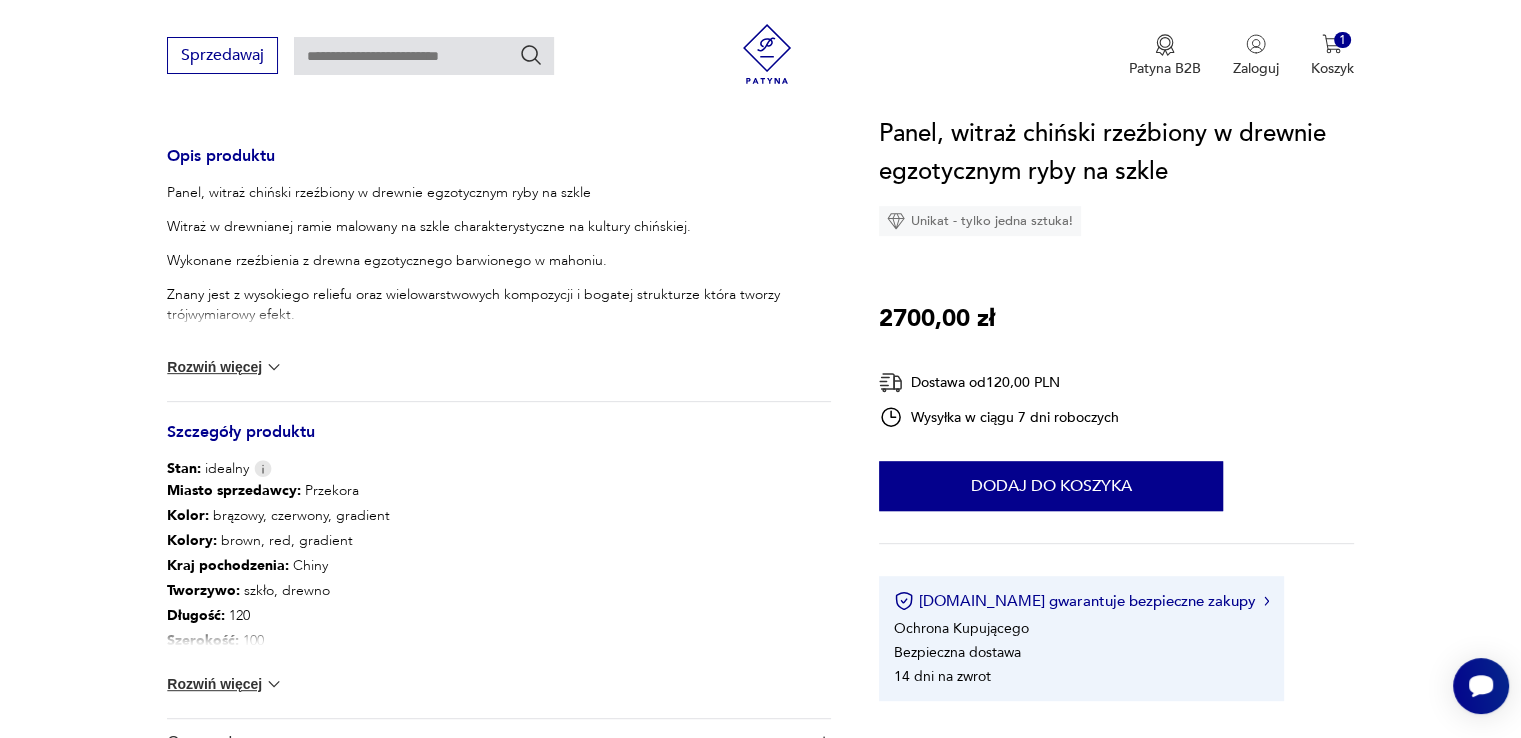 click at bounding box center (274, 367) 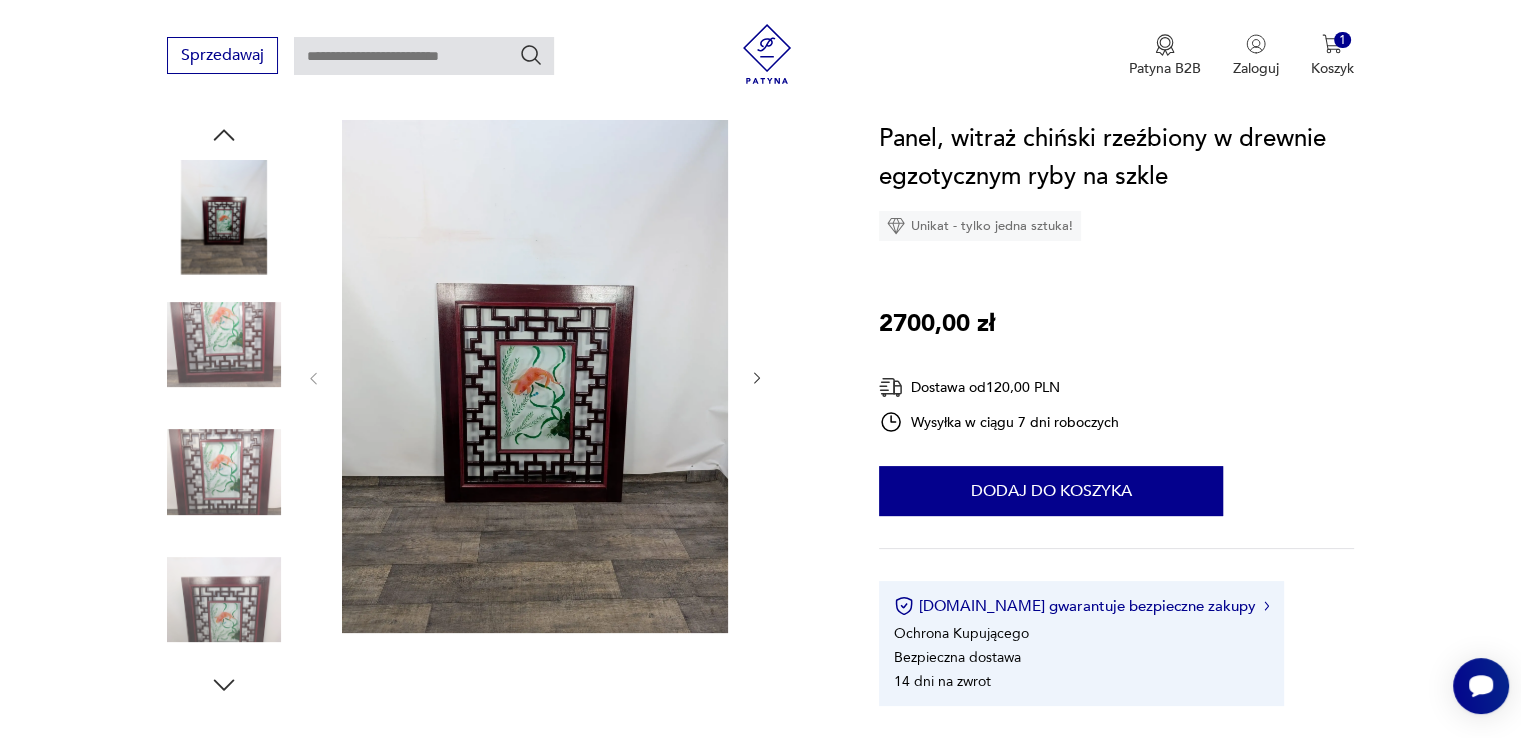 scroll, scrollTop: 200, scrollLeft: 0, axis: vertical 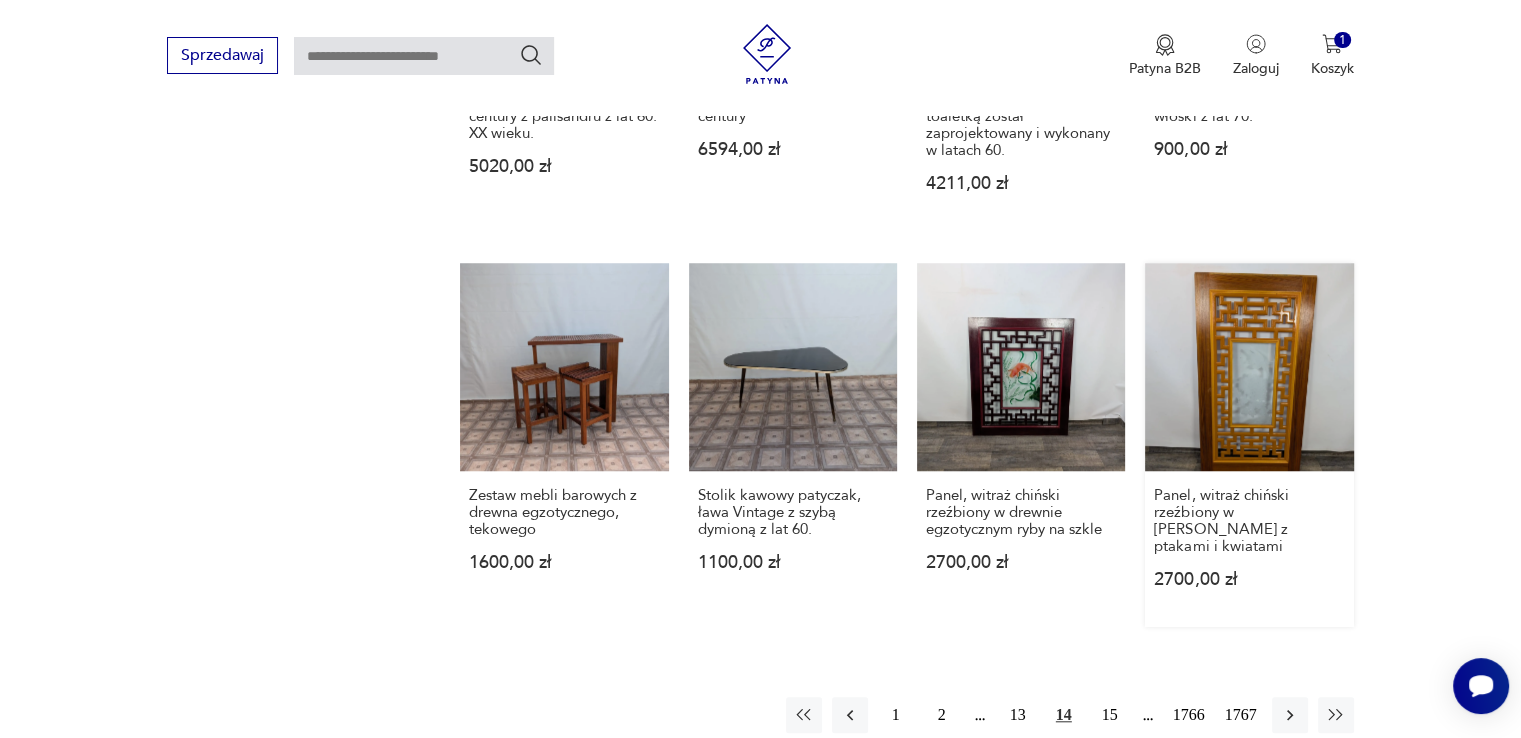 click on "Panel, witraż chiński rzeźbiony w drewnie Dongyang z ptakami i kwiatami 2700,00 zł" at bounding box center [1249, 445] 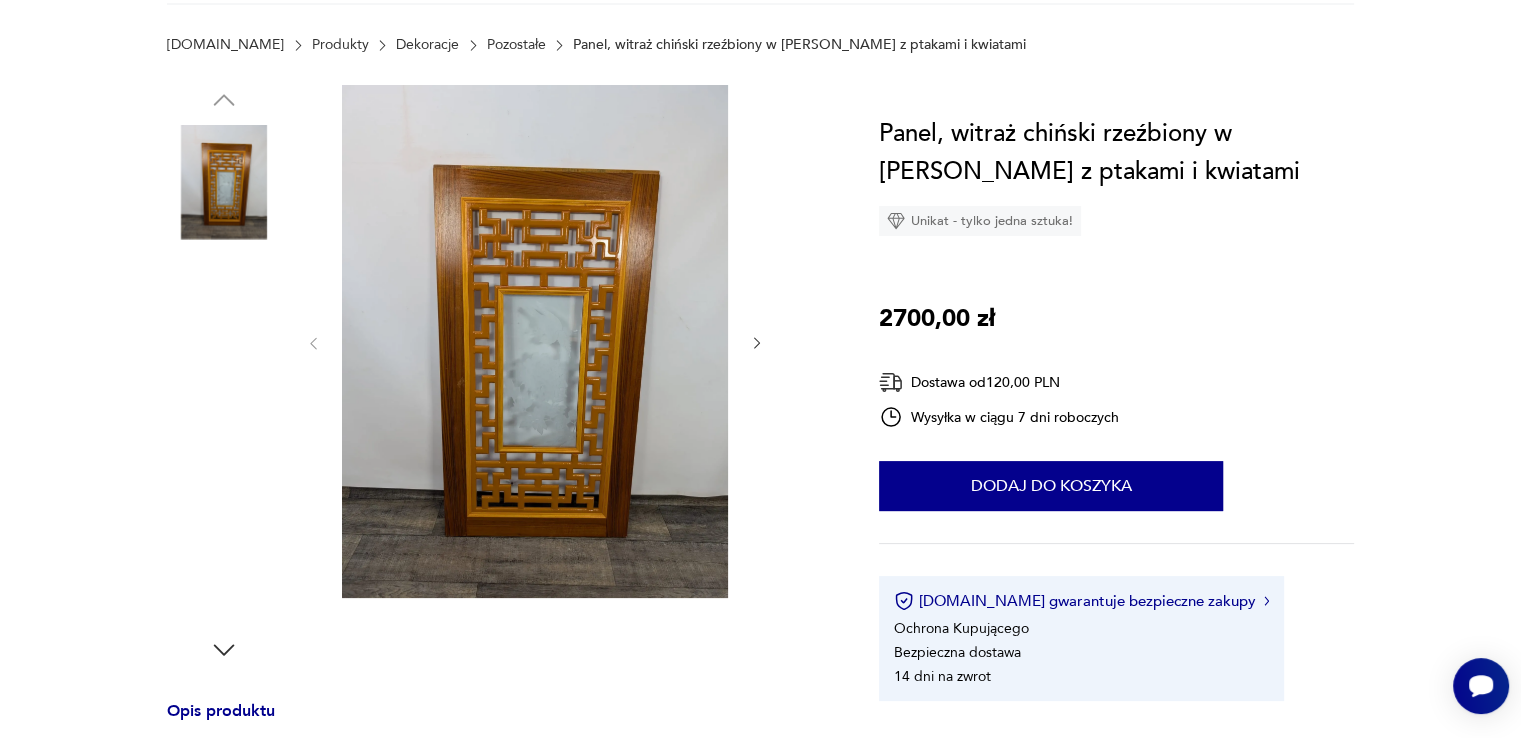 scroll, scrollTop: 300, scrollLeft: 0, axis: vertical 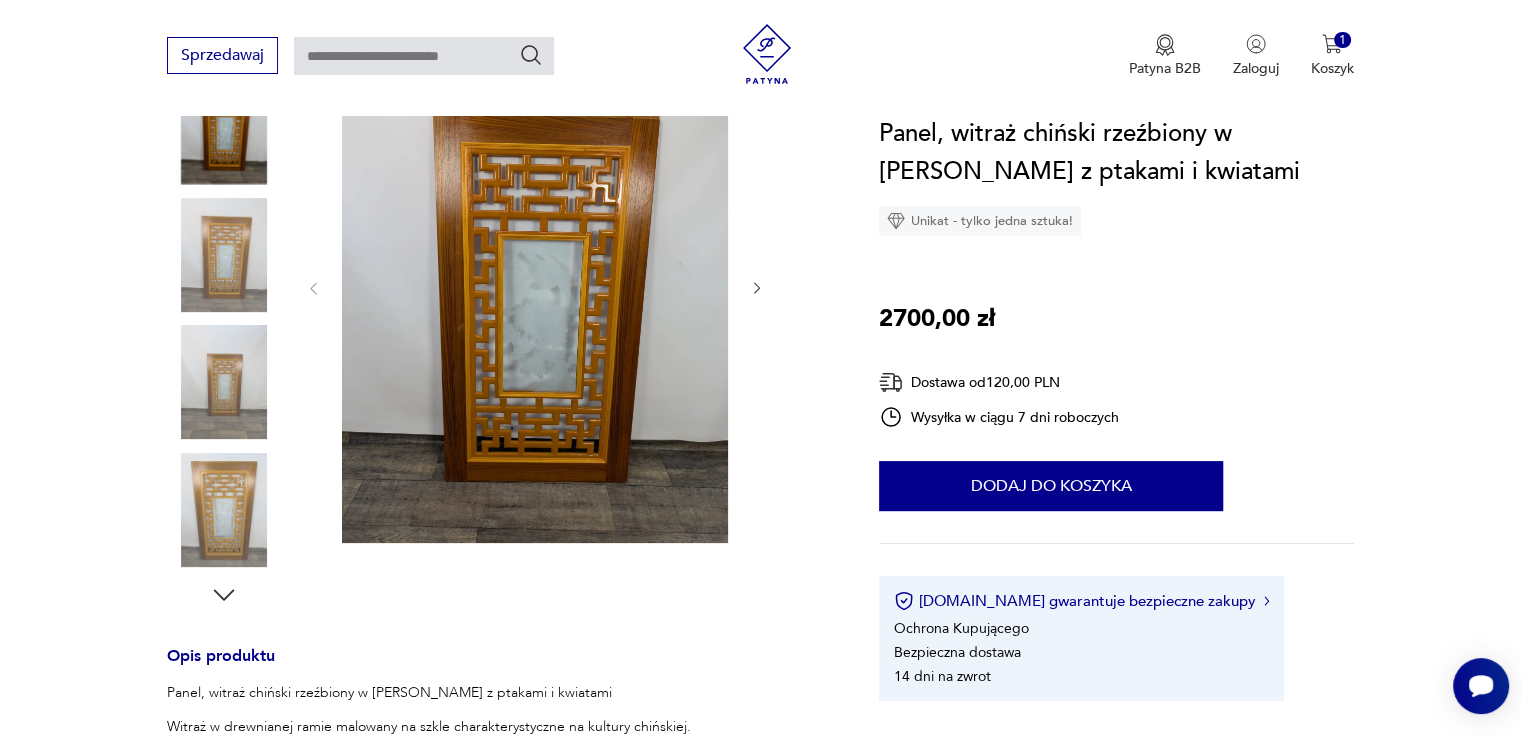 click 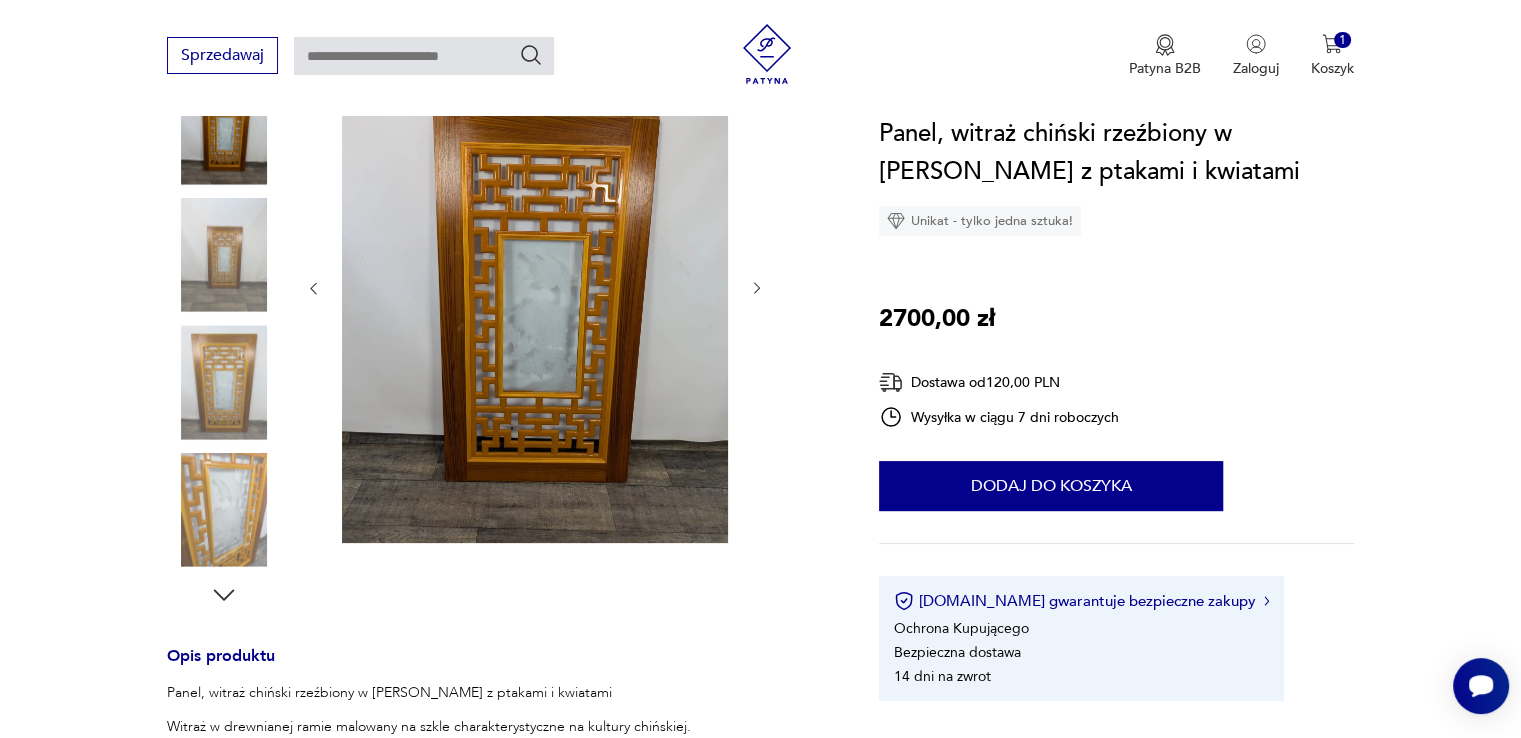 click 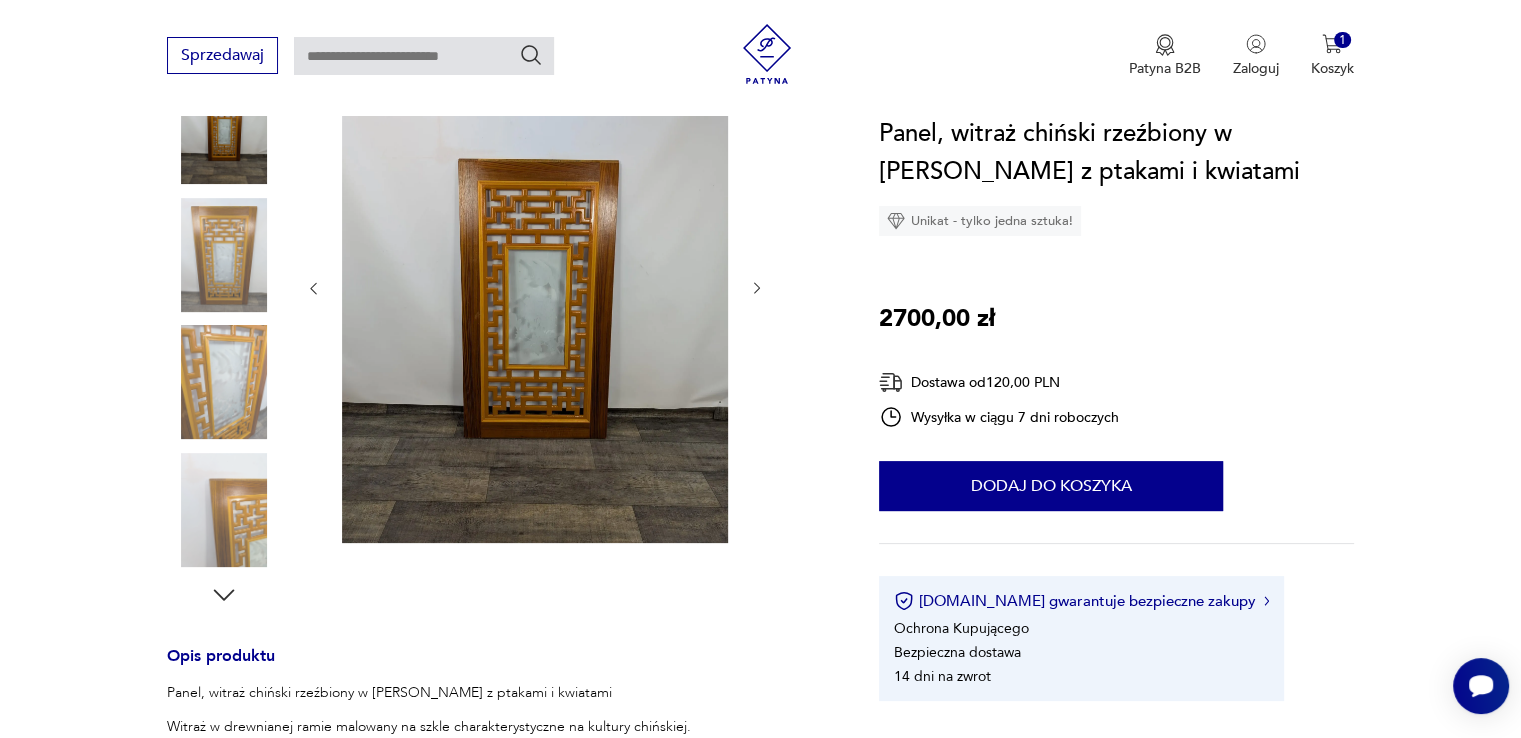 click 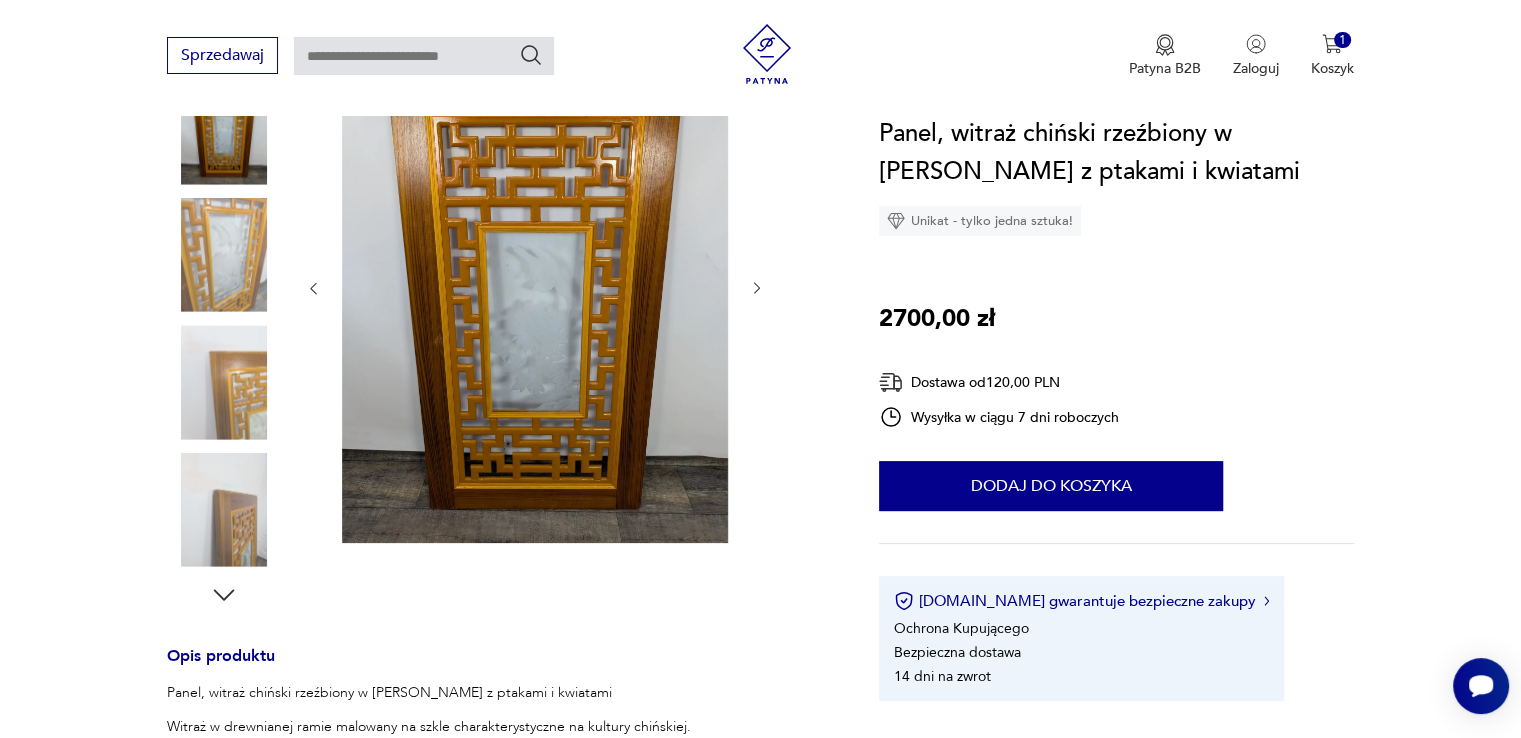 click at bounding box center [535, 286] 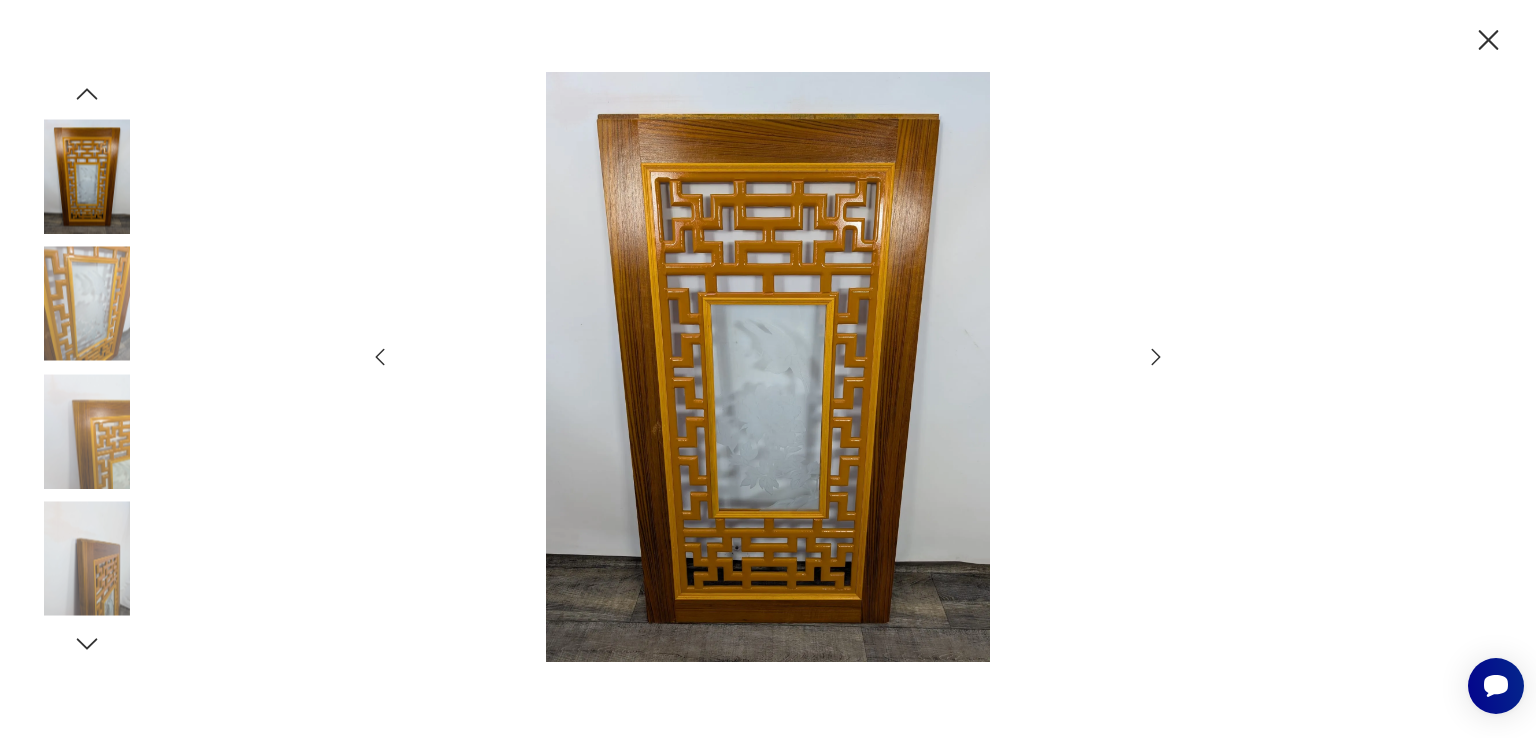 click at bounding box center [768, 367] 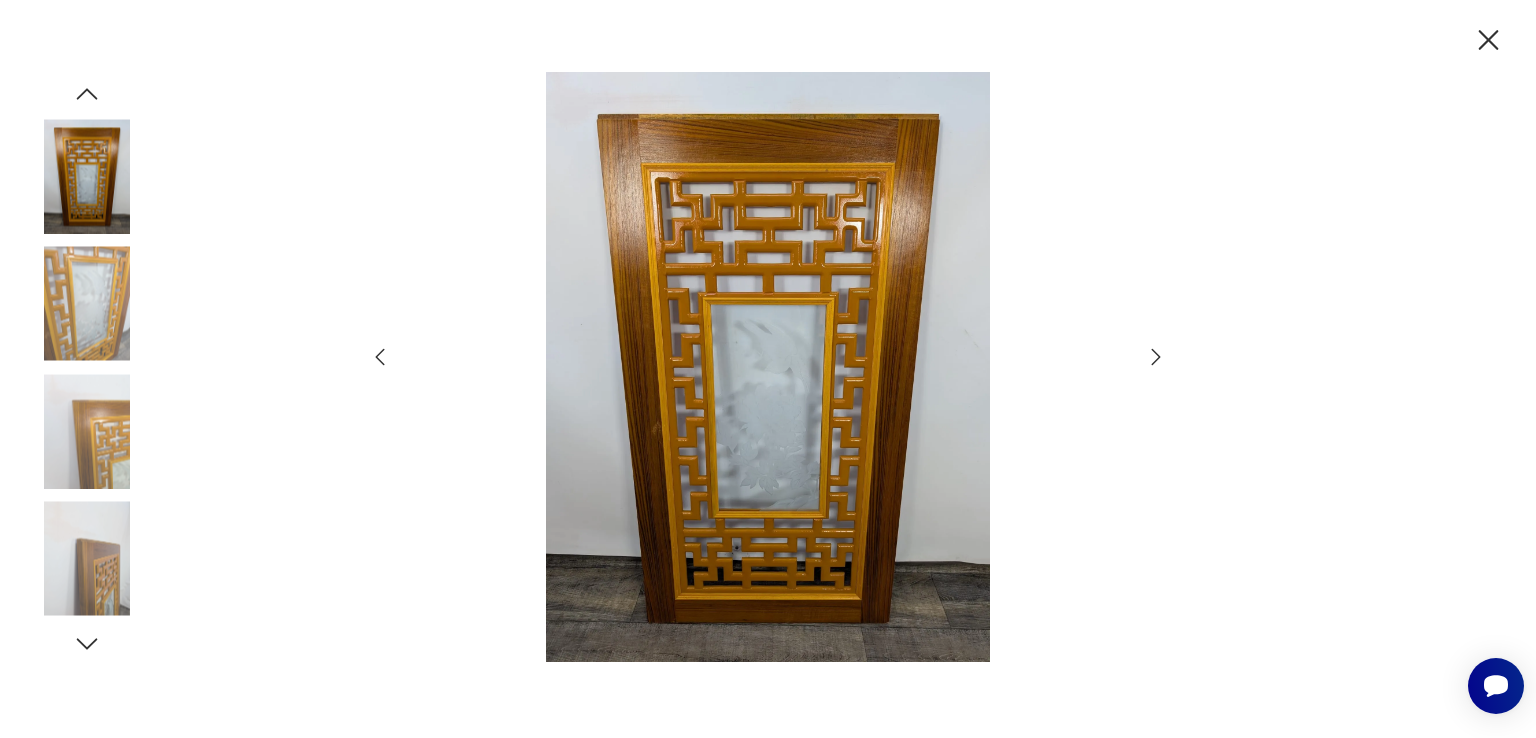 click 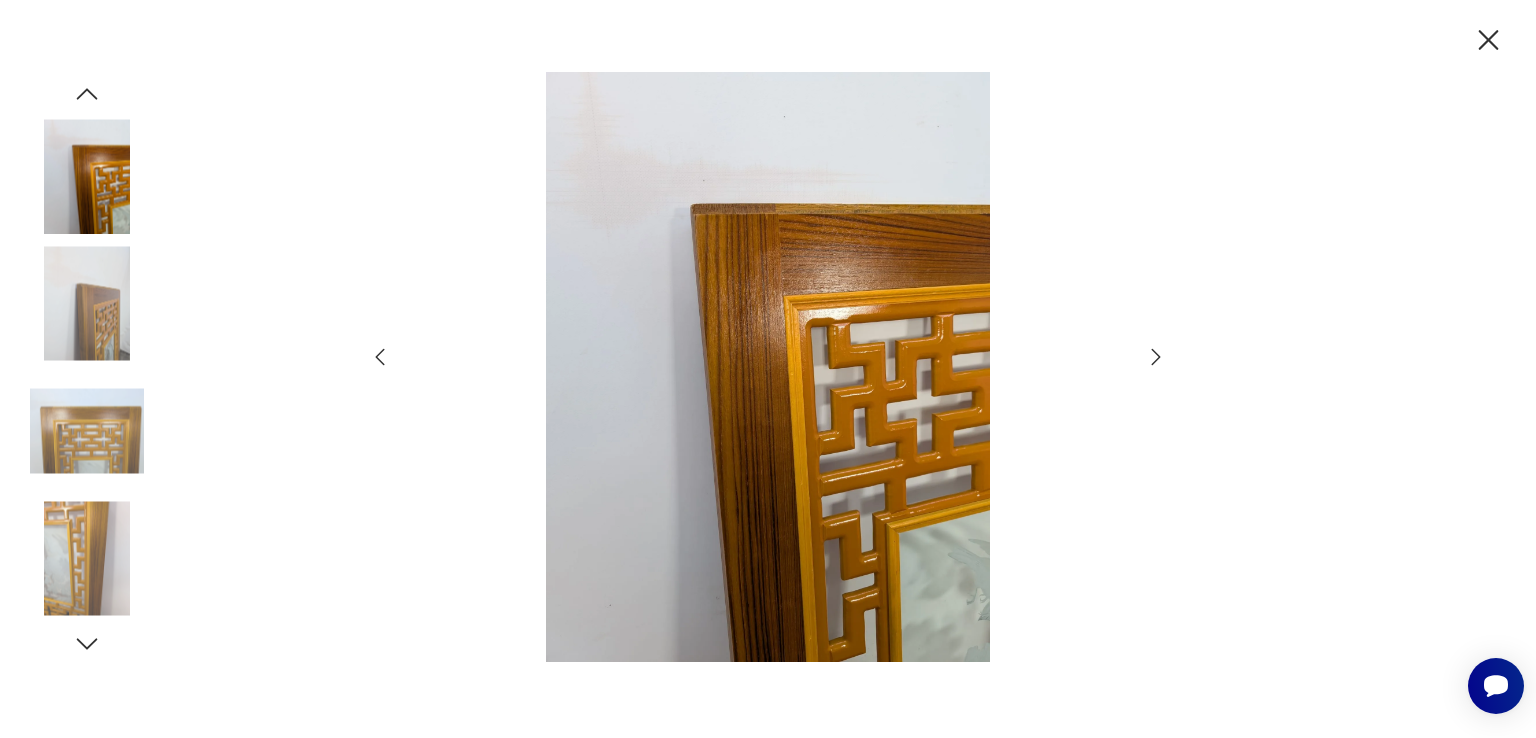 click 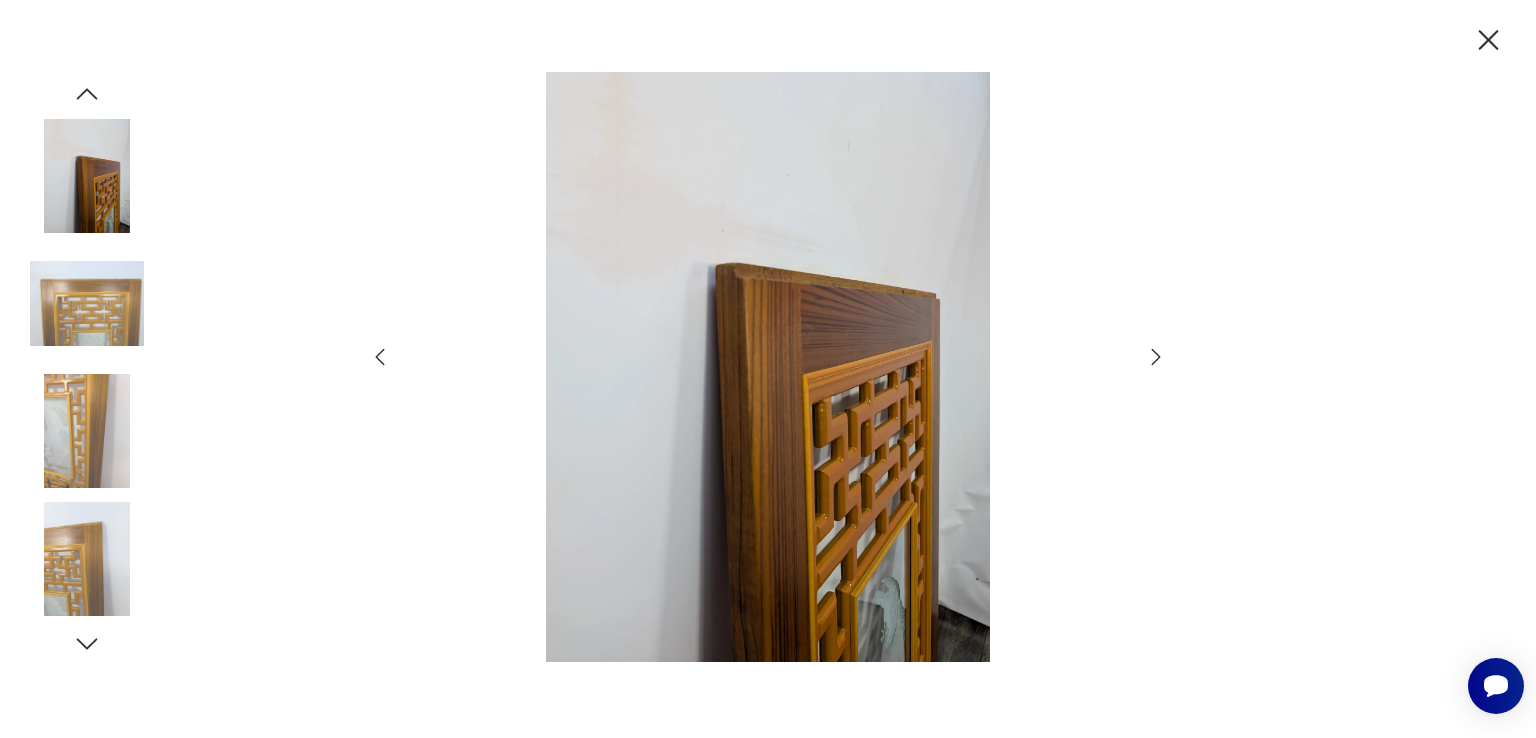 click 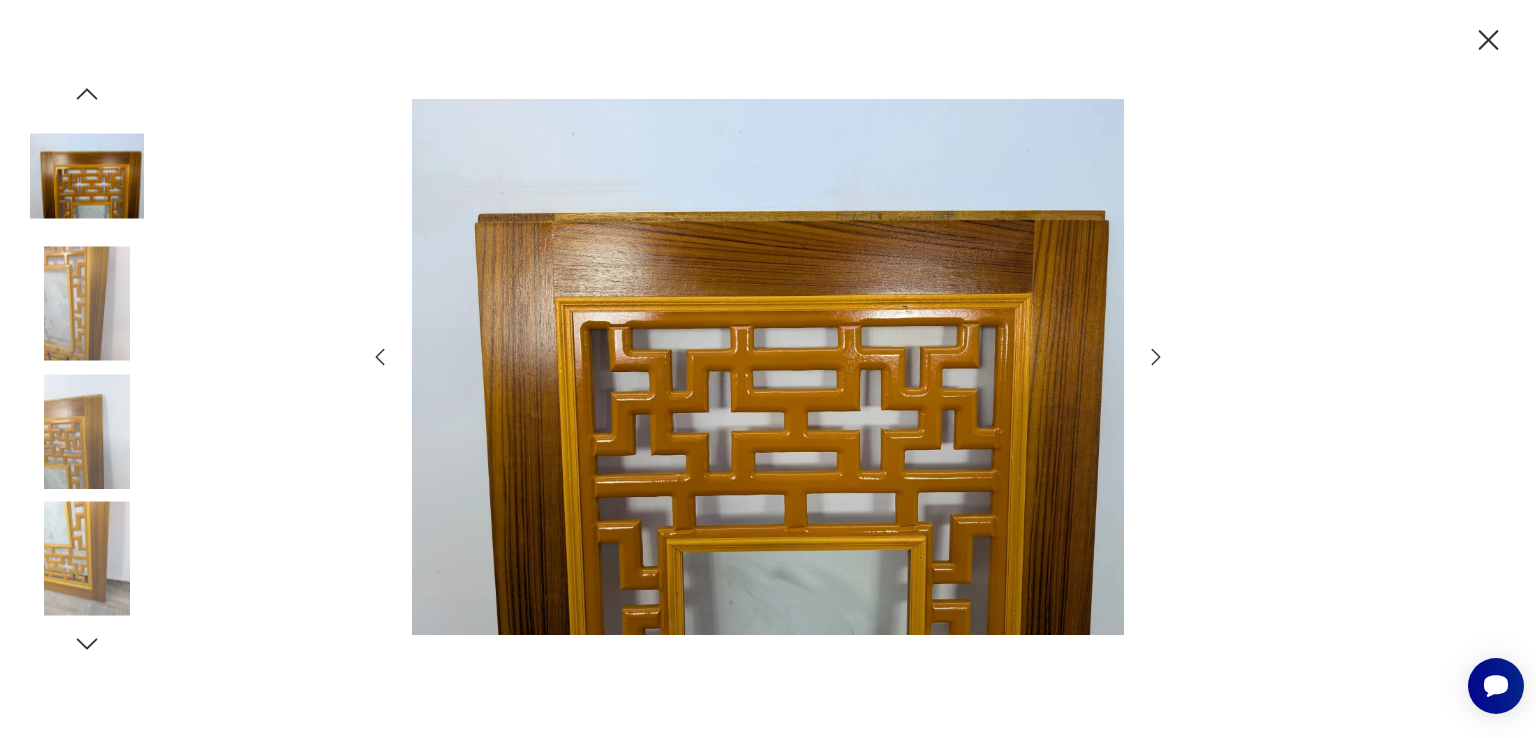click 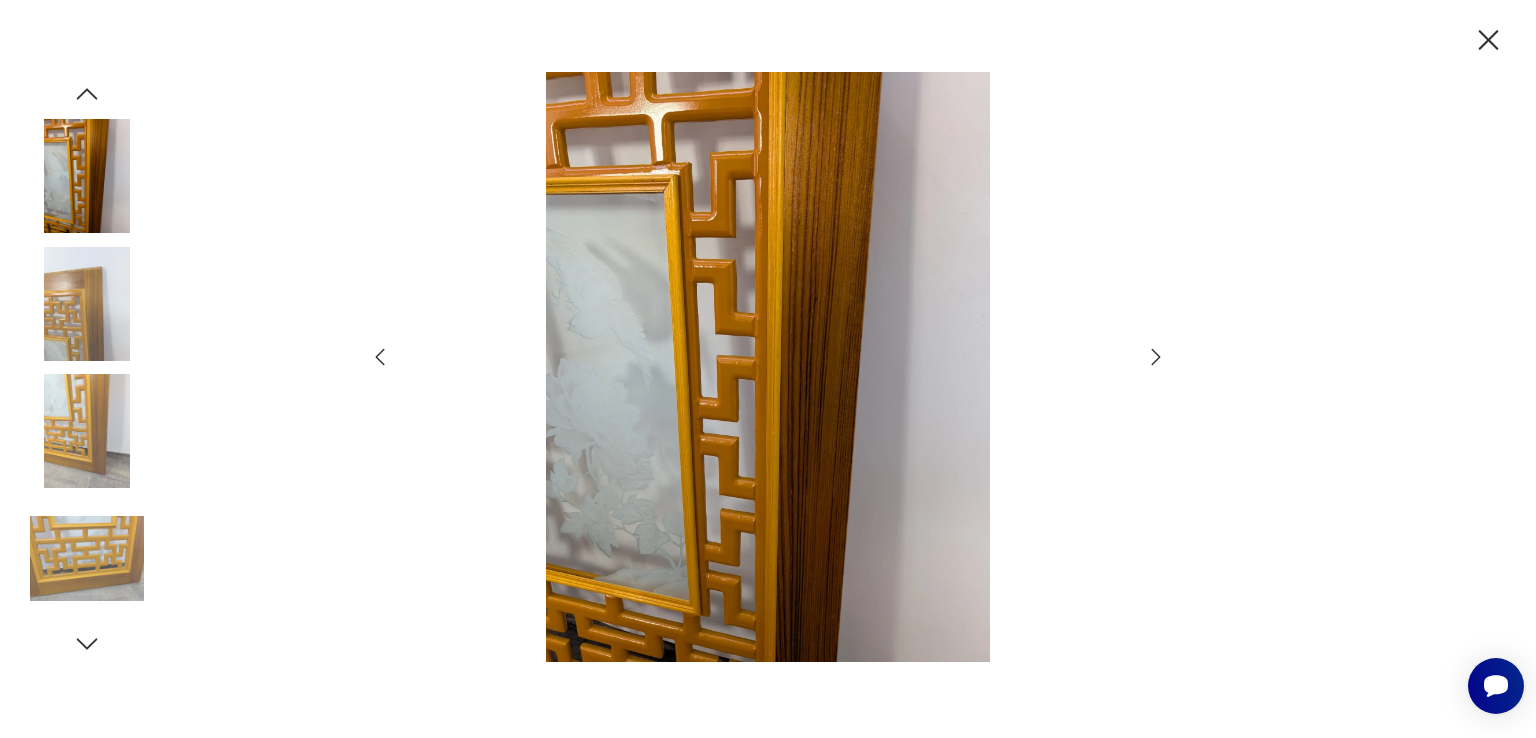 click 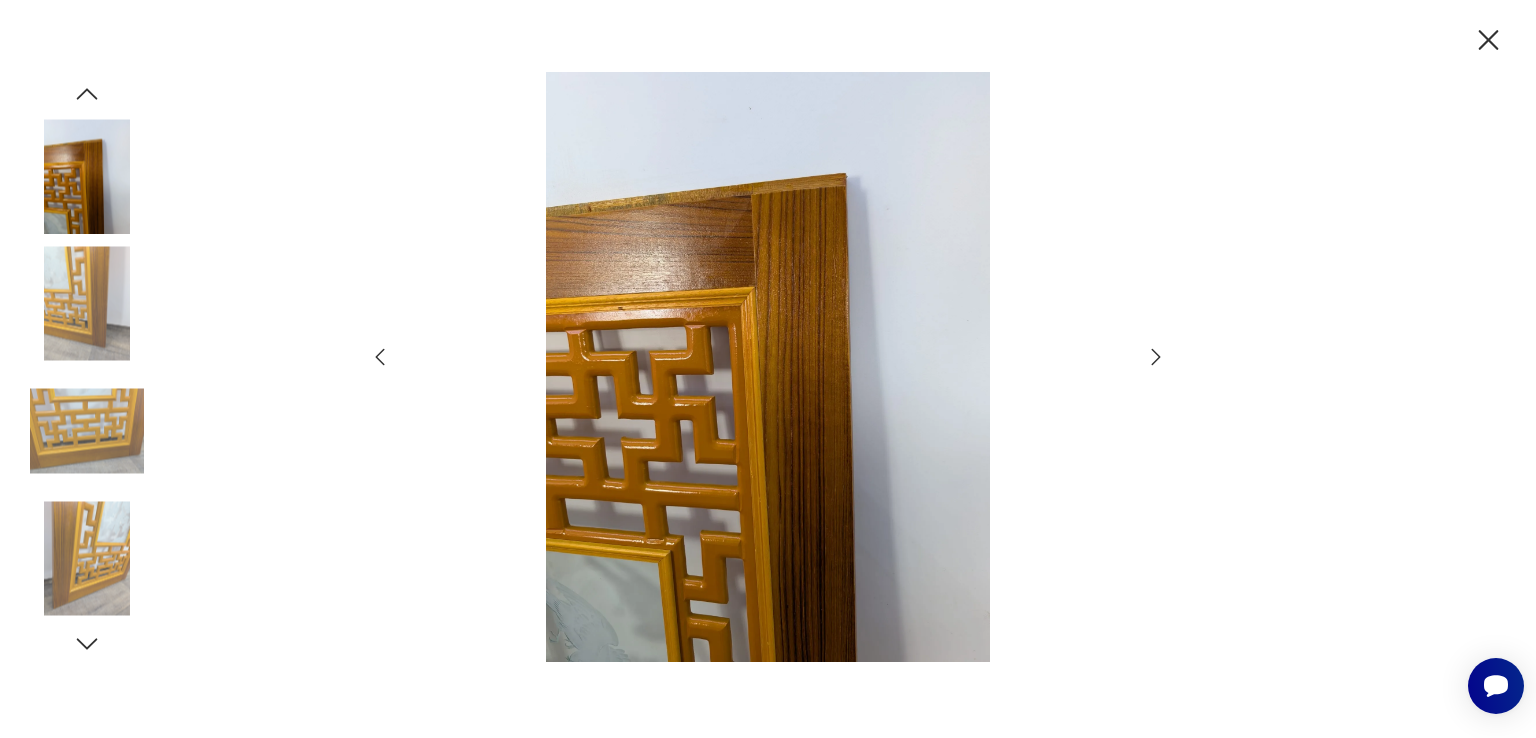 click 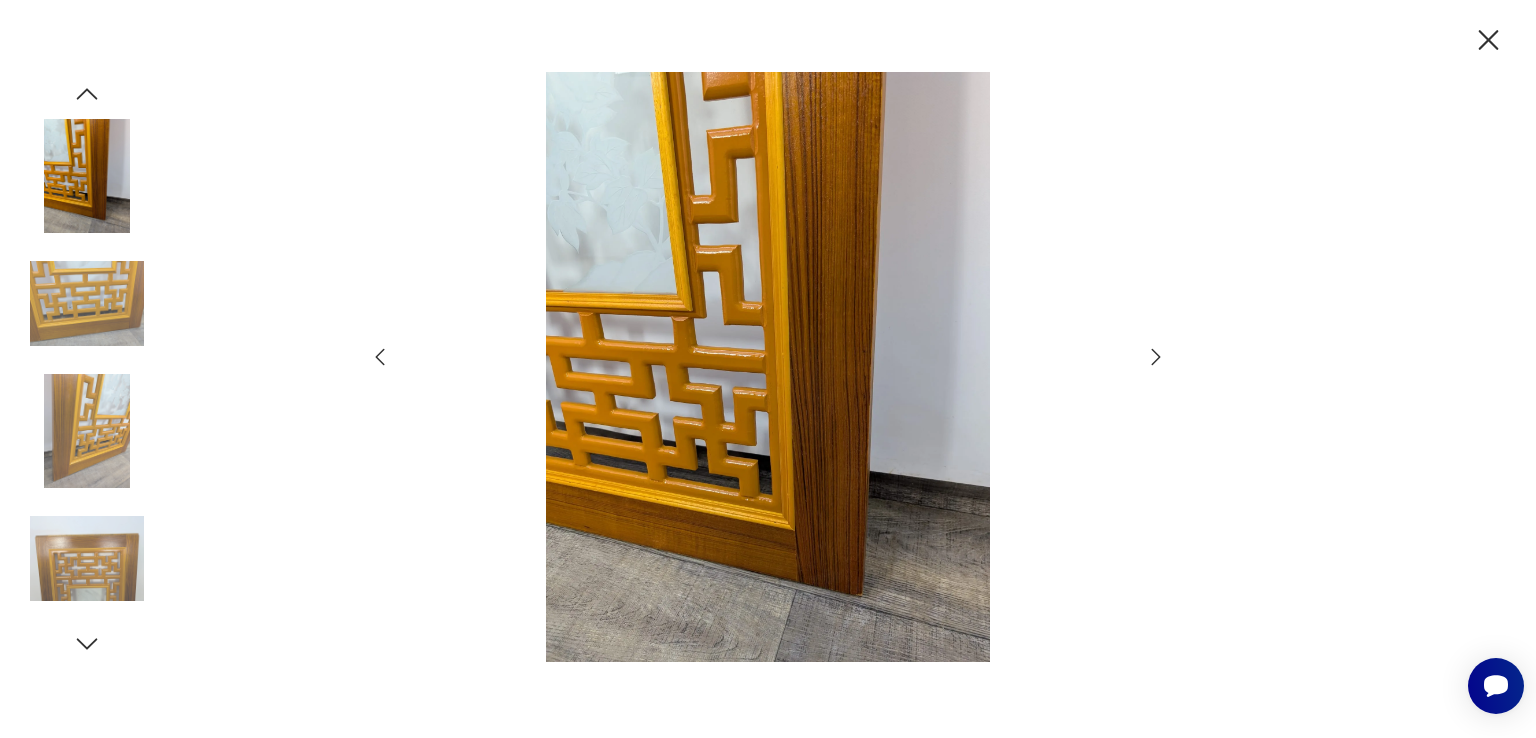 click 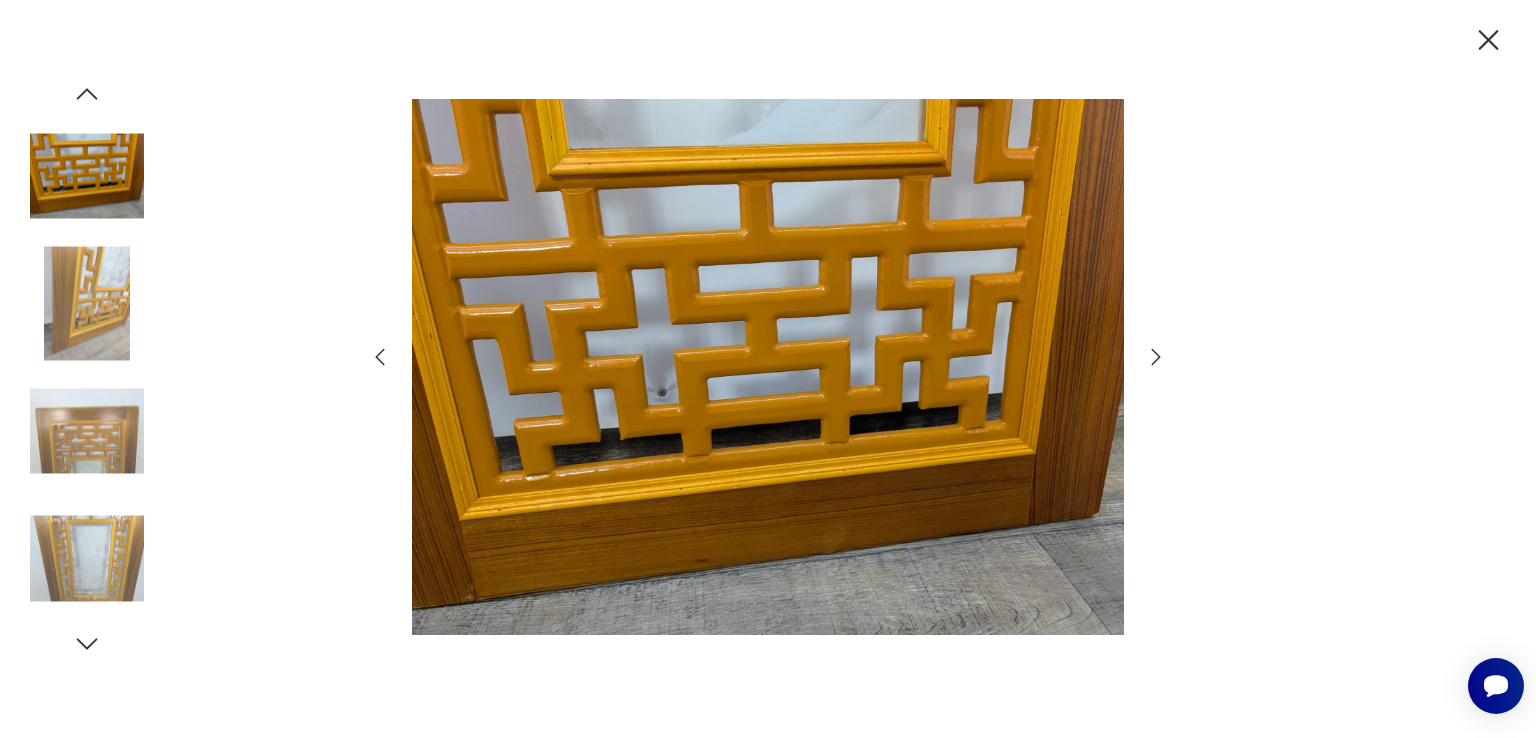 click 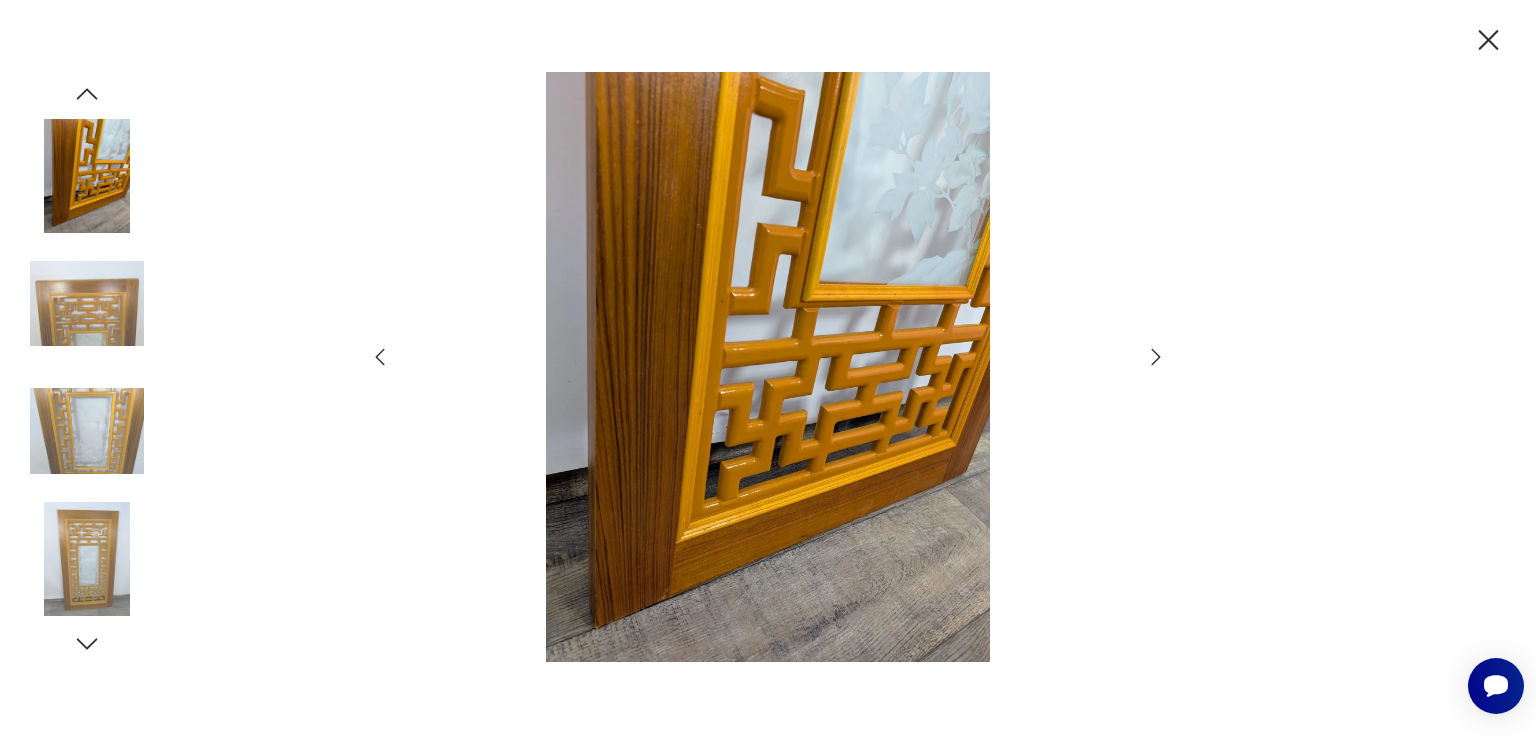 click 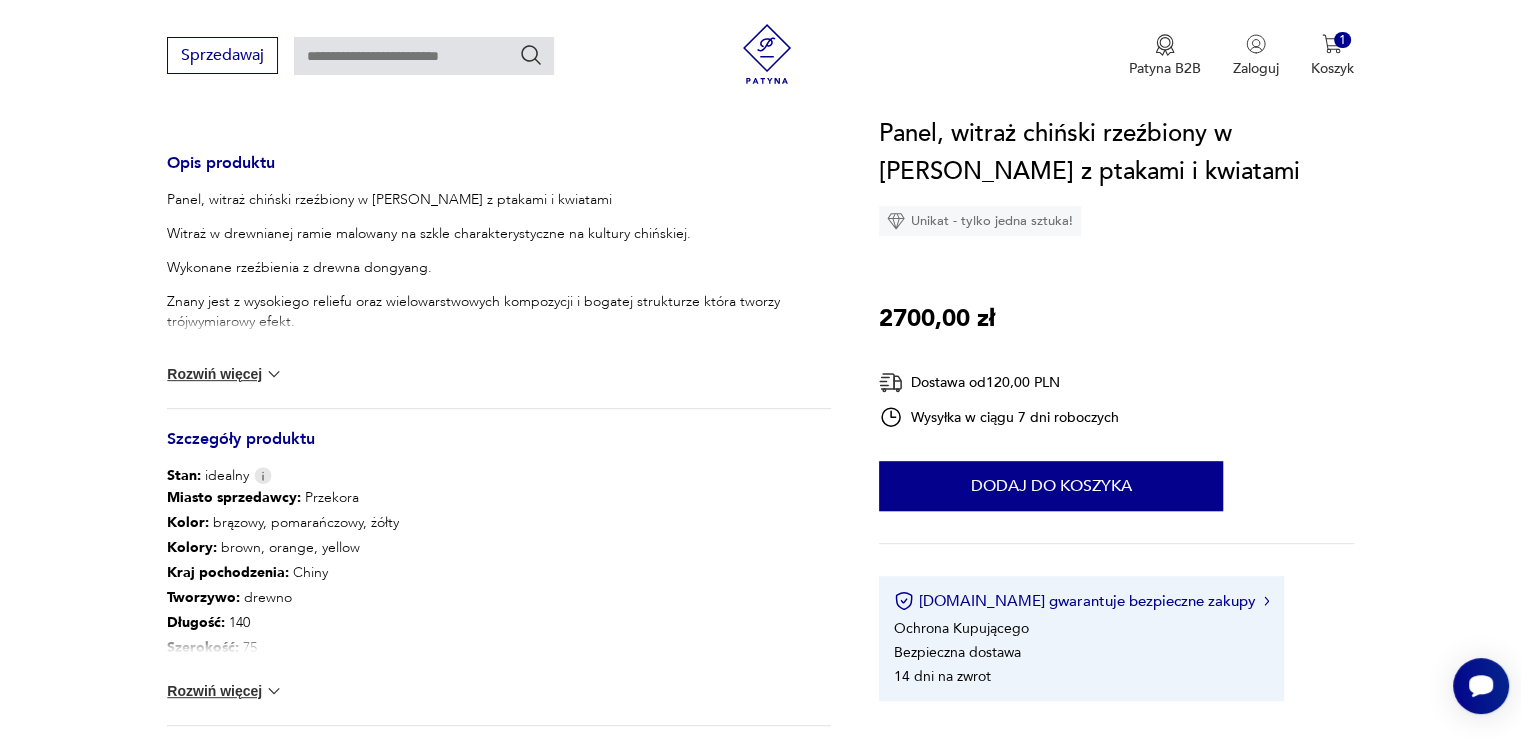 scroll, scrollTop: 900, scrollLeft: 0, axis: vertical 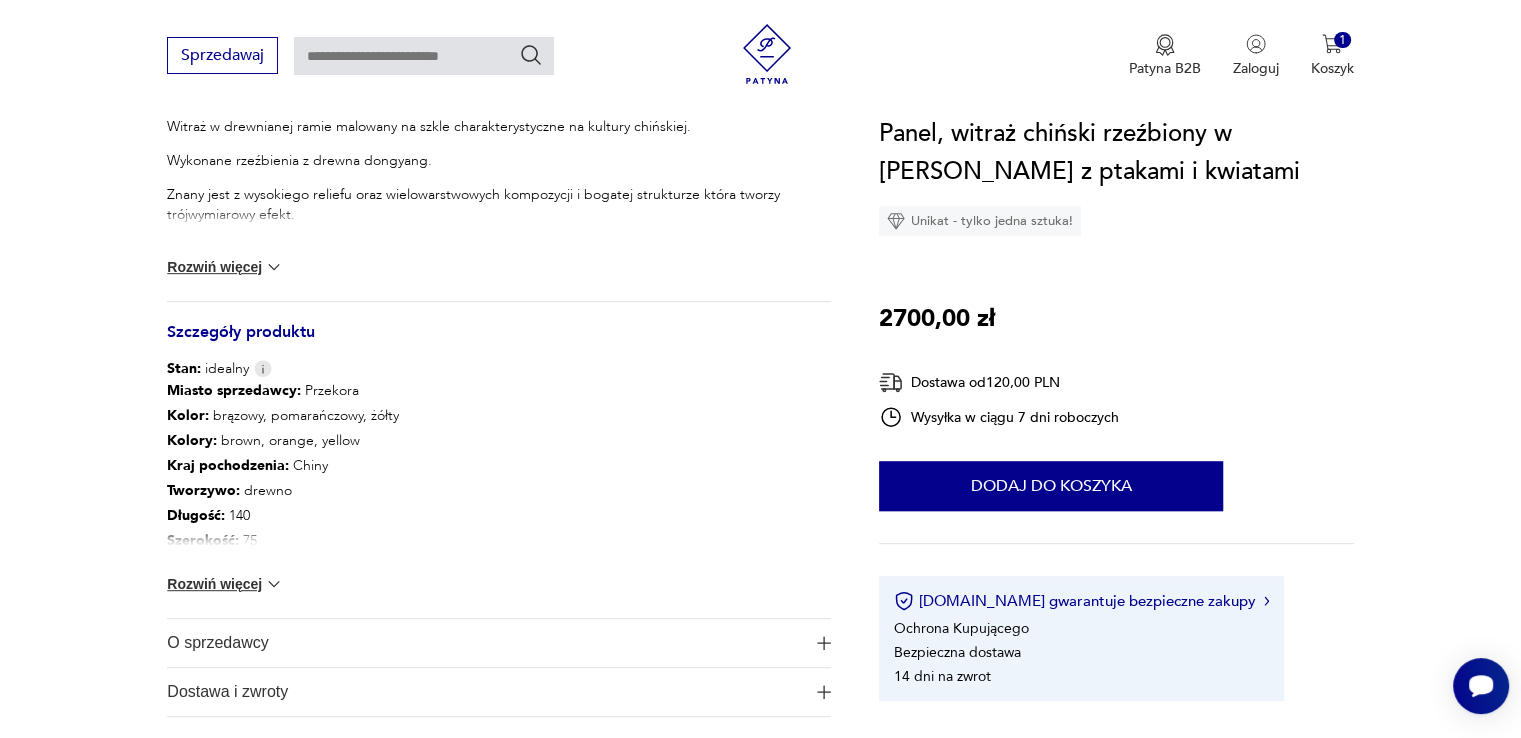 click at bounding box center (274, 584) 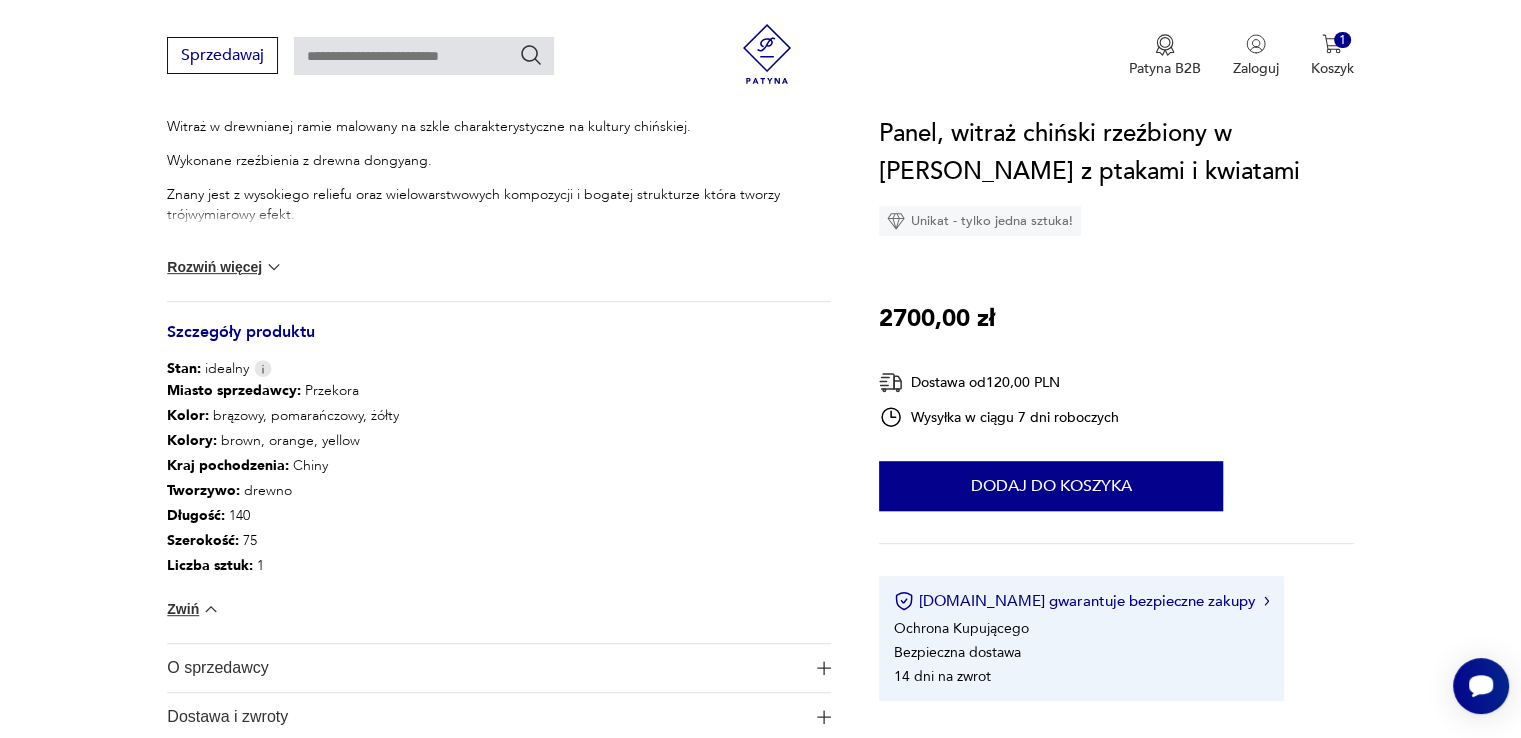 click on "Miasto sprzedawcy :   Przekora Kolor:   brązowy, pomarańczowy, żółty Kolory :   brown, orange, yellow Kraj pochodzenia :   Chiny Tworzywo :   drewno Długość :   140 Szerokość :   75 Liczba sztuk:   1 Zwiń" at bounding box center (499, 511) 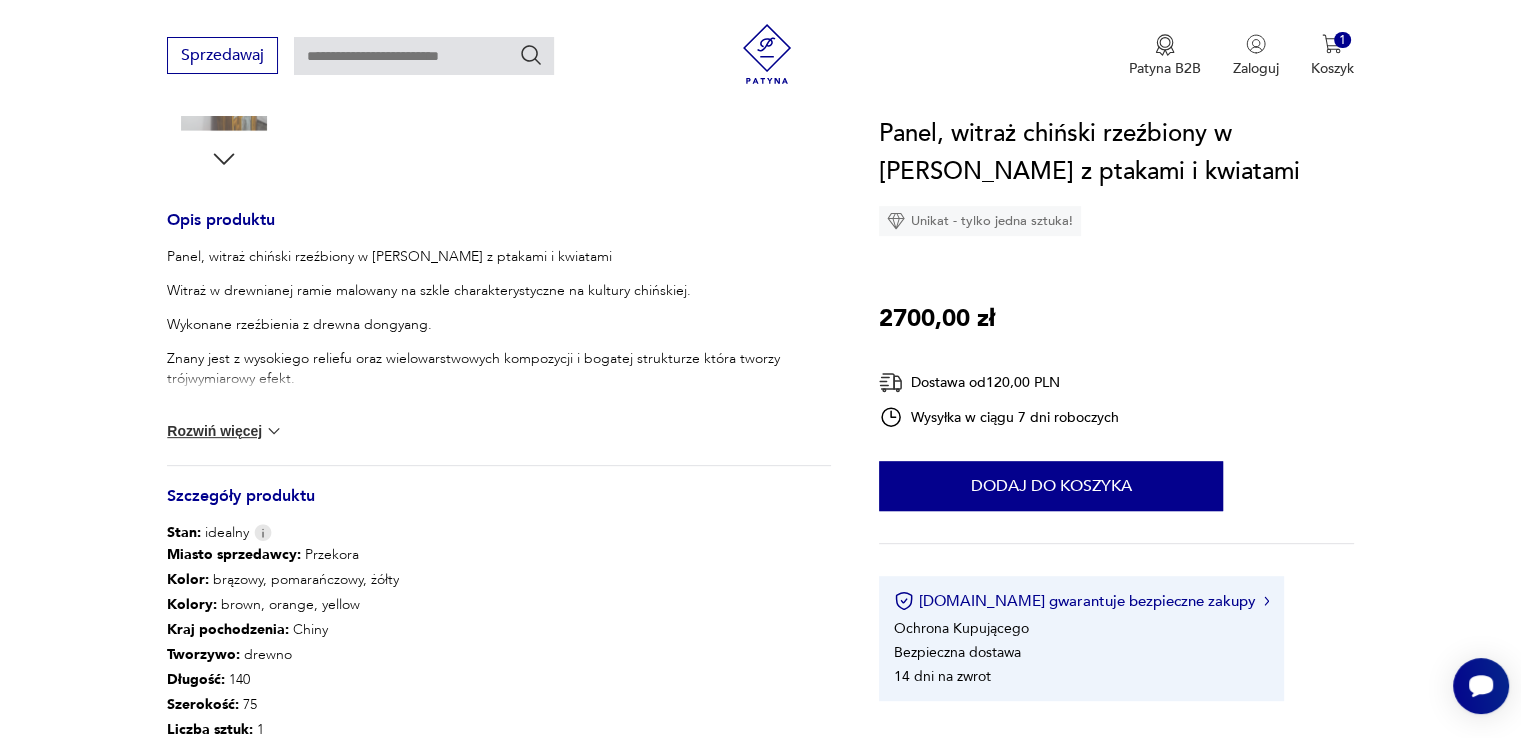 scroll, scrollTop: 800, scrollLeft: 0, axis: vertical 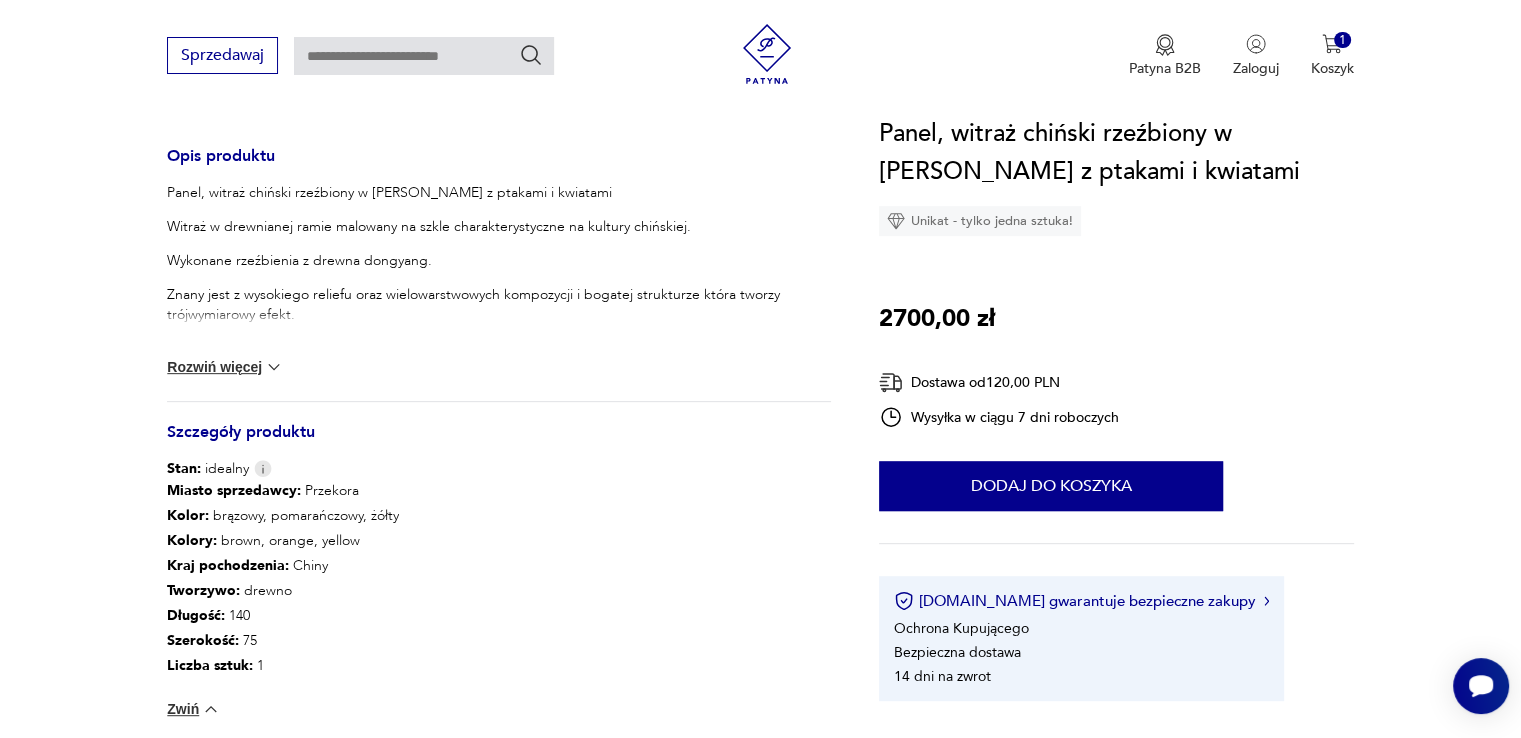 click at bounding box center (274, 367) 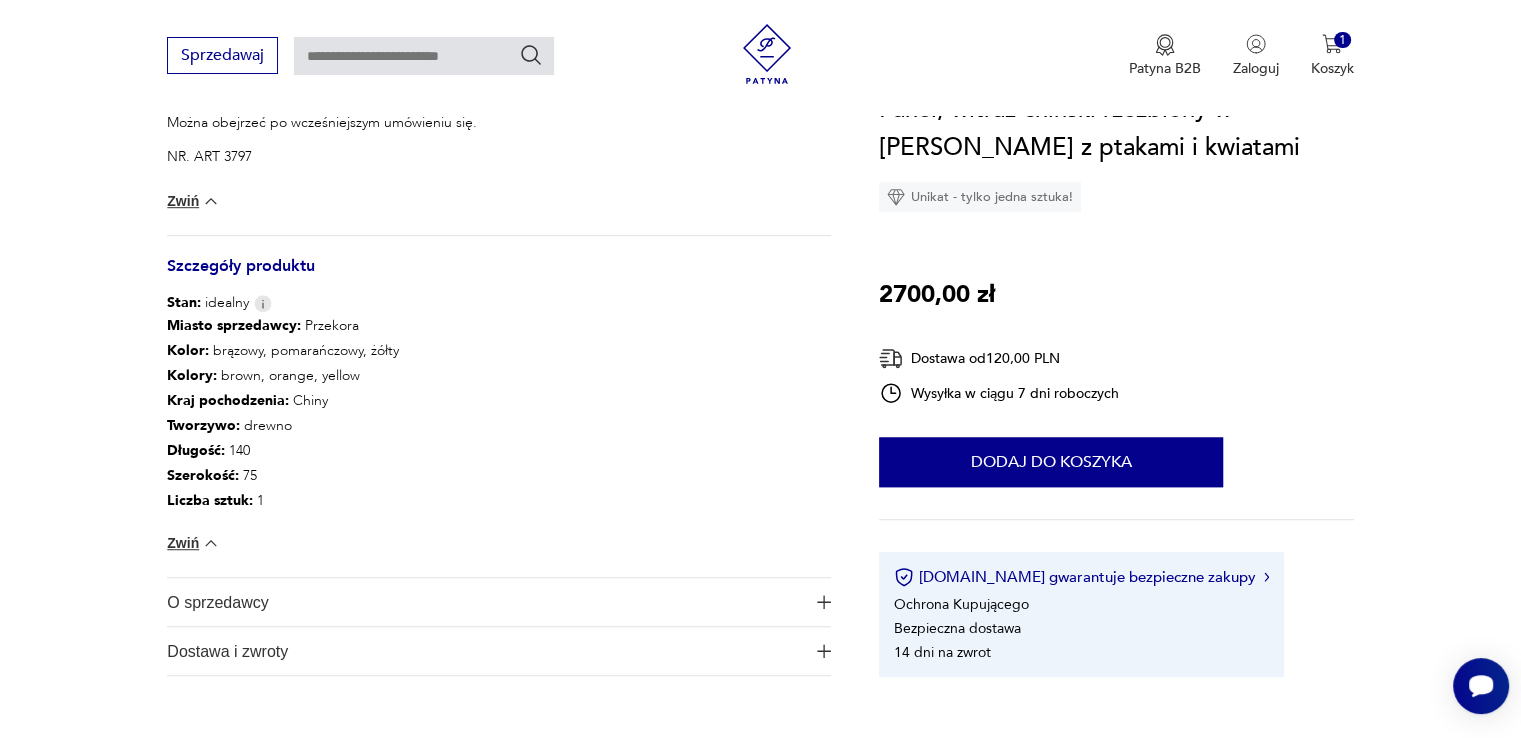 scroll, scrollTop: 1500, scrollLeft: 0, axis: vertical 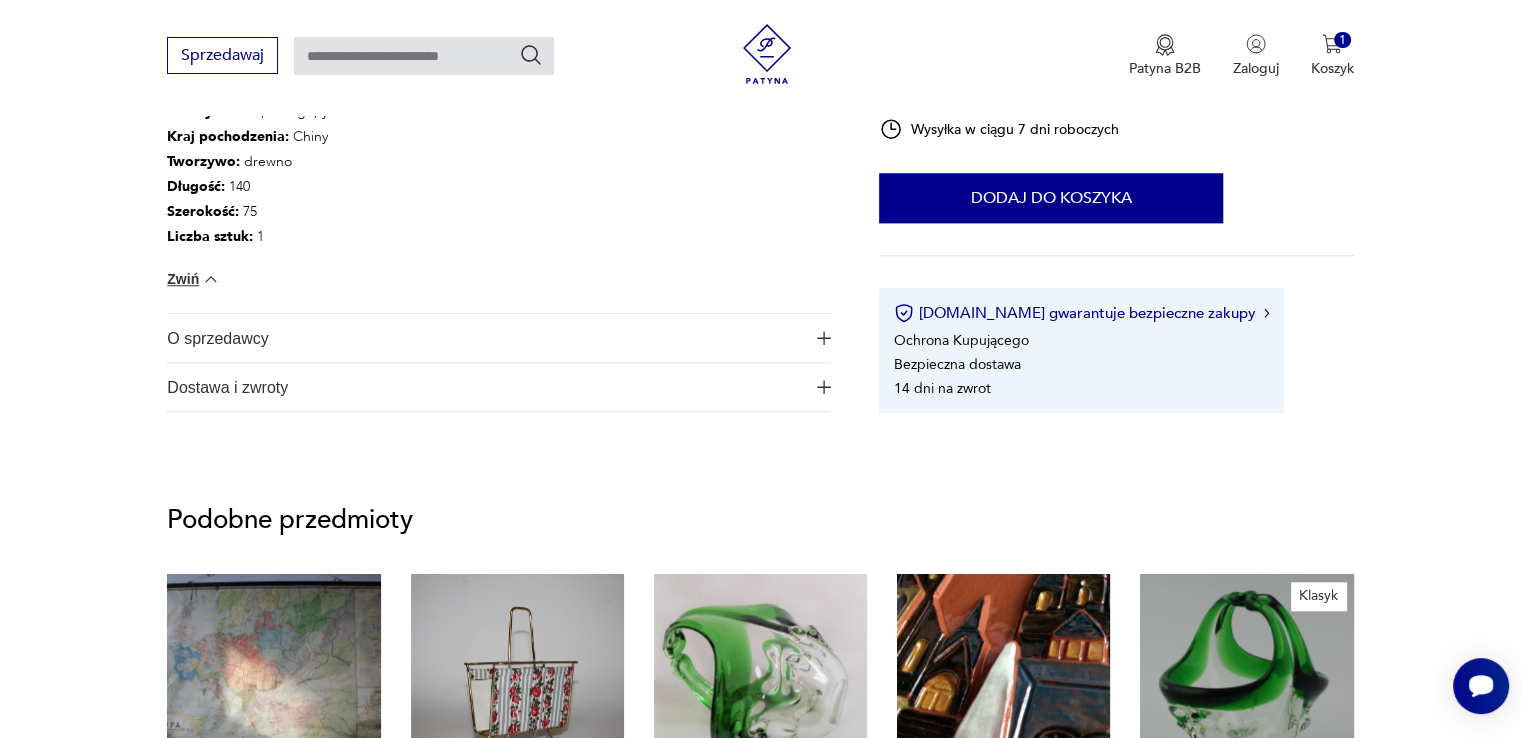click at bounding box center [824, 338] 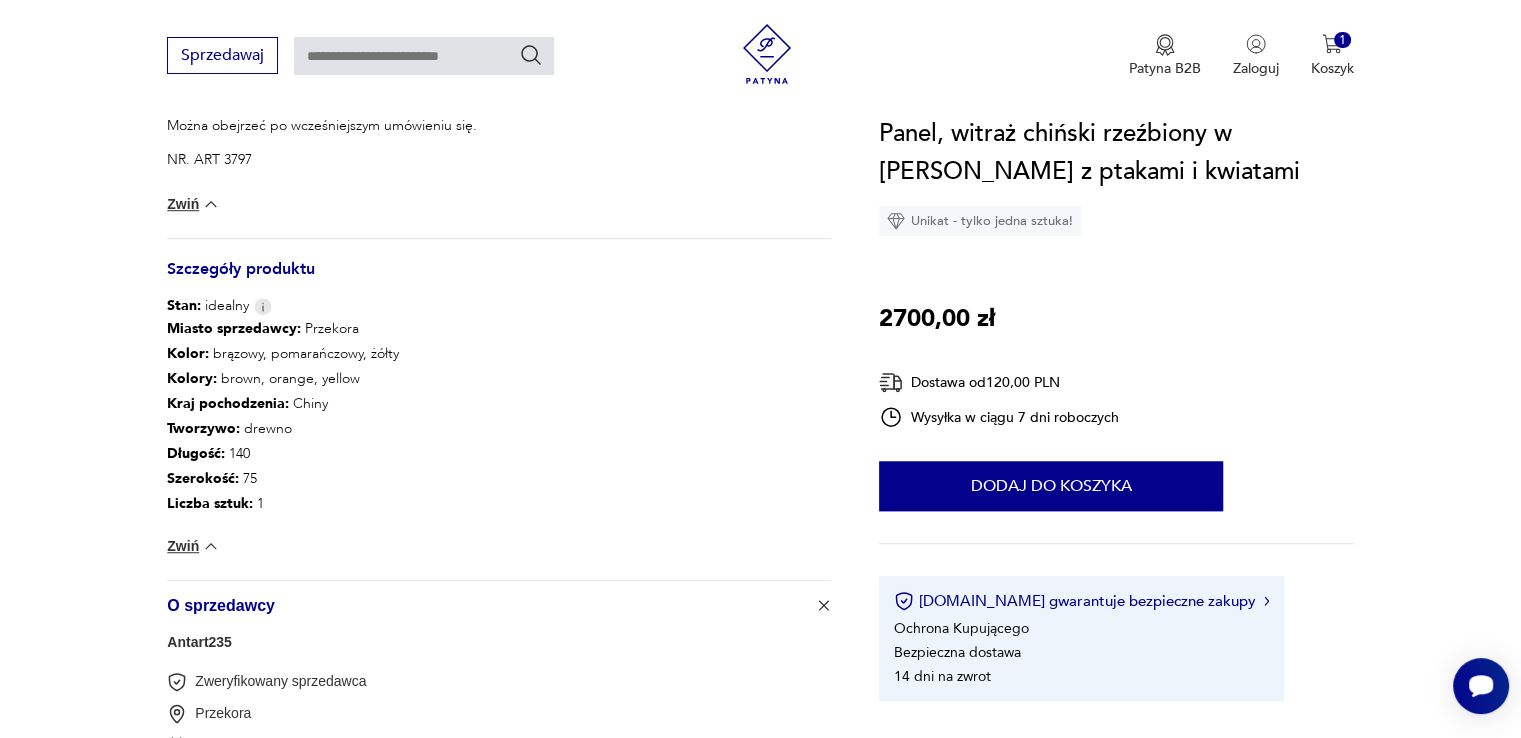 scroll, scrollTop: 1200, scrollLeft: 0, axis: vertical 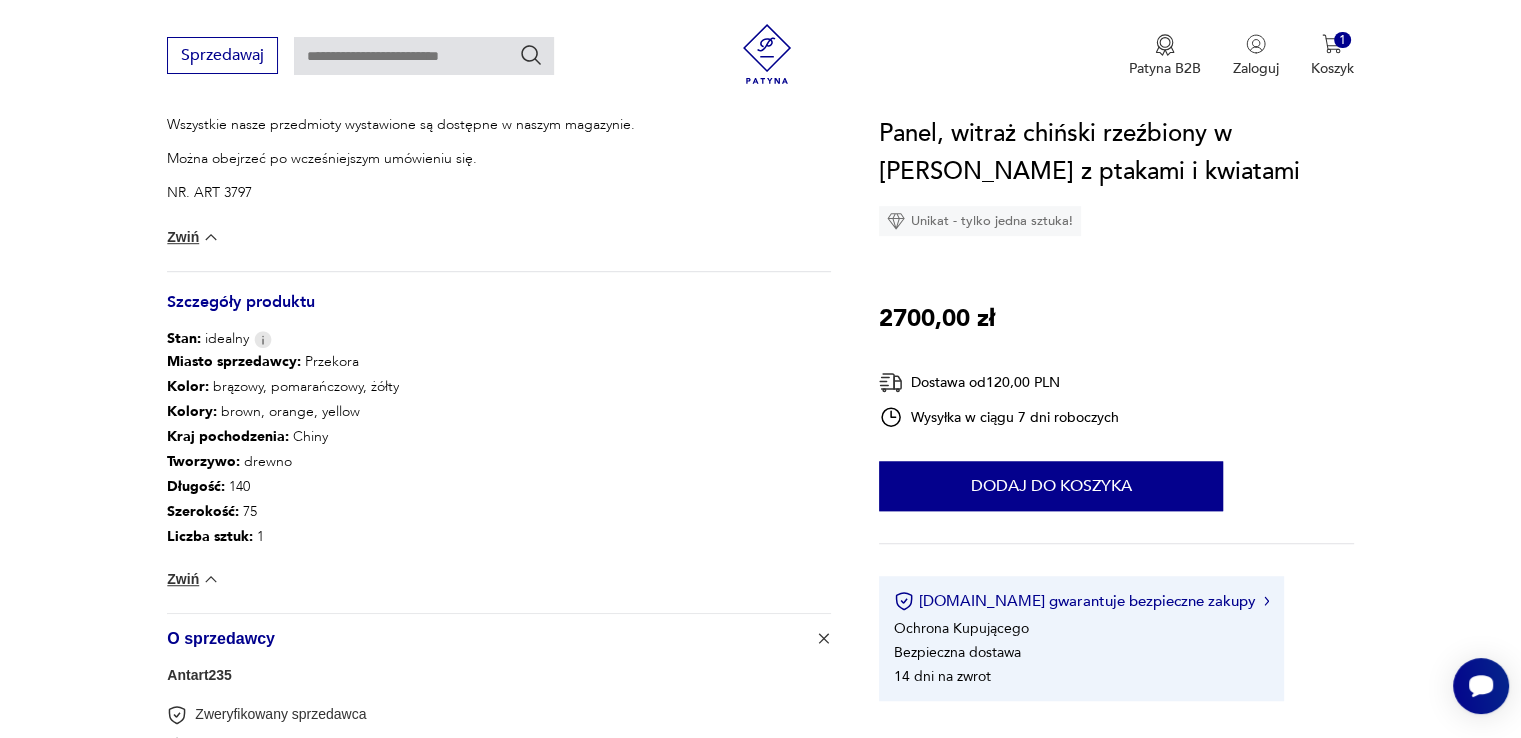 click on "Antart235" at bounding box center (199, 675) 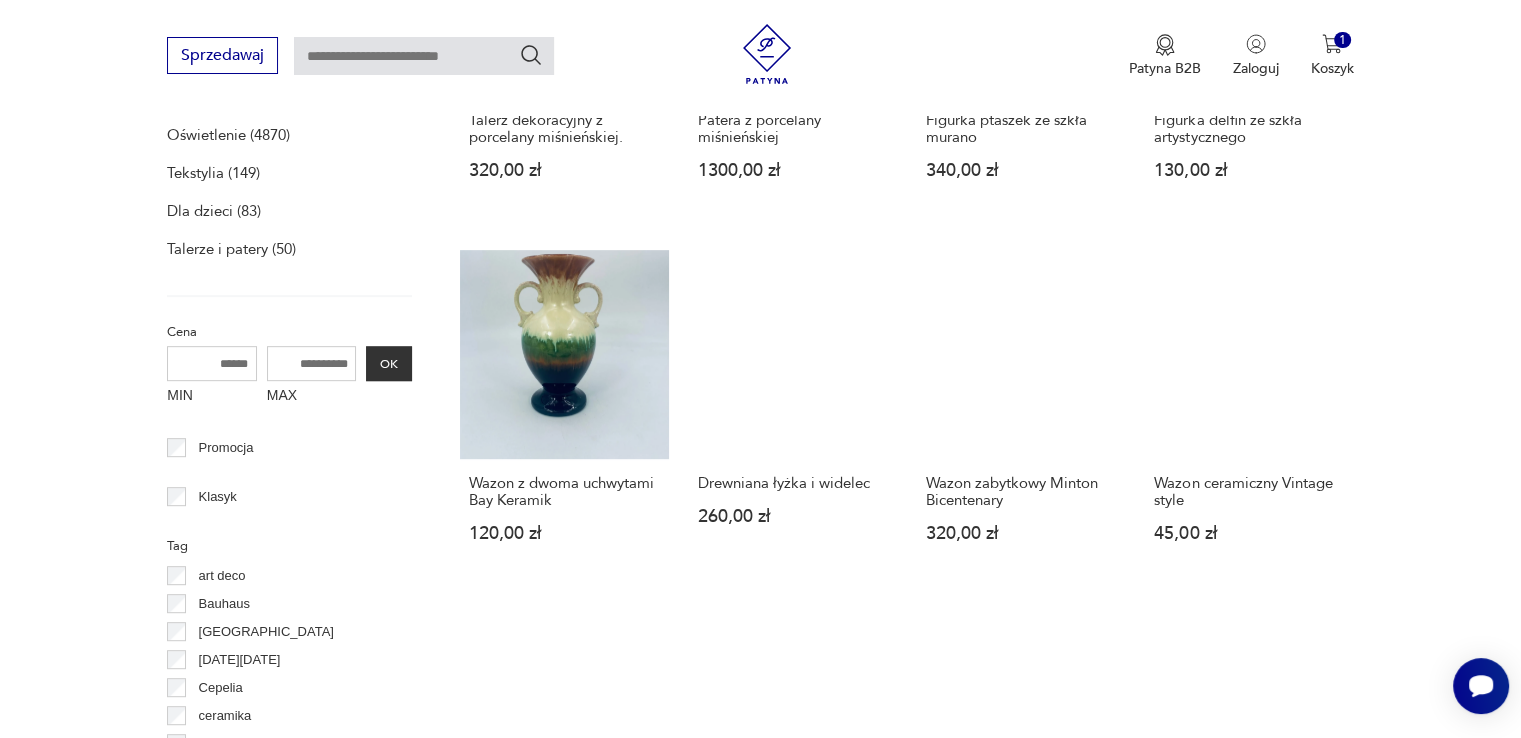 scroll, scrollTop: 912, scrollLeft: 0, axis: vertical 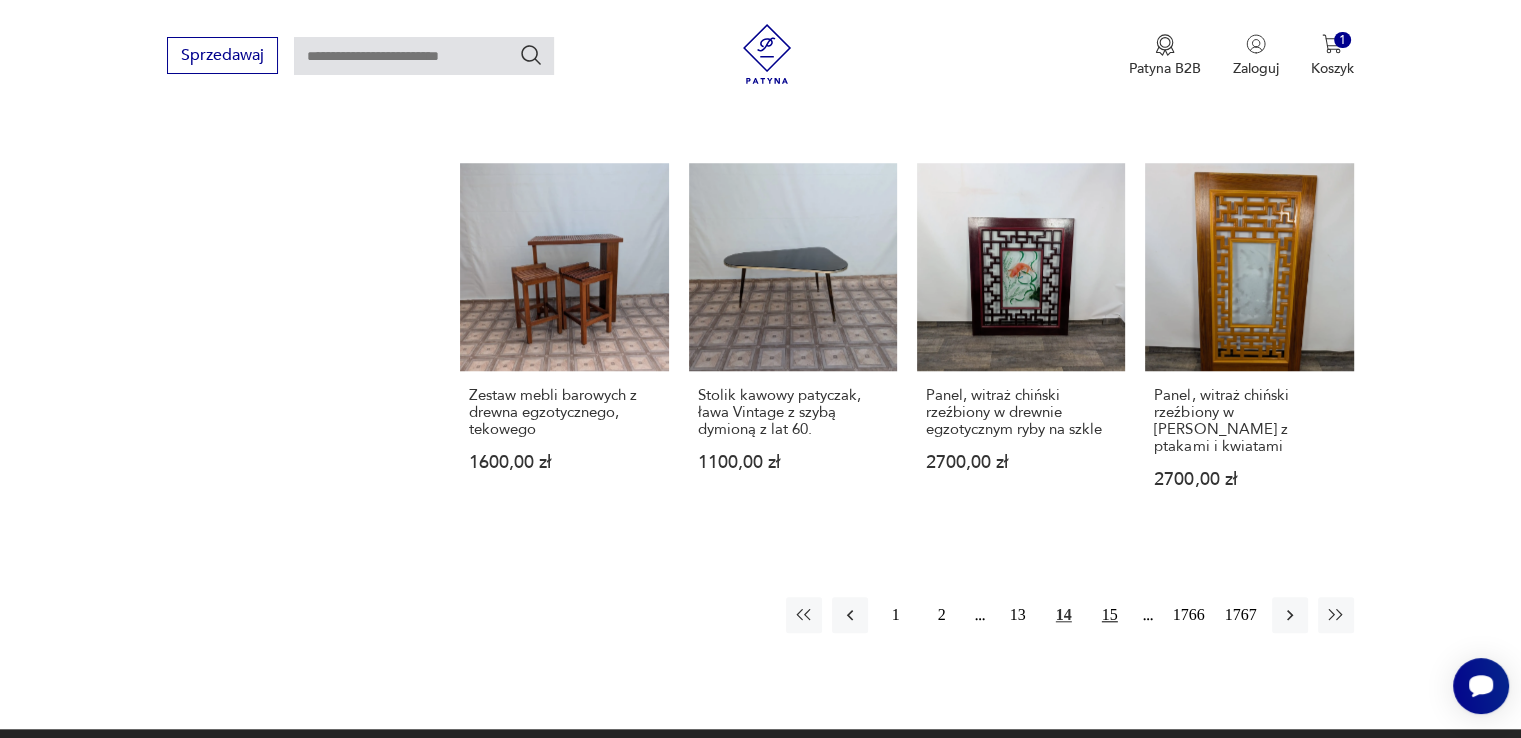 click on "15" at bounding box center [1110, 615] 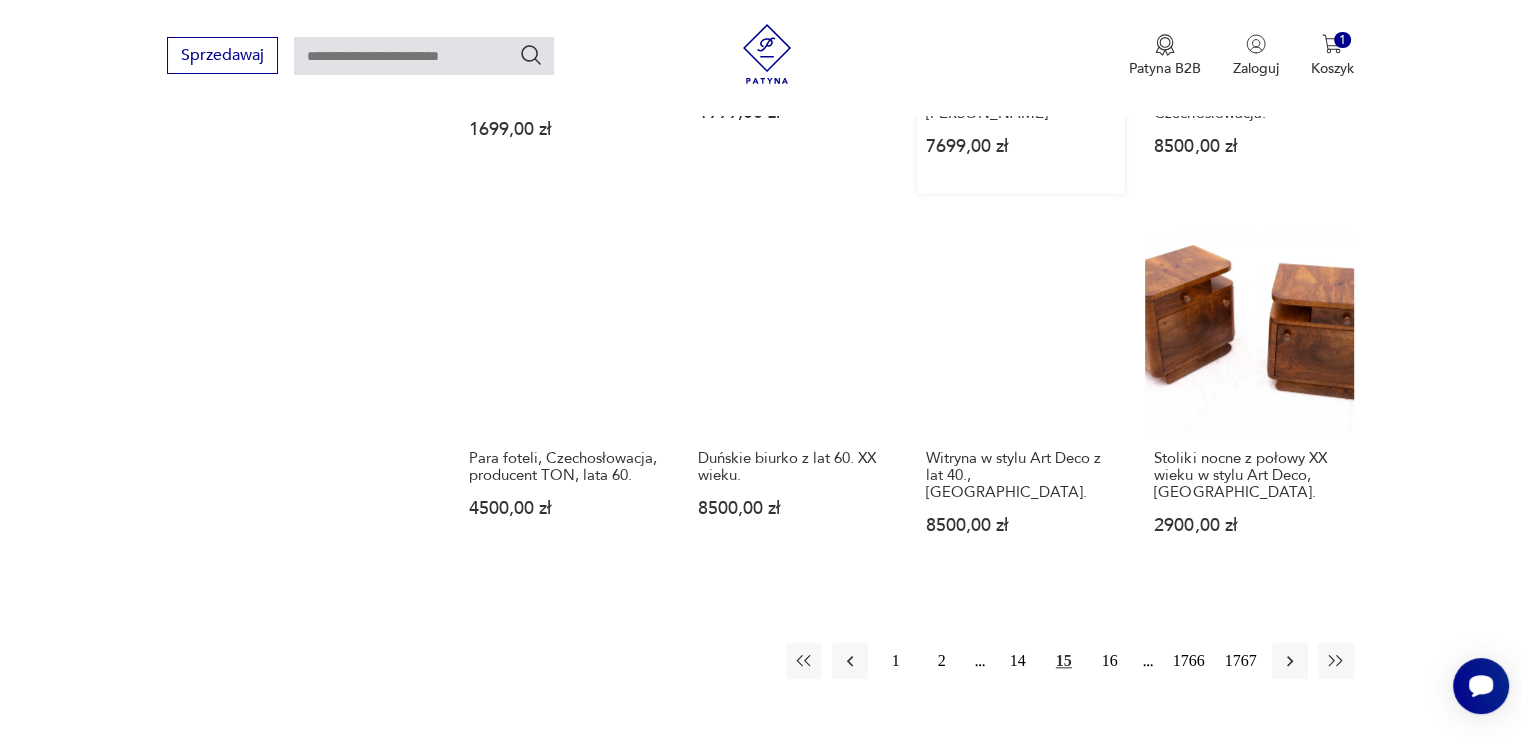 scroll, scrollTop: 1658, scrollLeft: 0, axis: vertical 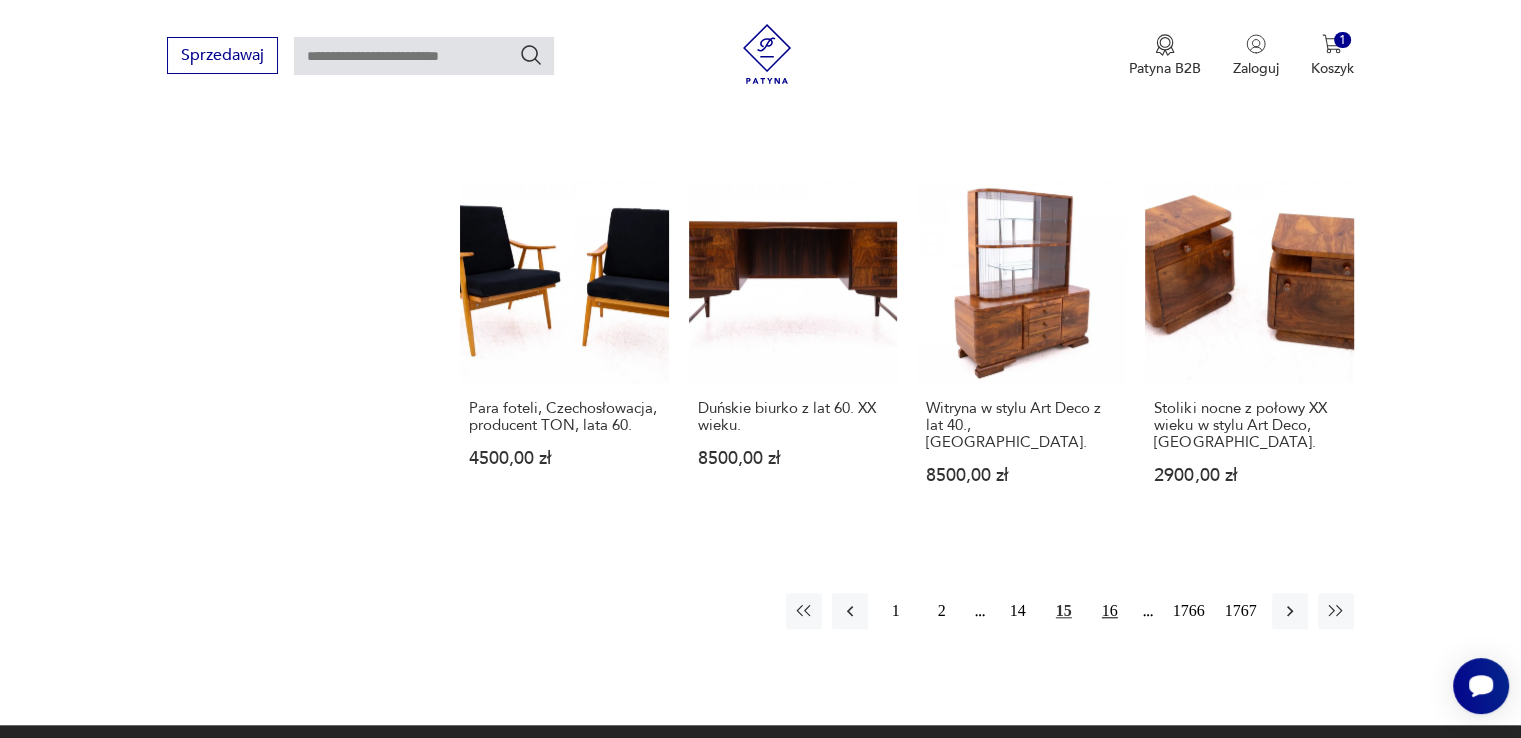 click on "16" at bounding box center [1110, 611] 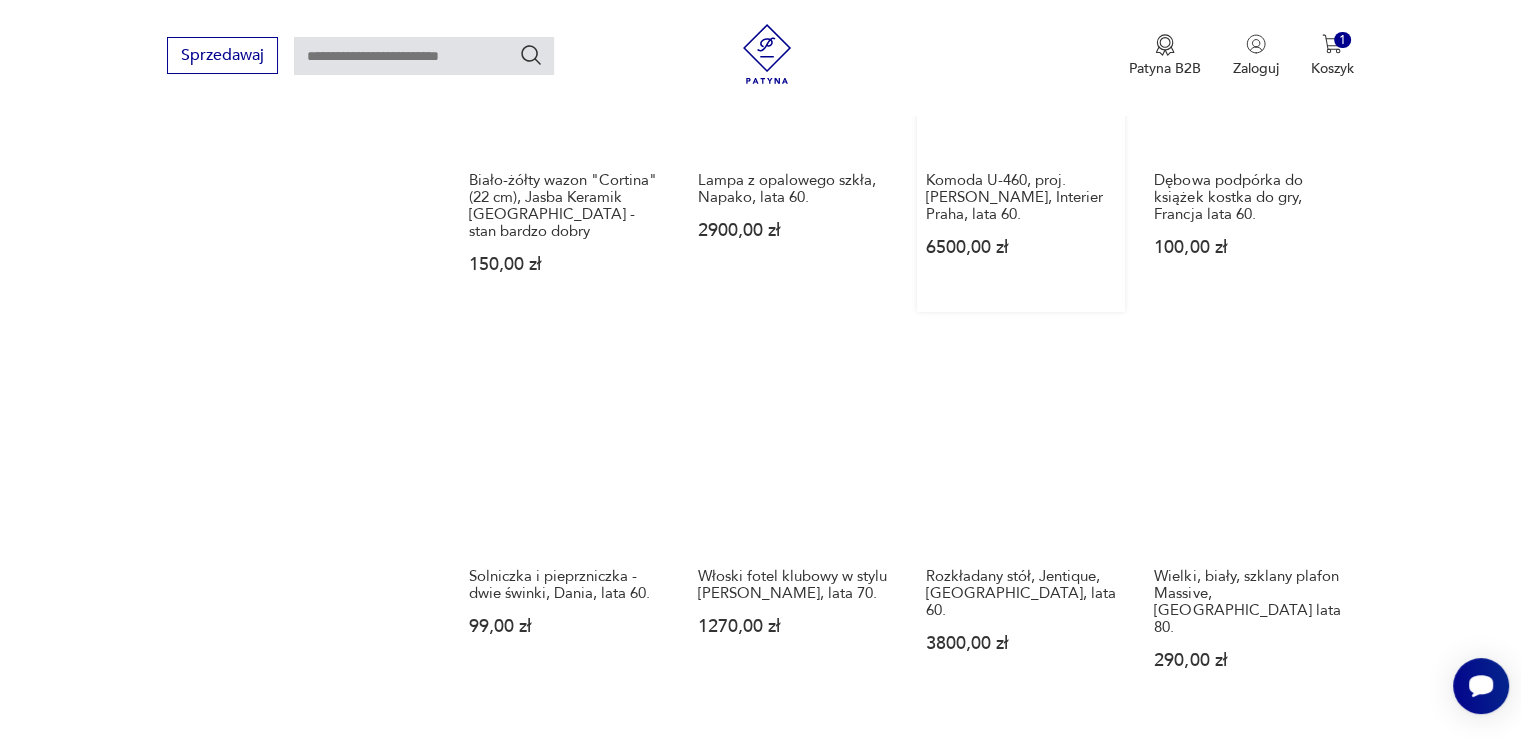 scroll, scrollTop: 1558, scrollLeft: 0, axis: vertical 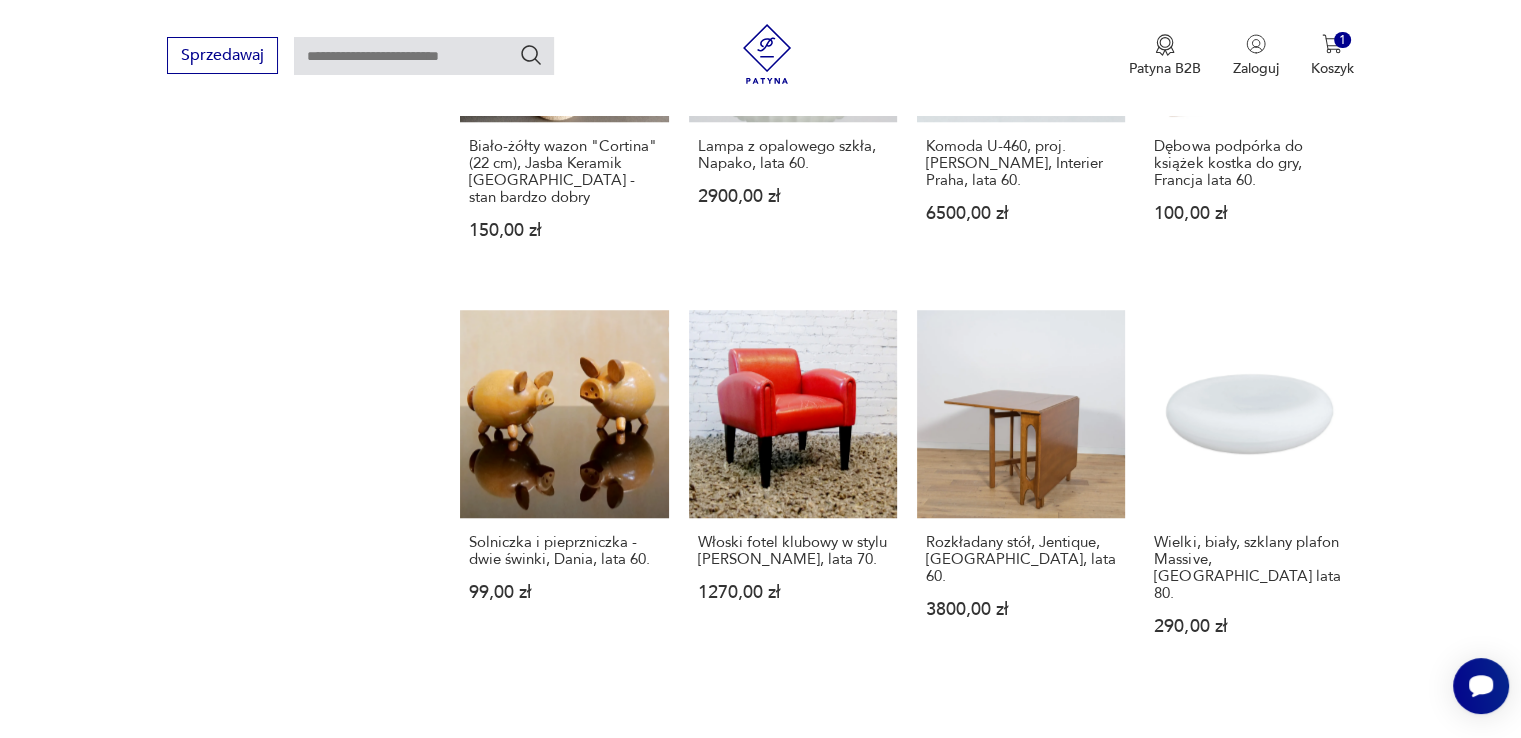 click on "17" at bounding box center (1110, 762) 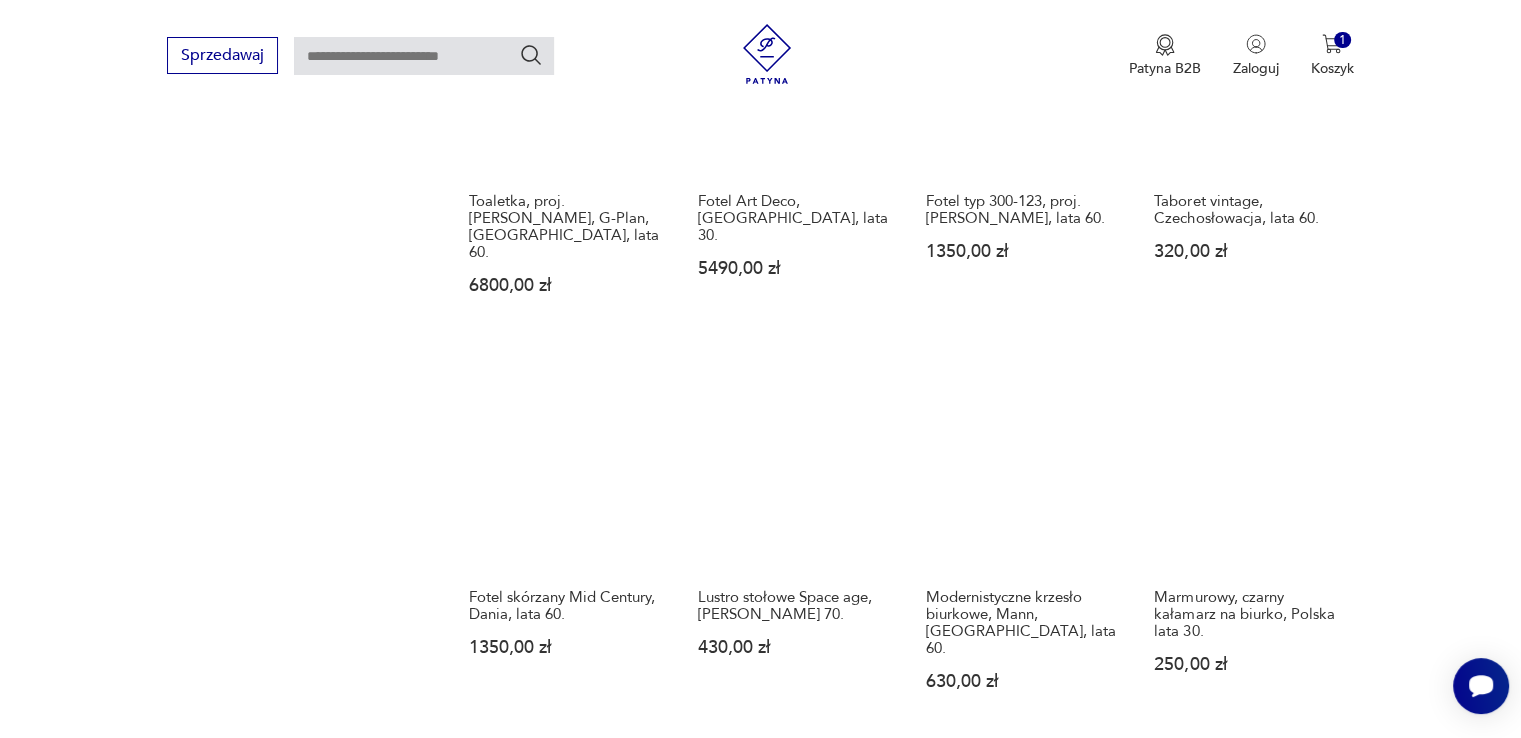 scroll, scrollTop: 1558, scrollLeft: 0, axis: vertical 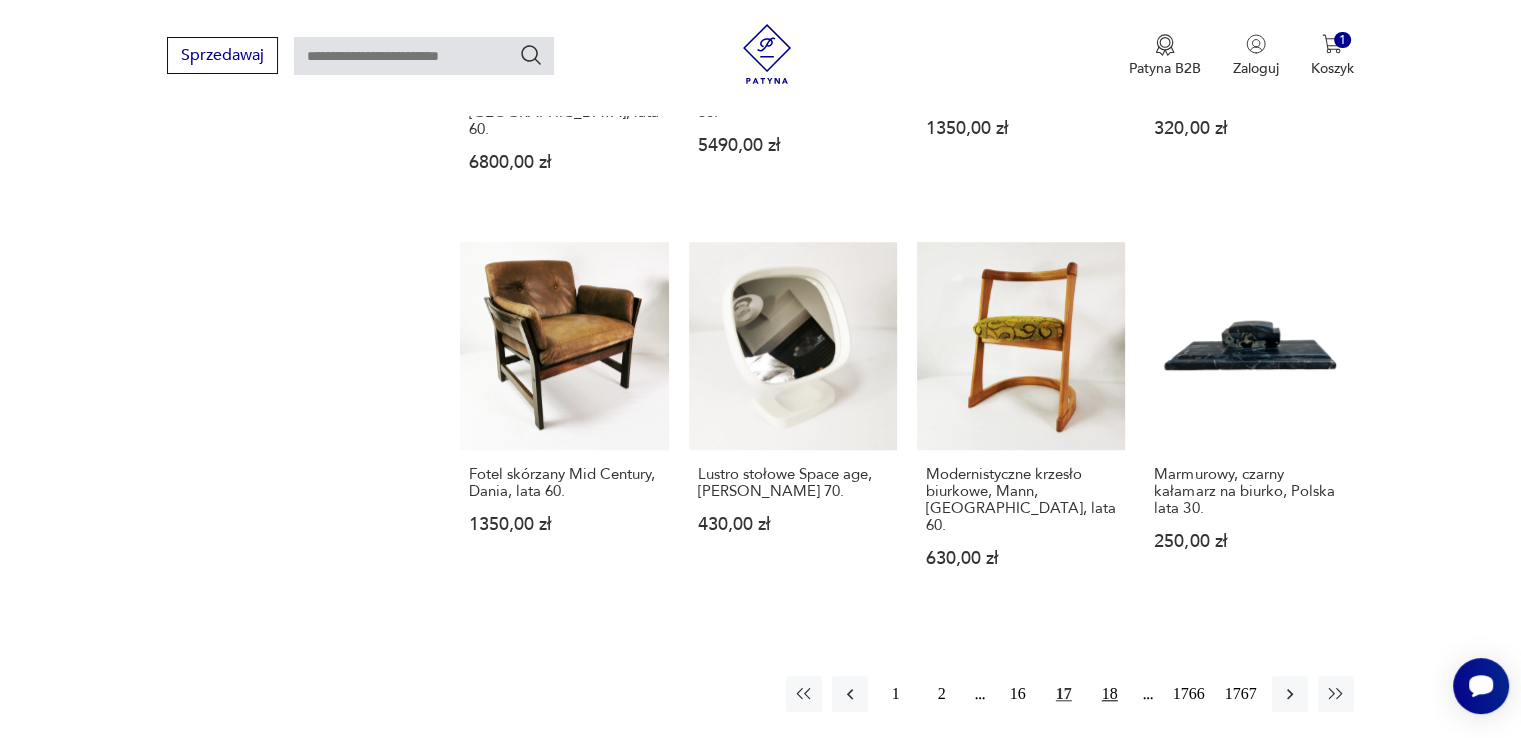 click on "18" at bounding box center (1110, 694) 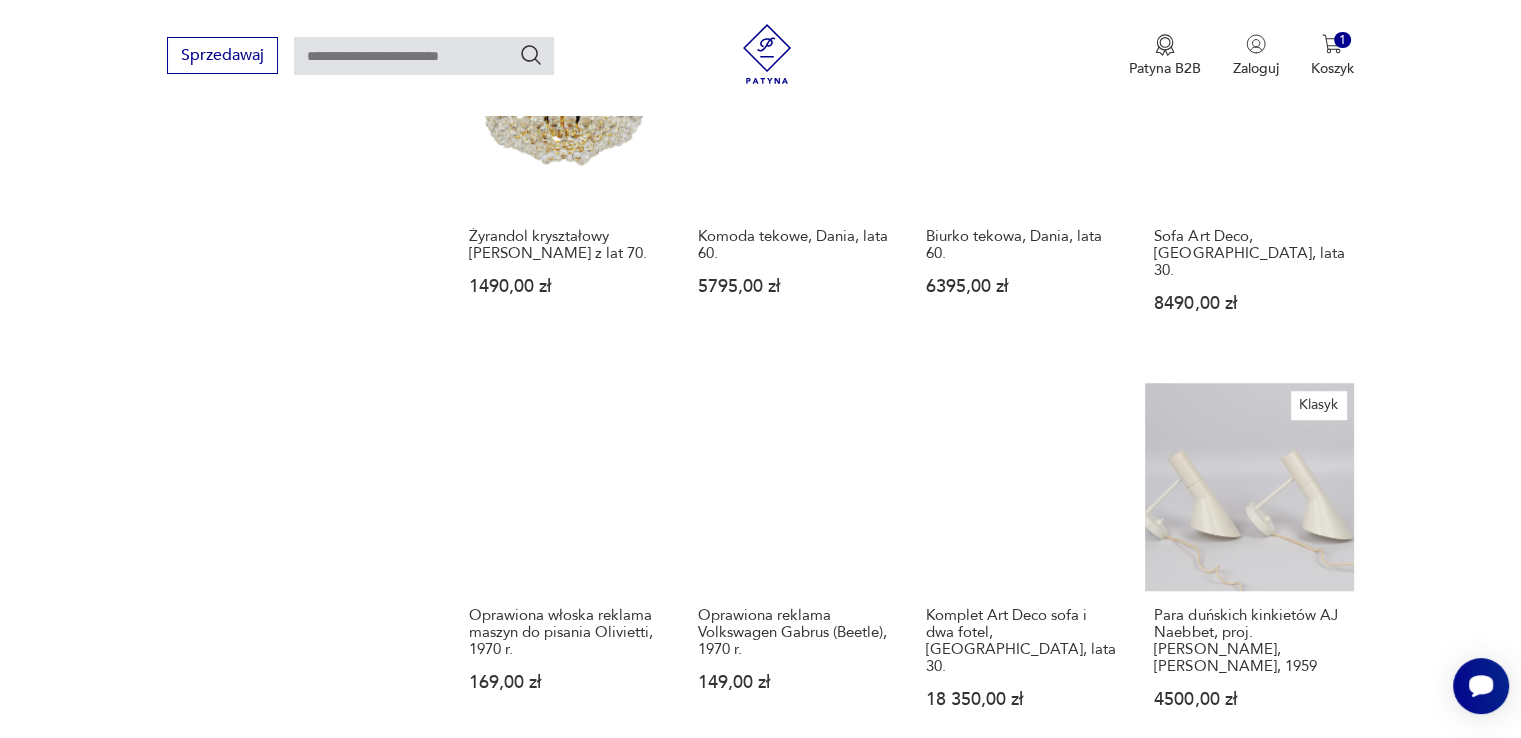 scroll, scrollTop: 1558, scrollLeft: 0, axis: vertical 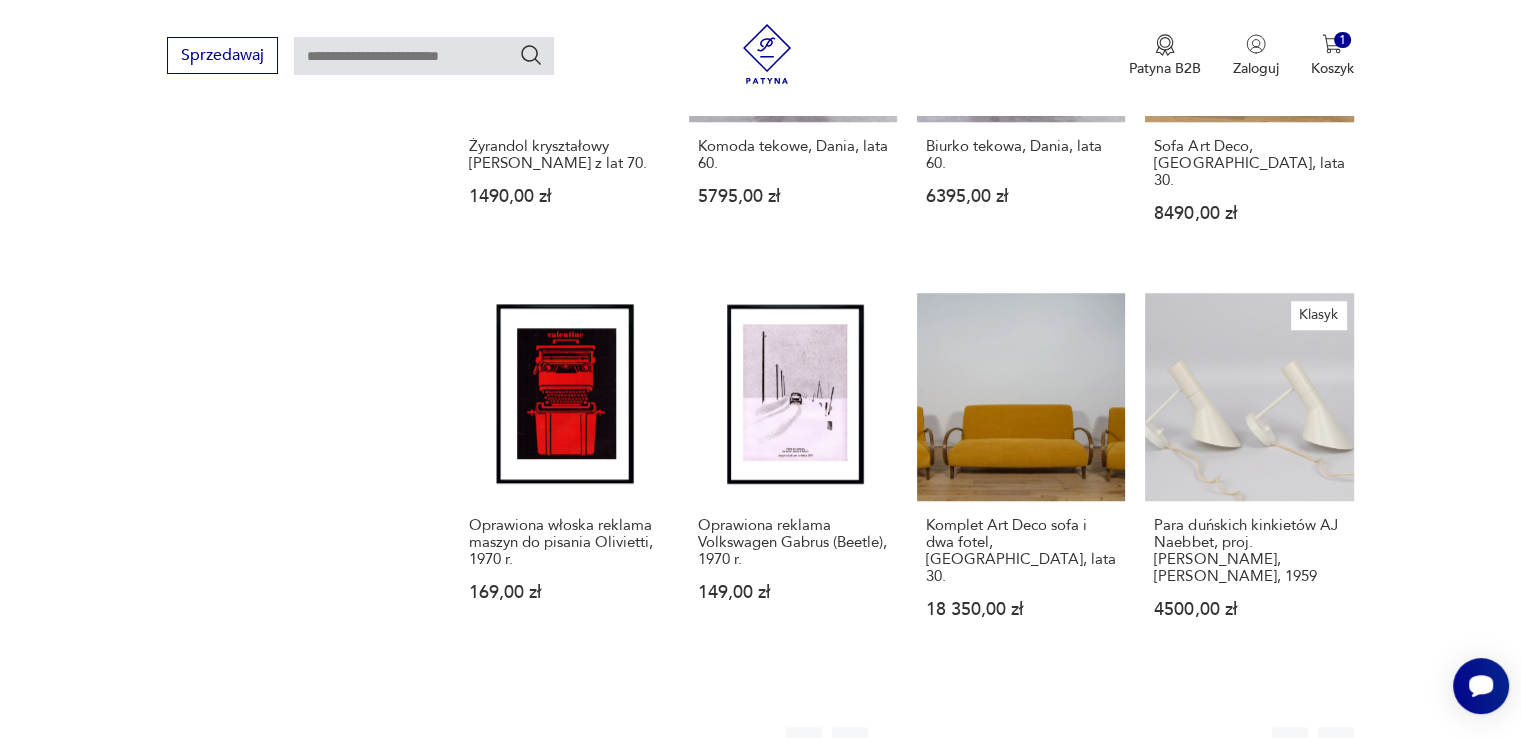 click on "19" at bounding box center [1110, 745] 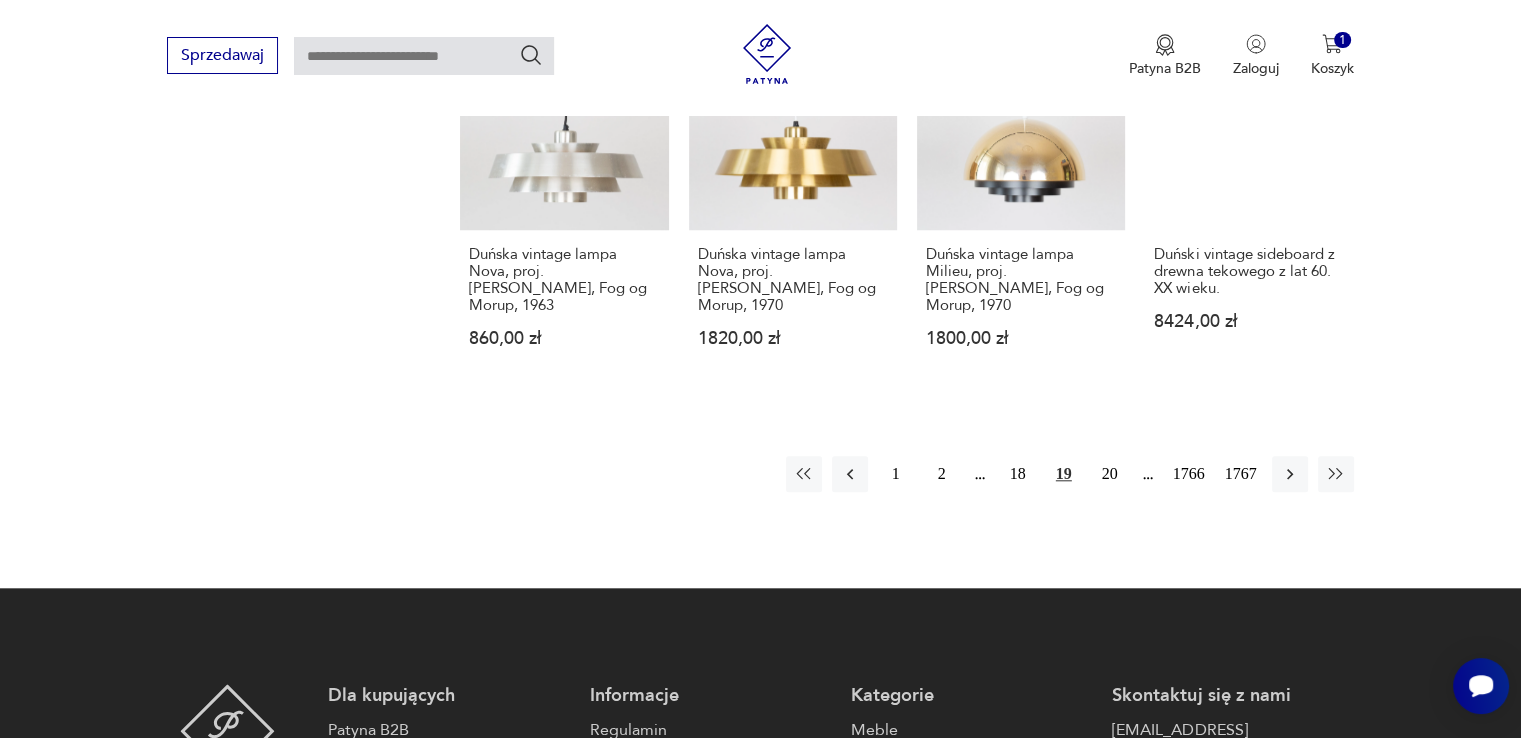 scroll, scrollTop: 1858, scrollLeft: 0, axis: vertical 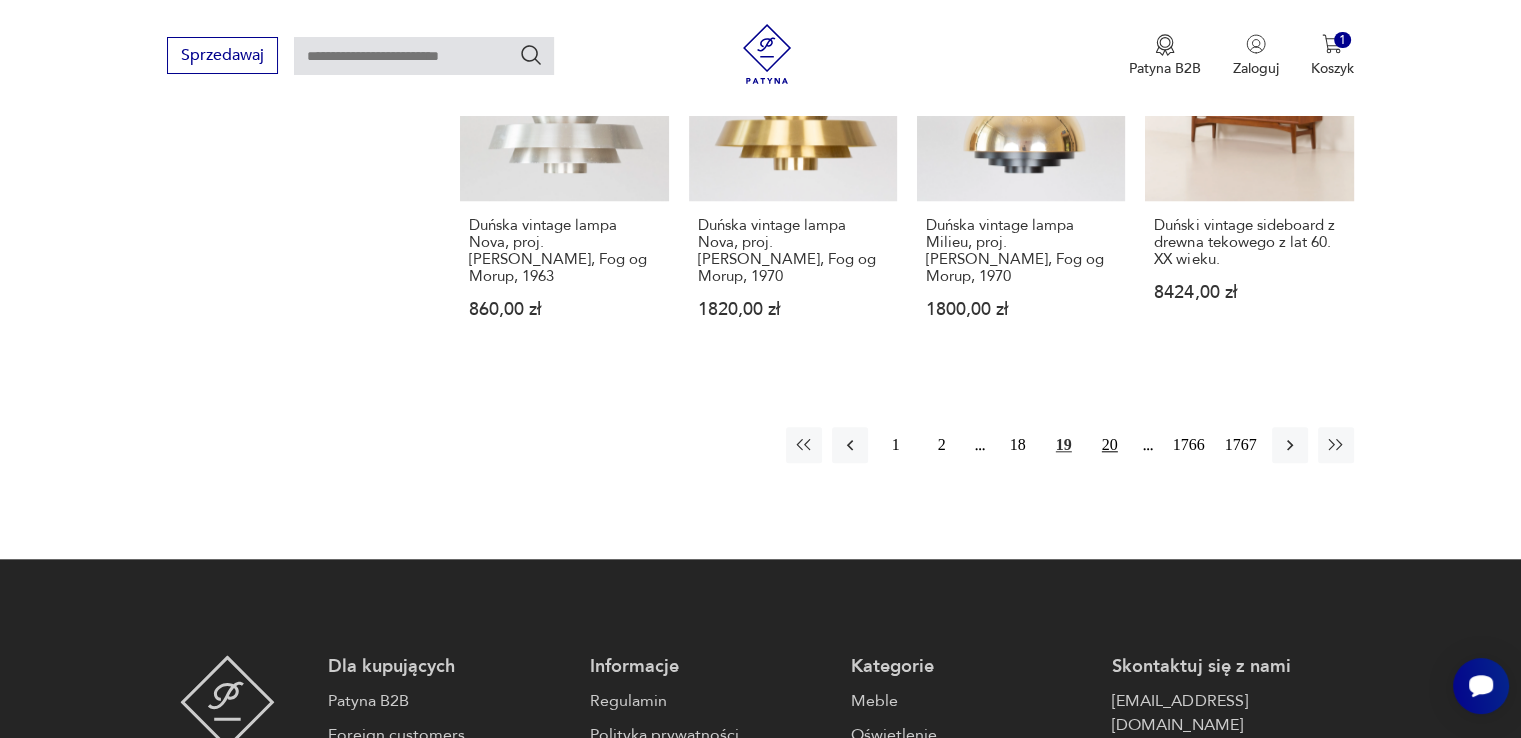 click on "20" at bounding box center (1110, 445) 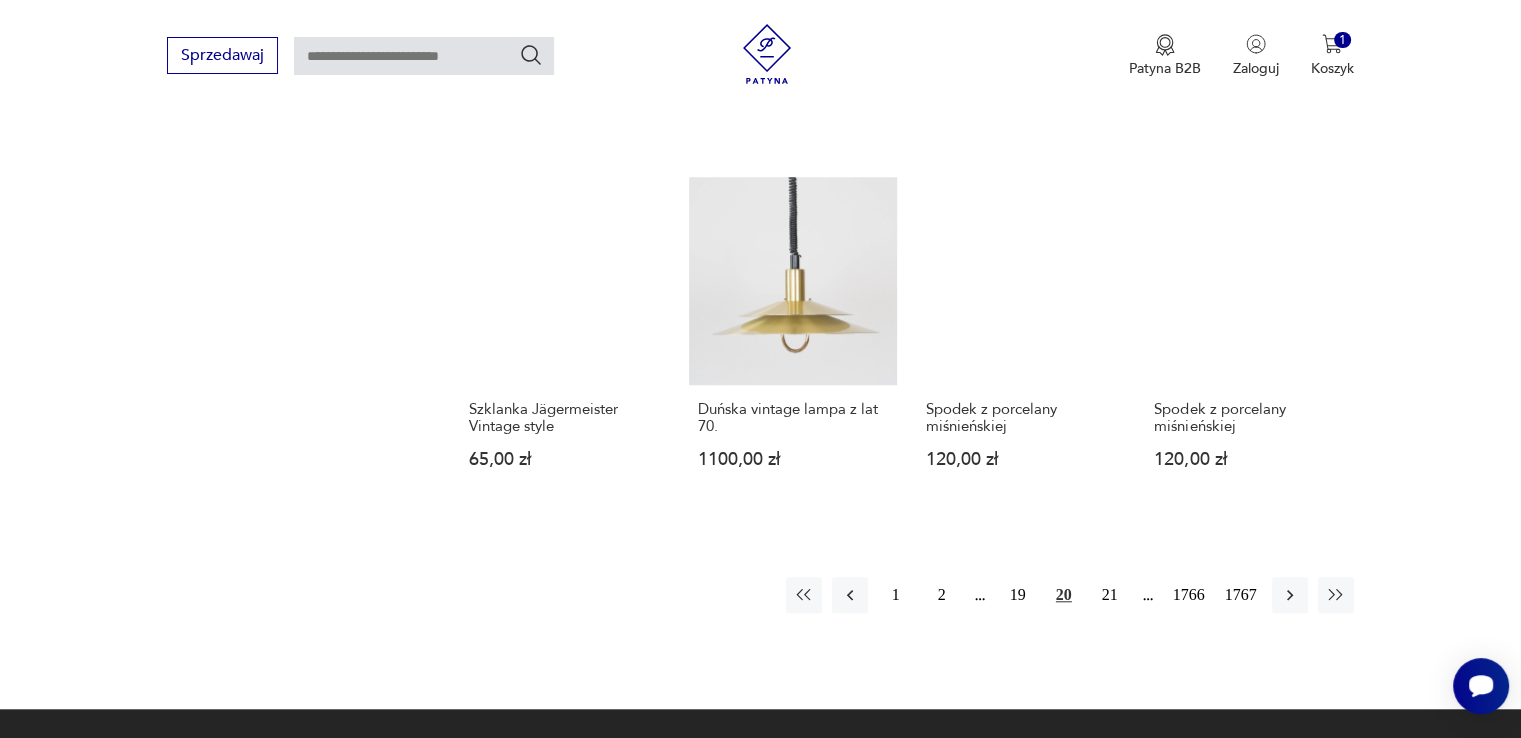scroll, scrollTop: 1658, scrollLeft: 0, axis: vertical 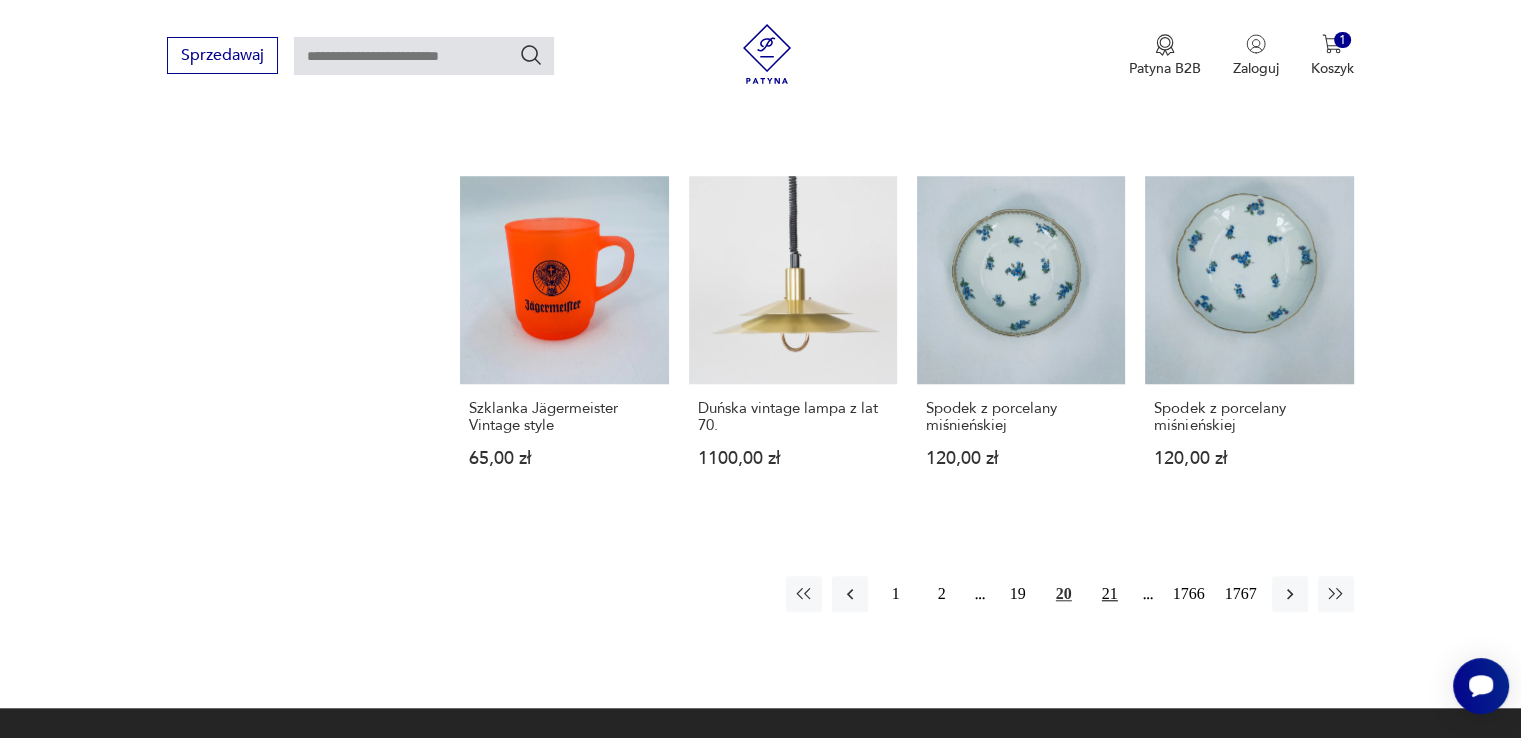click on "21" at bounding box center (1110, 594) 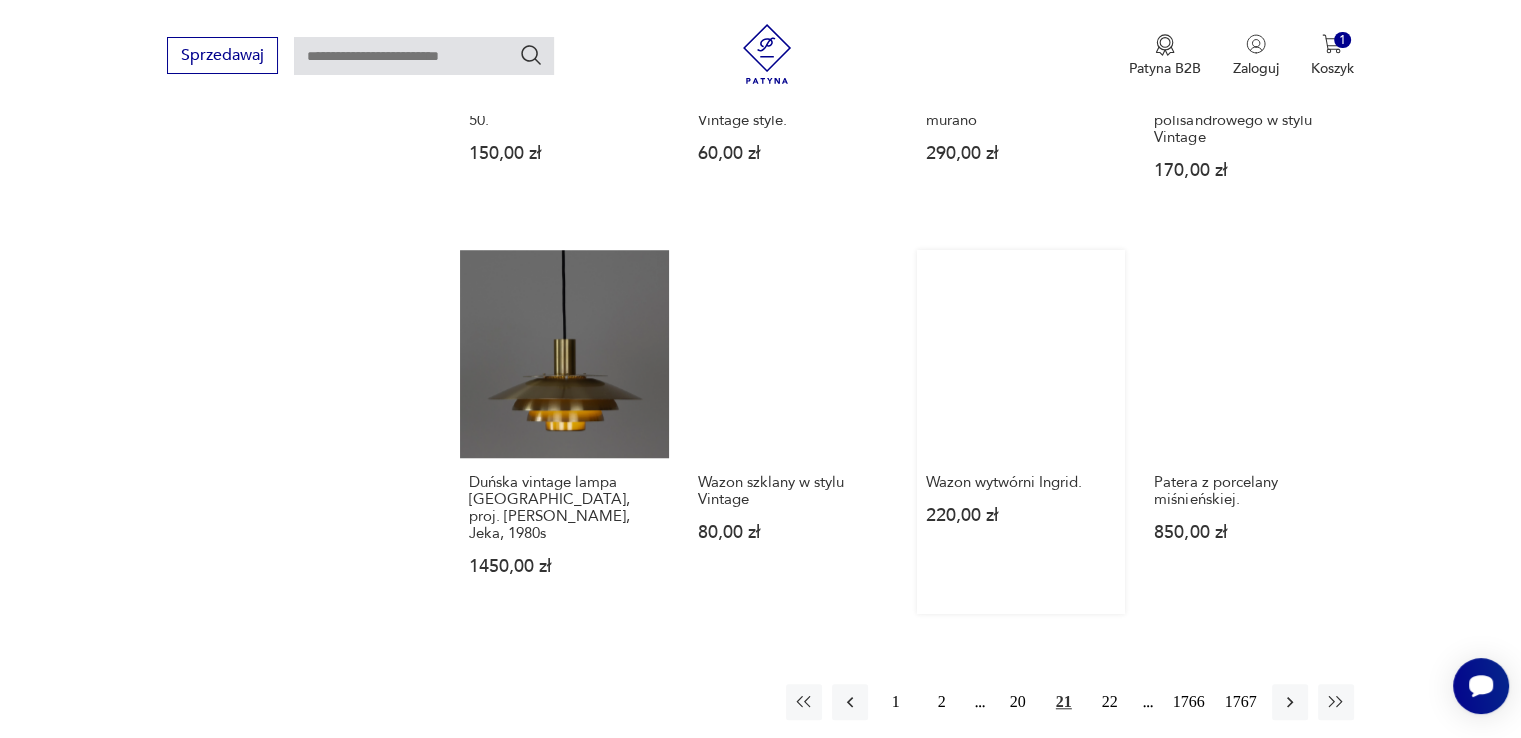 scroll, scrollTop: 1858, scrollLeft: 0, axis: vertical 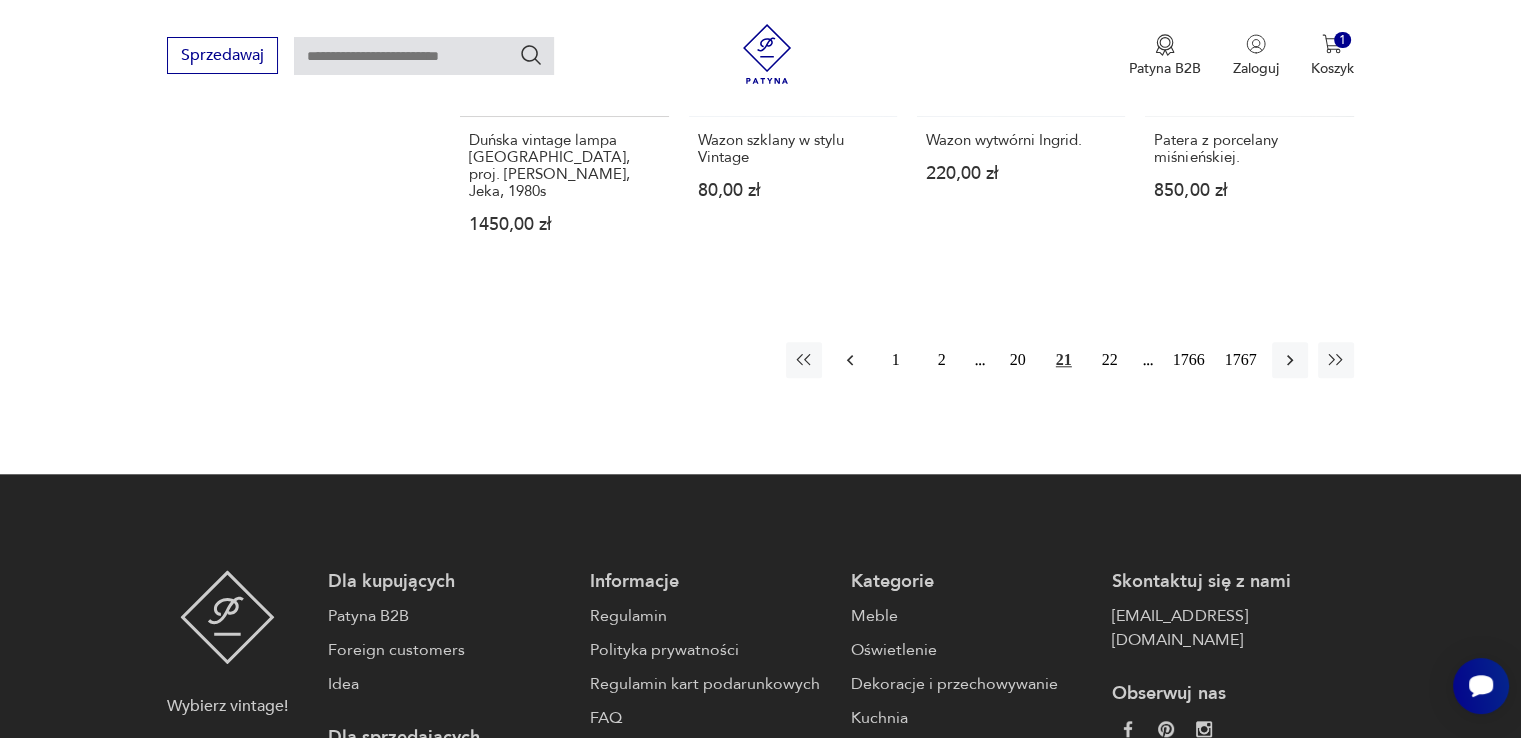 click 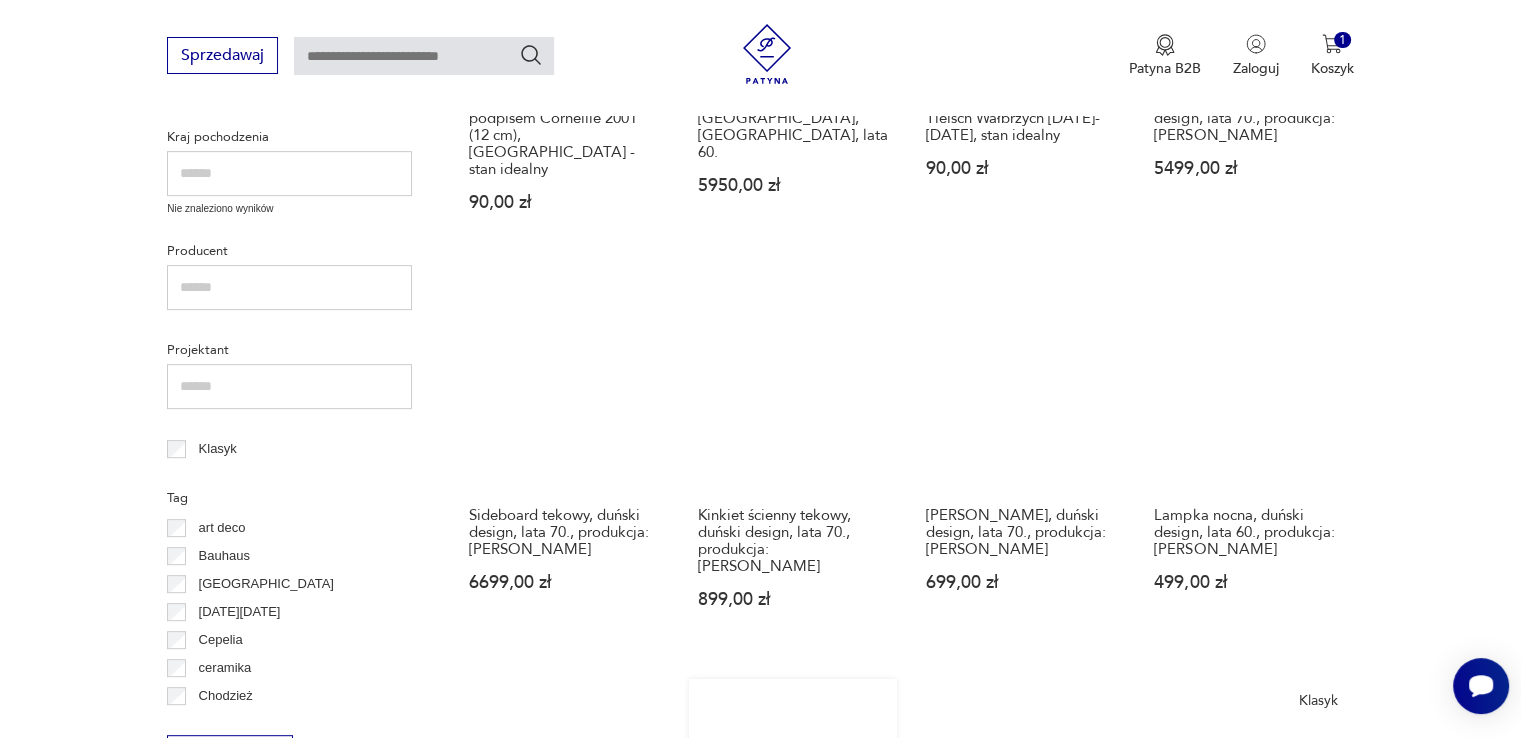 scroll, scrollTop: 358, scrollLeft: 0, axis: vertical 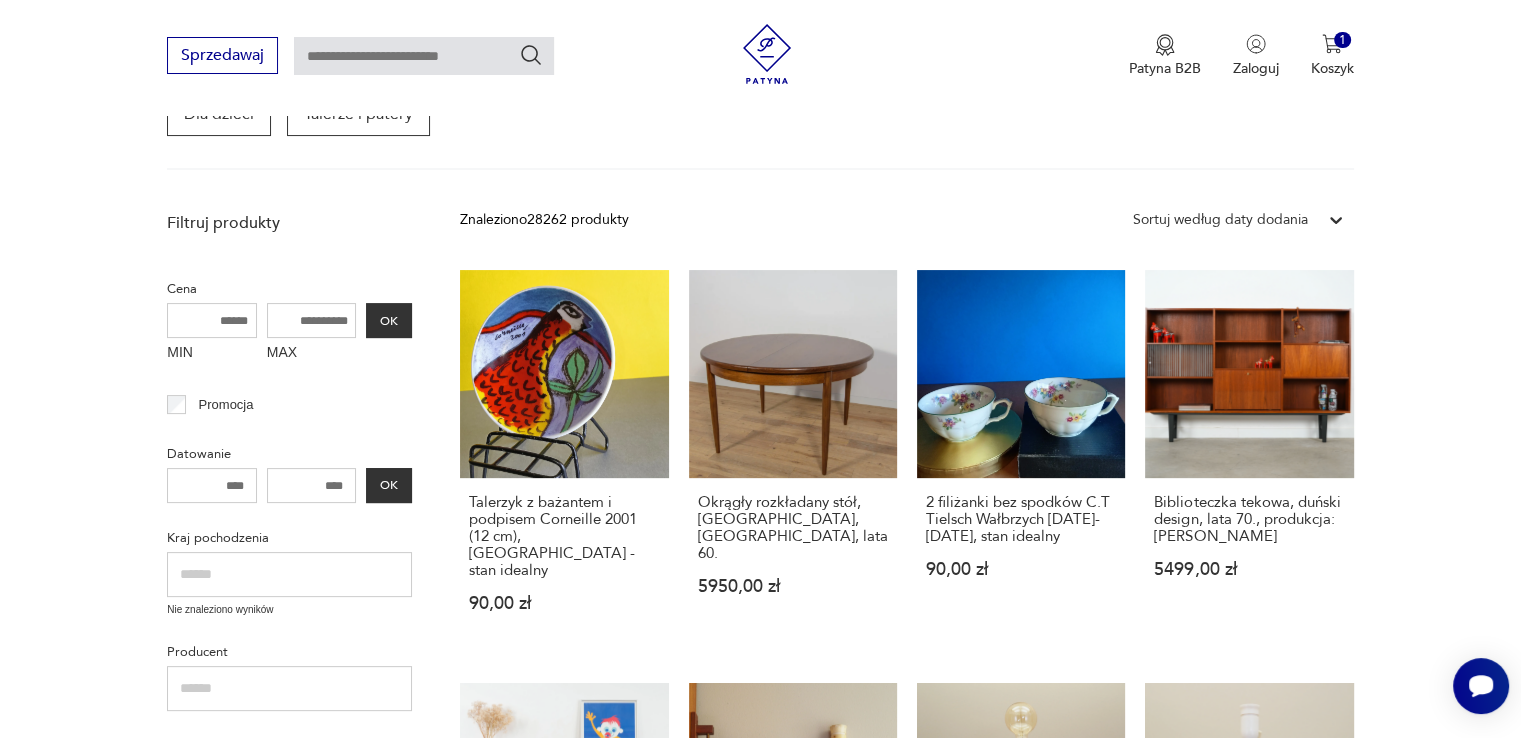 click at bounding box center [424, 56] 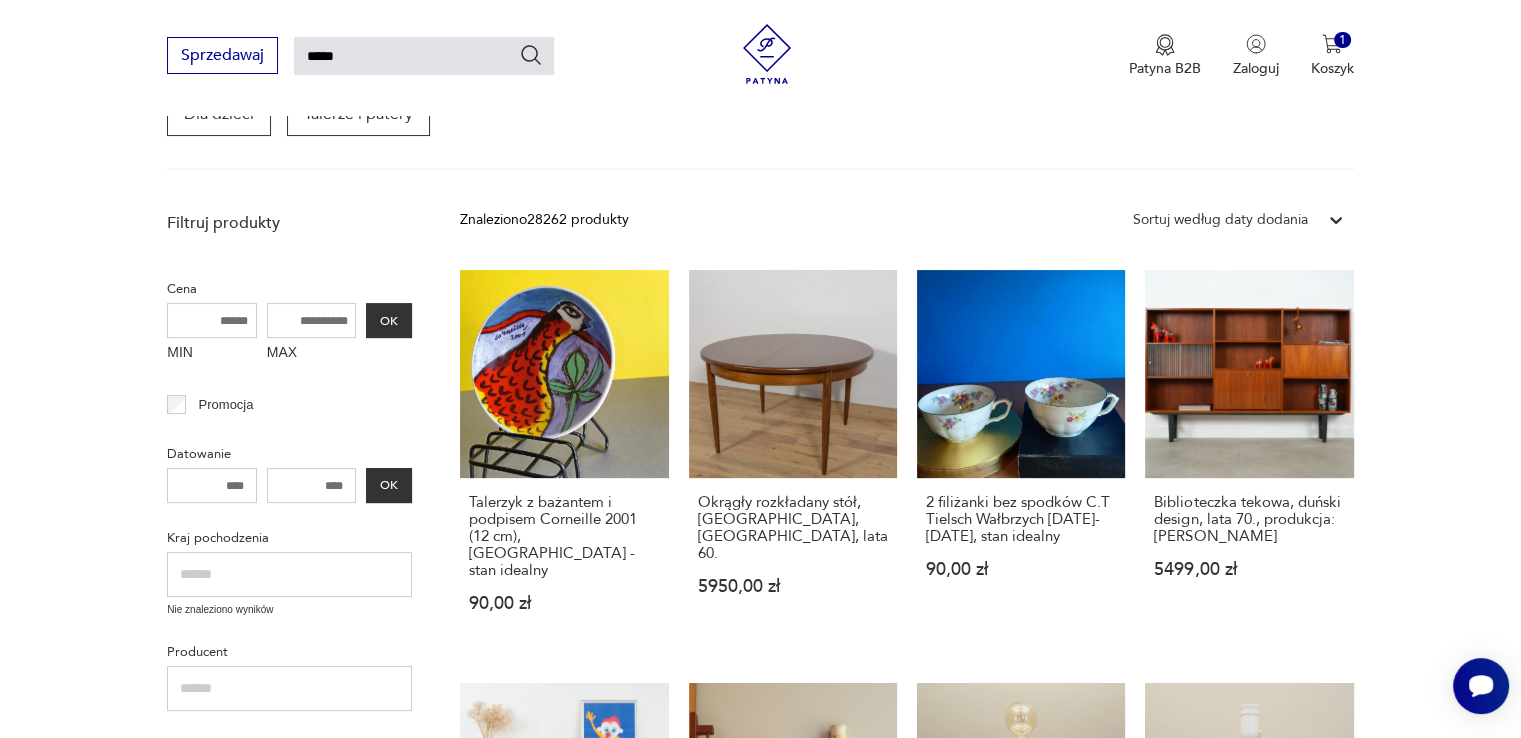 type on "*****" 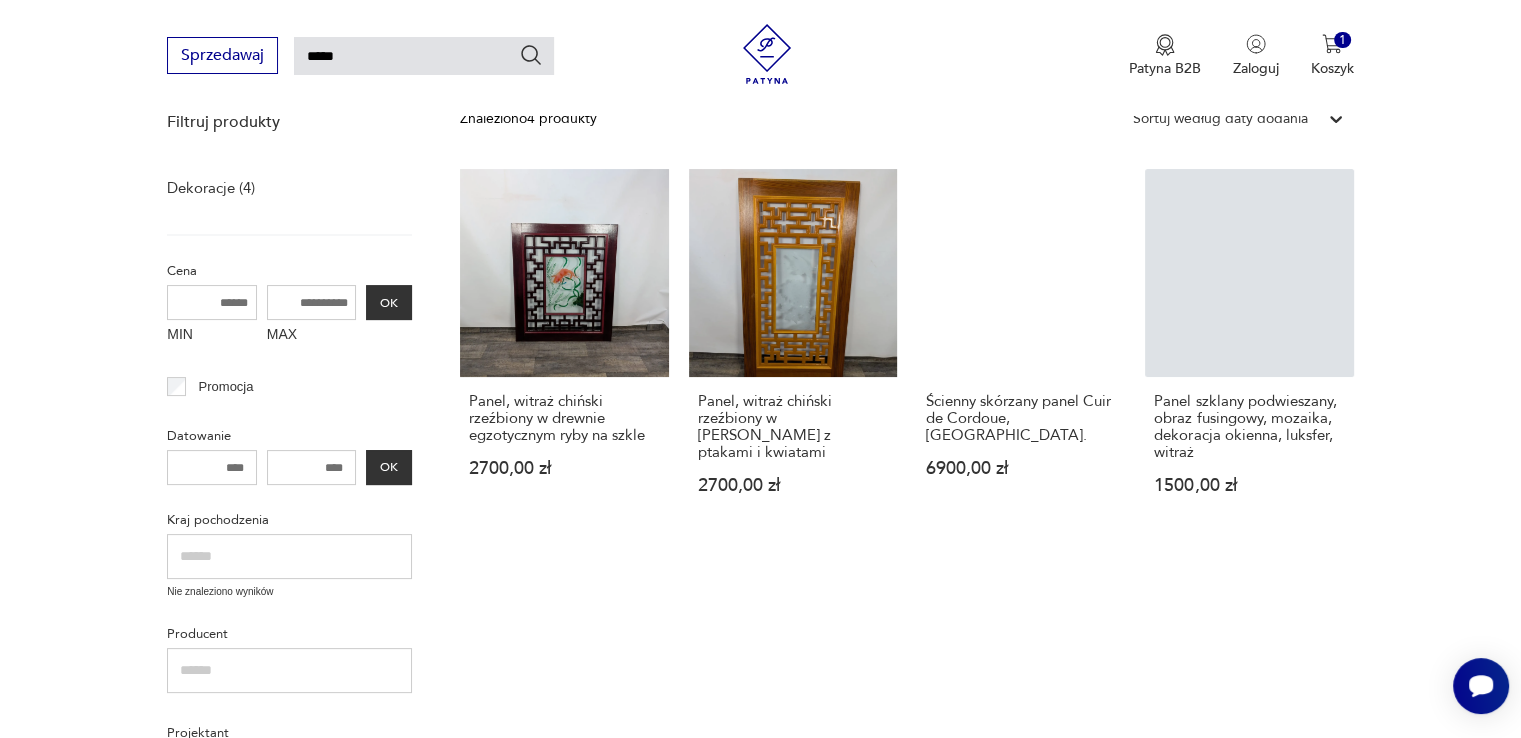 scroll, scrollTop: 171, scrollLeft: 0, axis: vertical 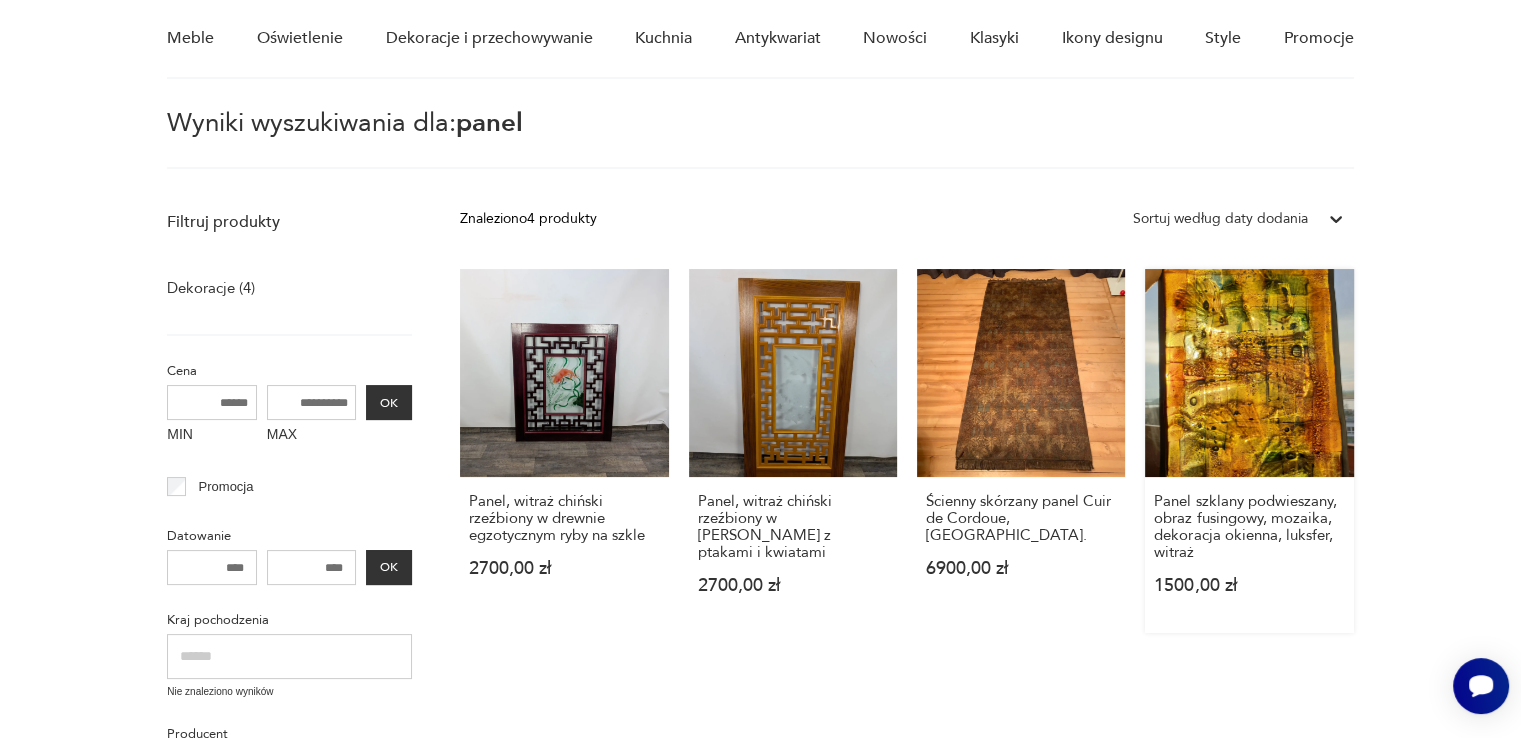 click on "Panel szklany podwieszany, obraz fusingowy, mozaika, dekoracja okienna, luksfer, witraż 1500,00 zł" at bounding box center (1249, 451) 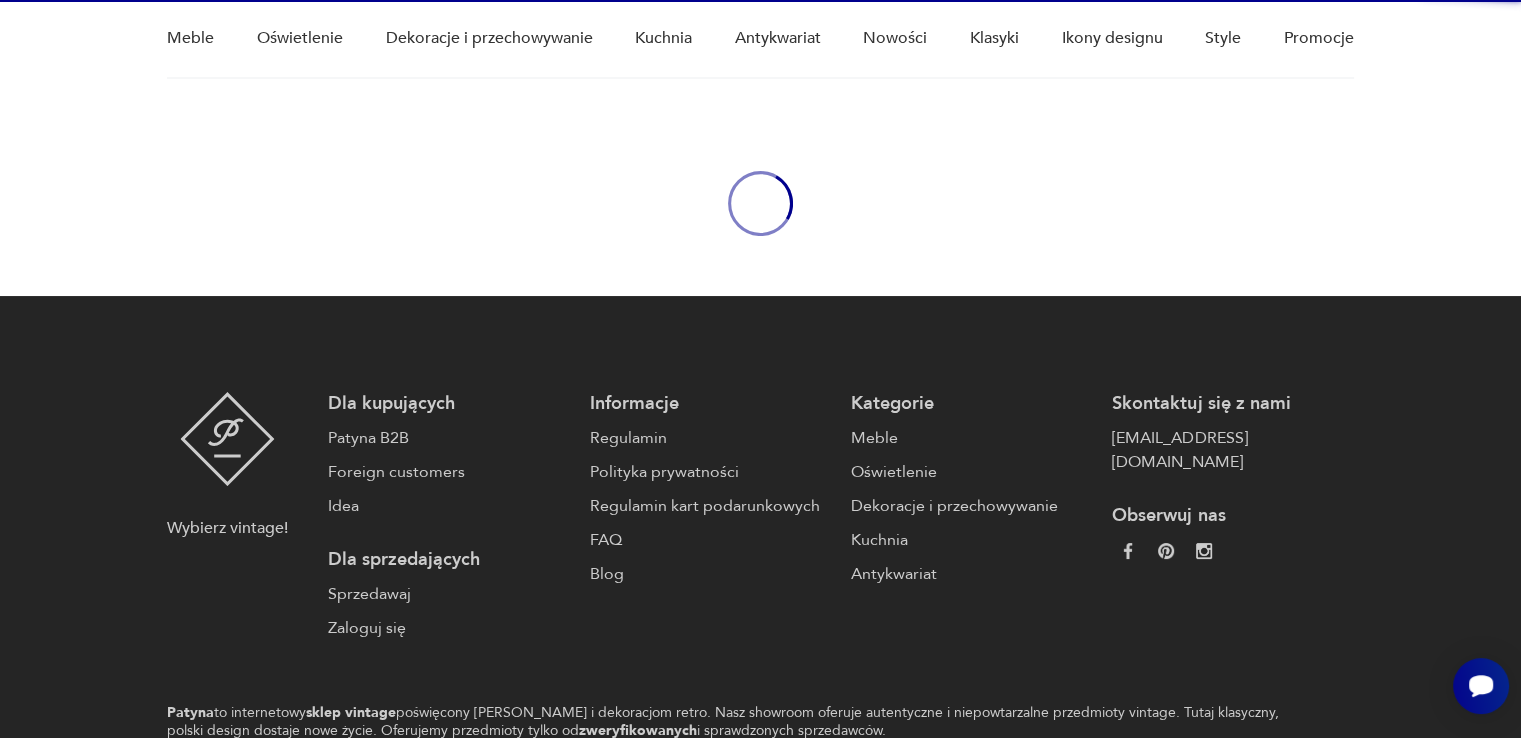 type 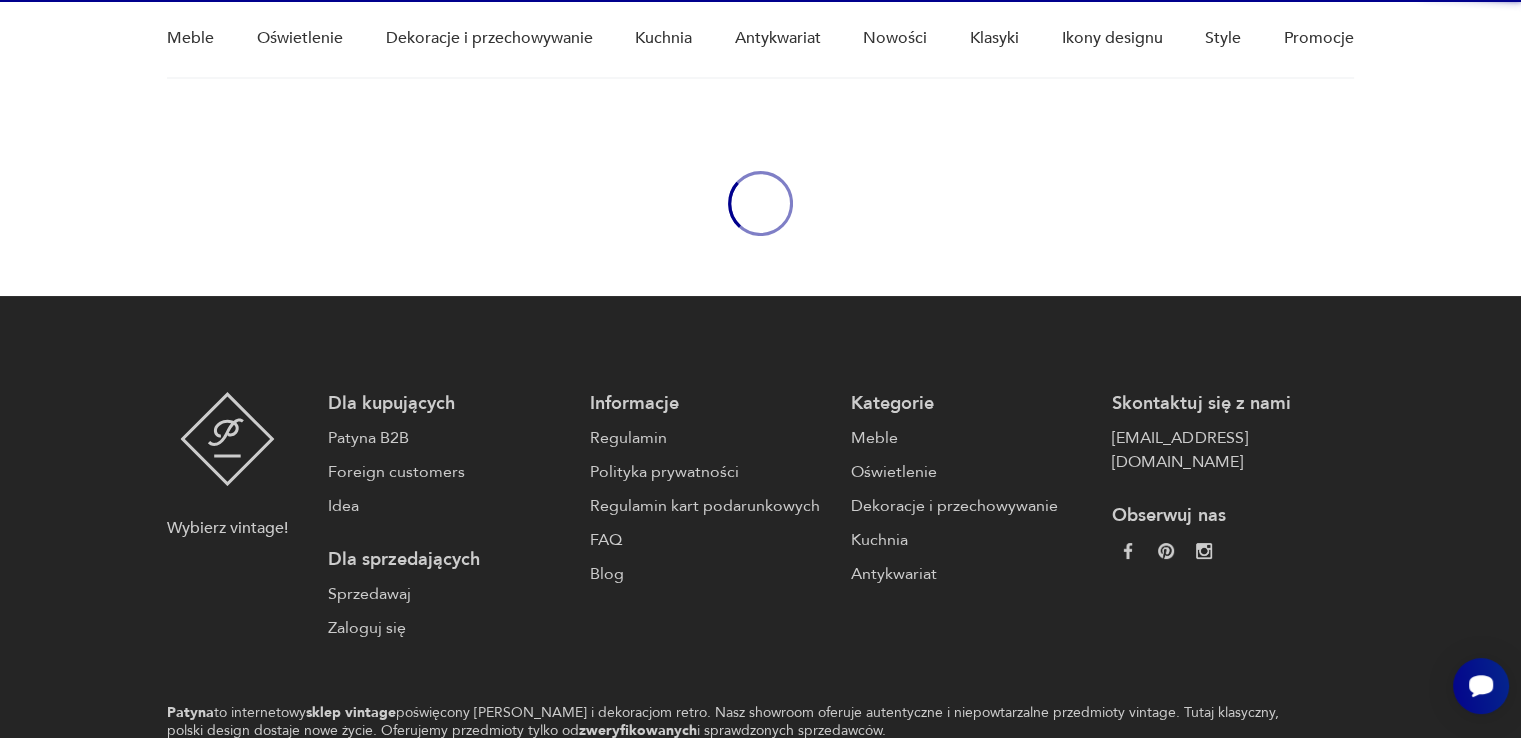 type 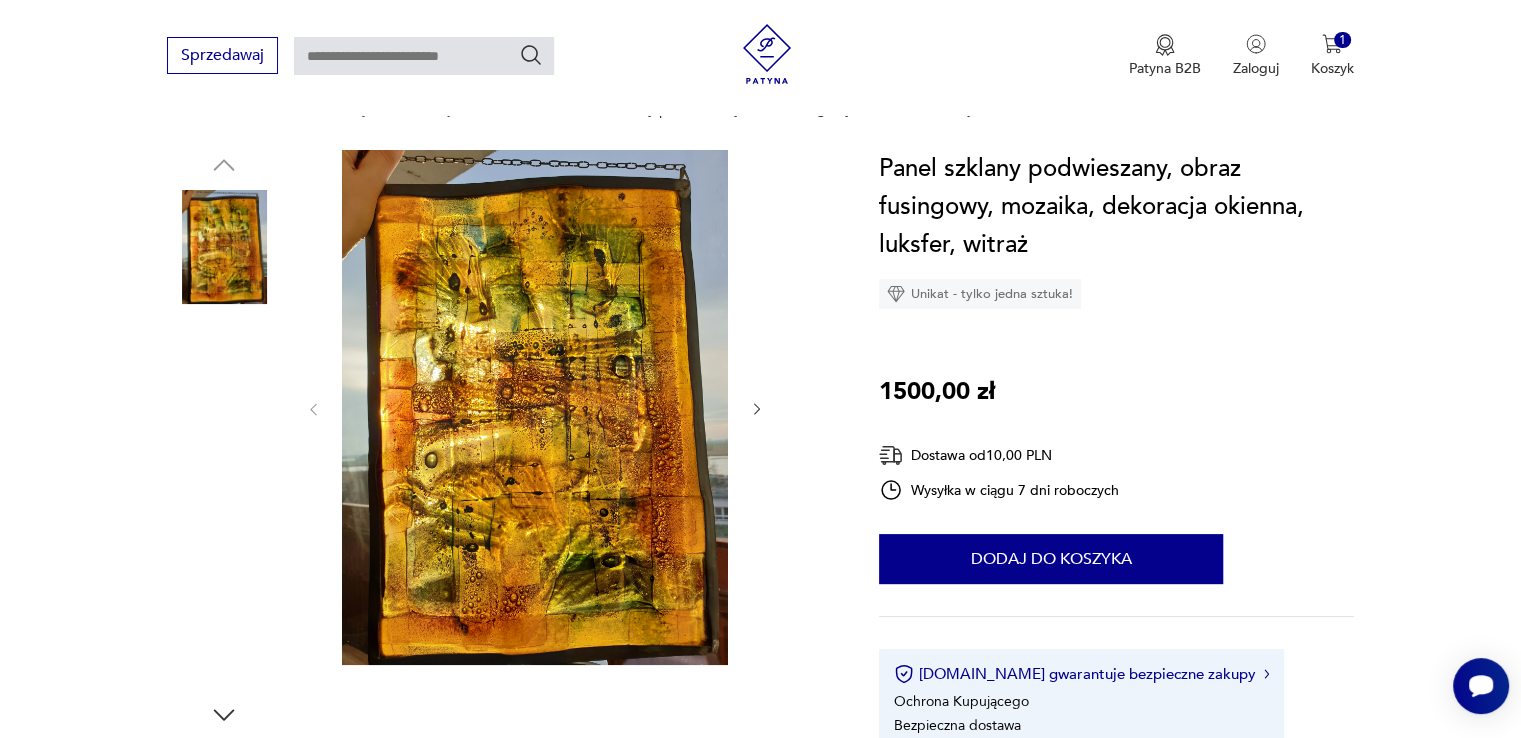 scroll, scrollTop: 300, scrollLeft: 0, axis: vertical 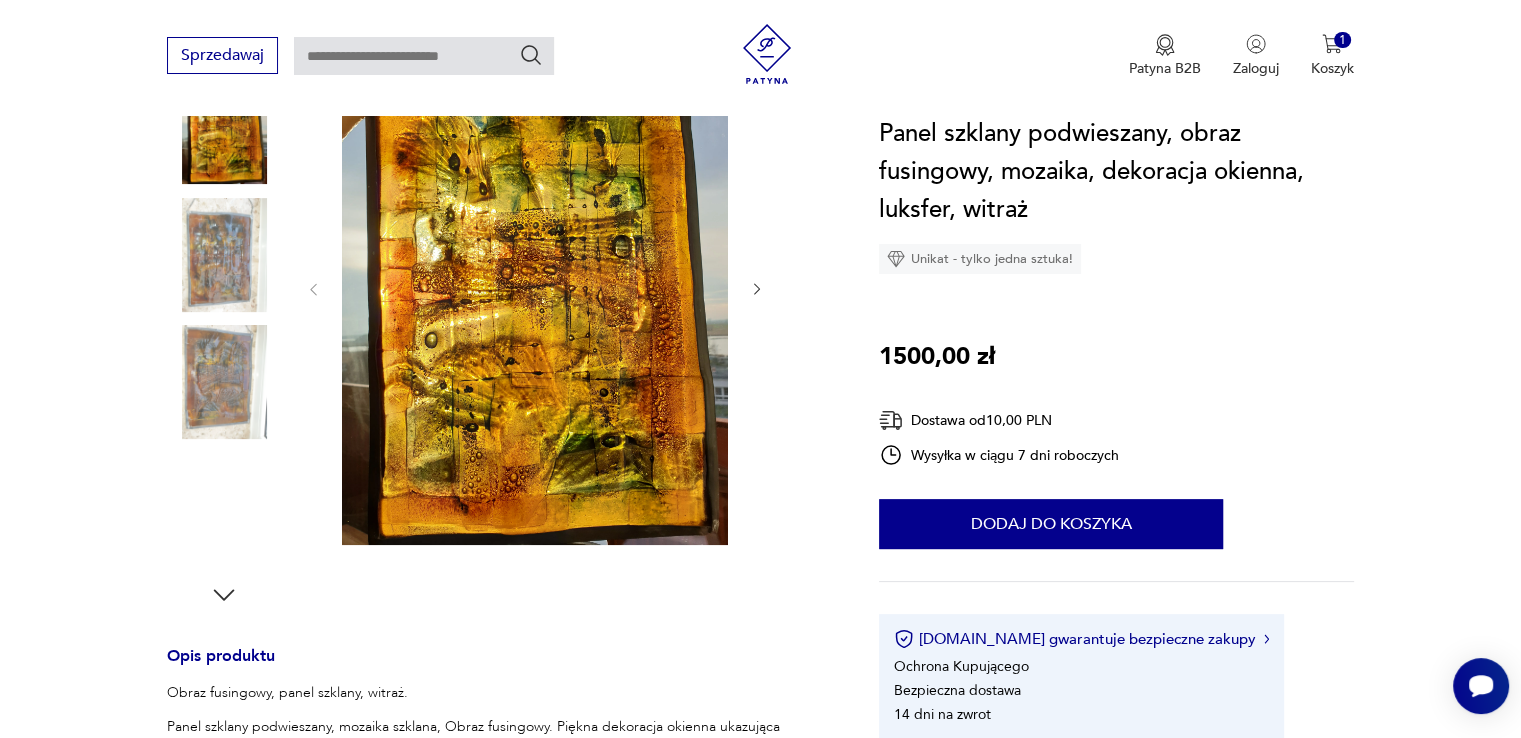 click at bounding box center [224, 382] 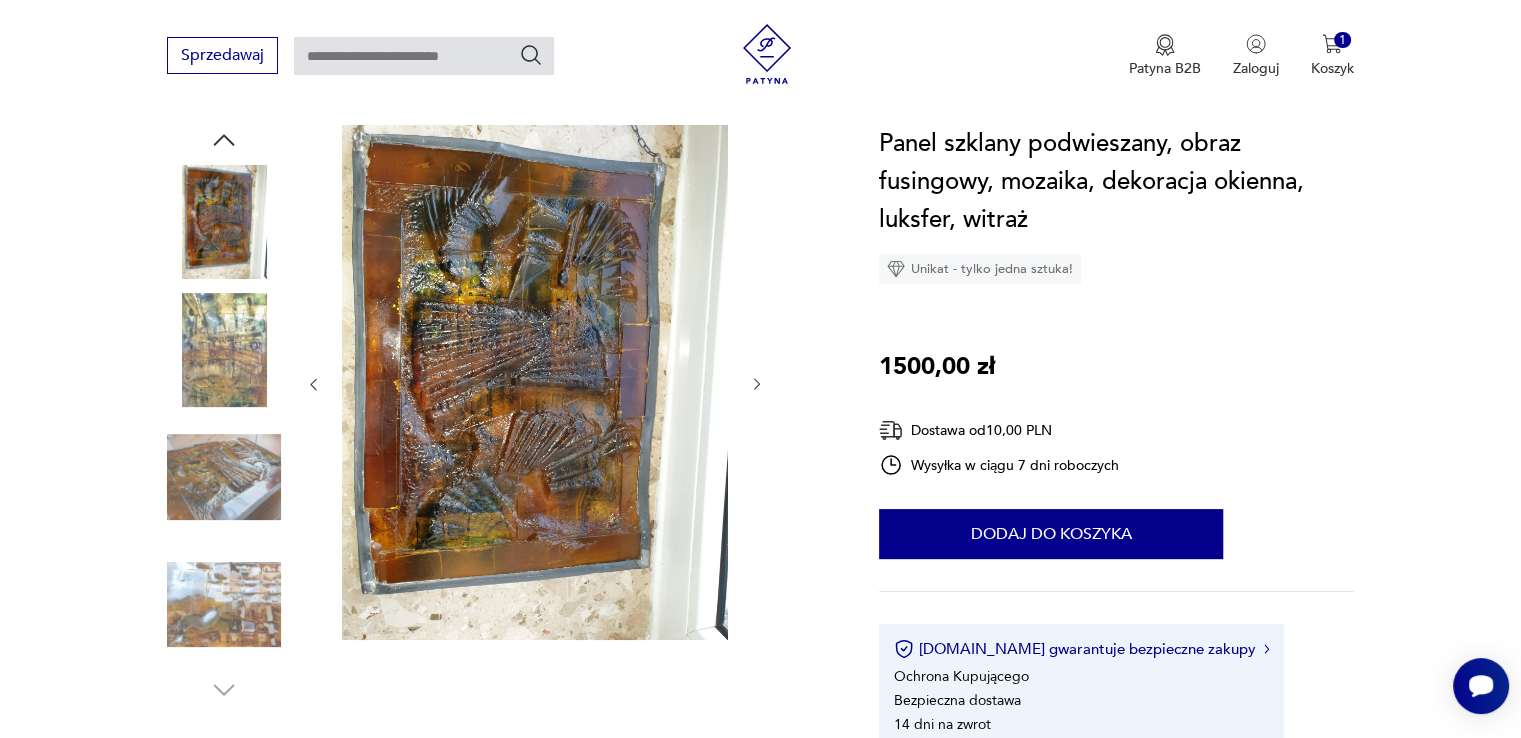 scroll, scrollTop: 100, scrollLeft: 0, axis: vertical 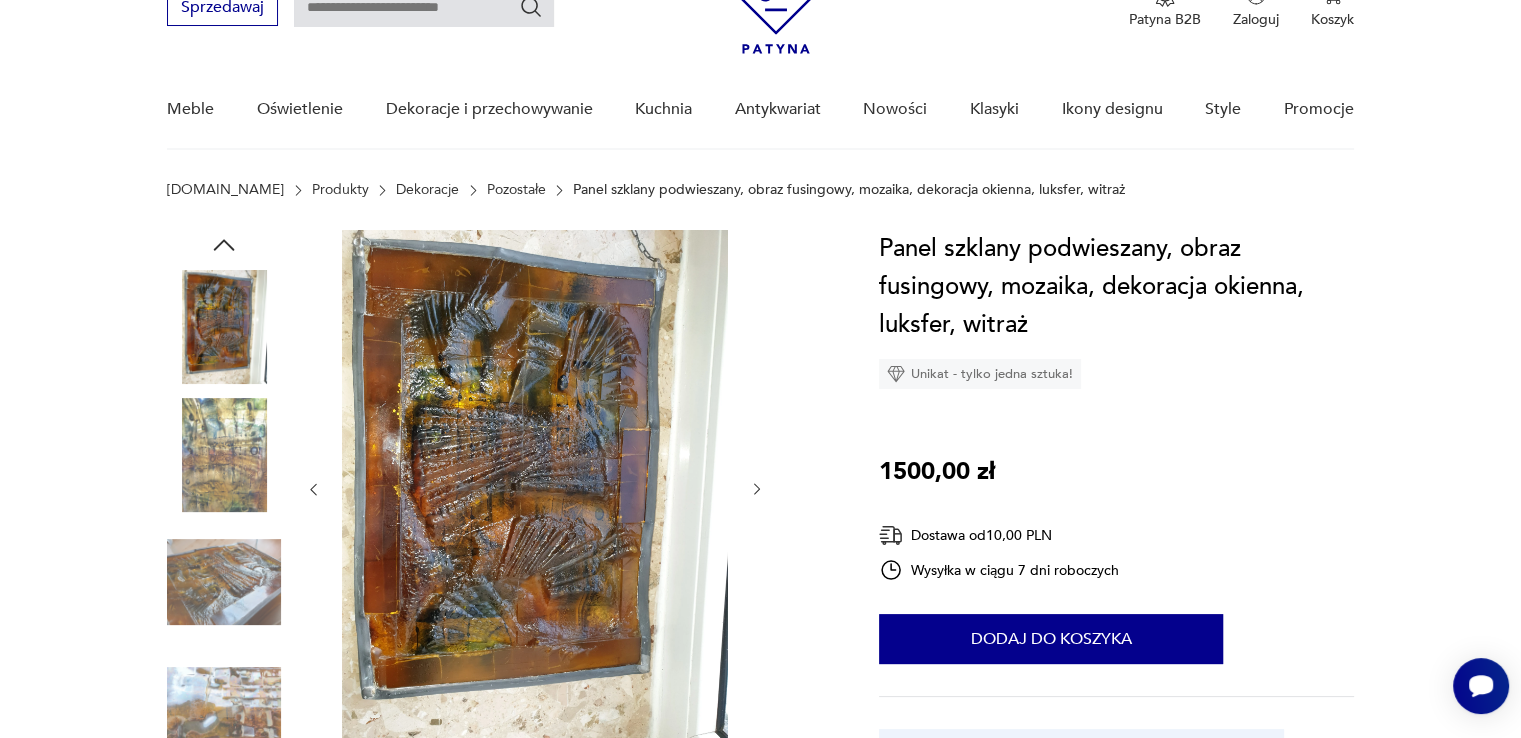 type on "*****" 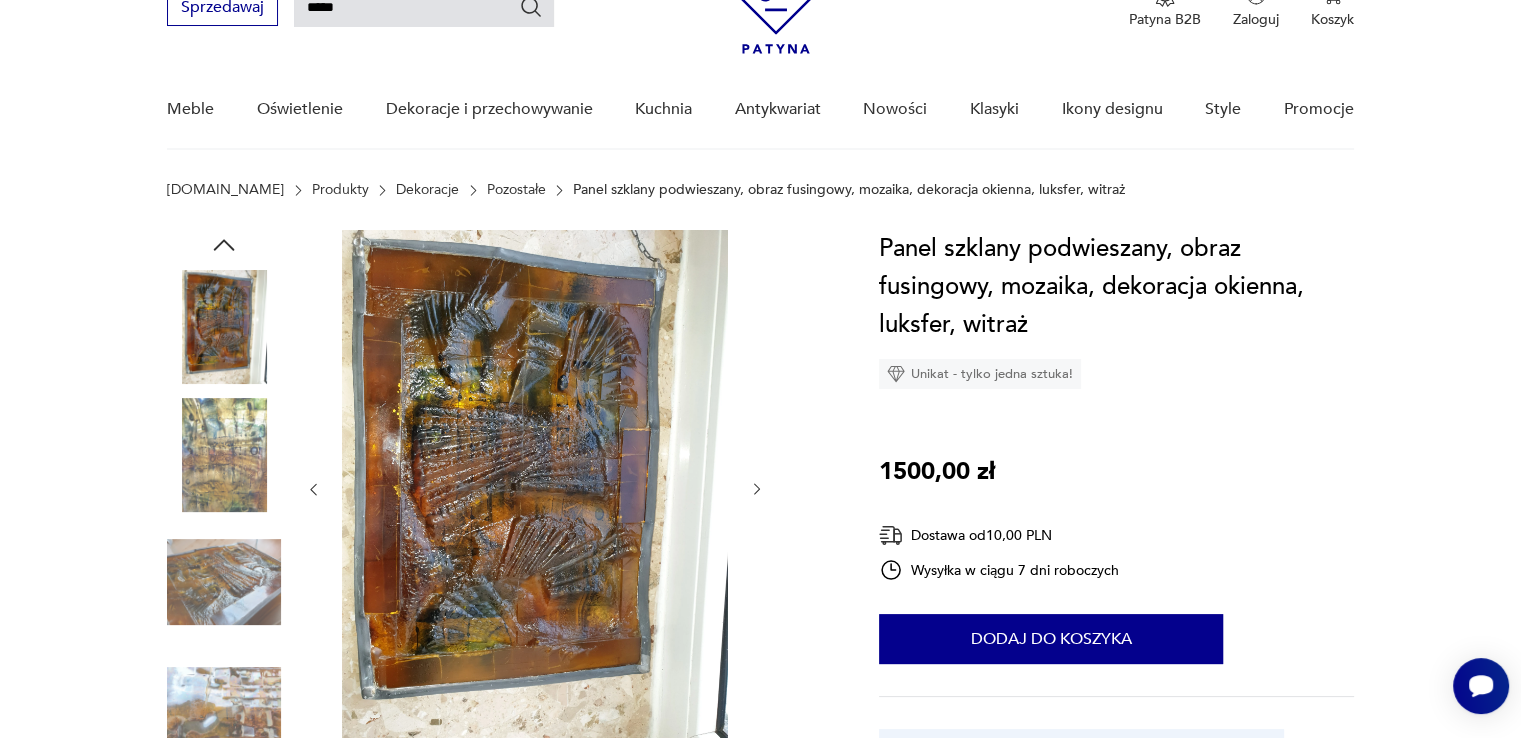 scroll, scrollTop: 169, scrollLeft: 0, axis: vertical 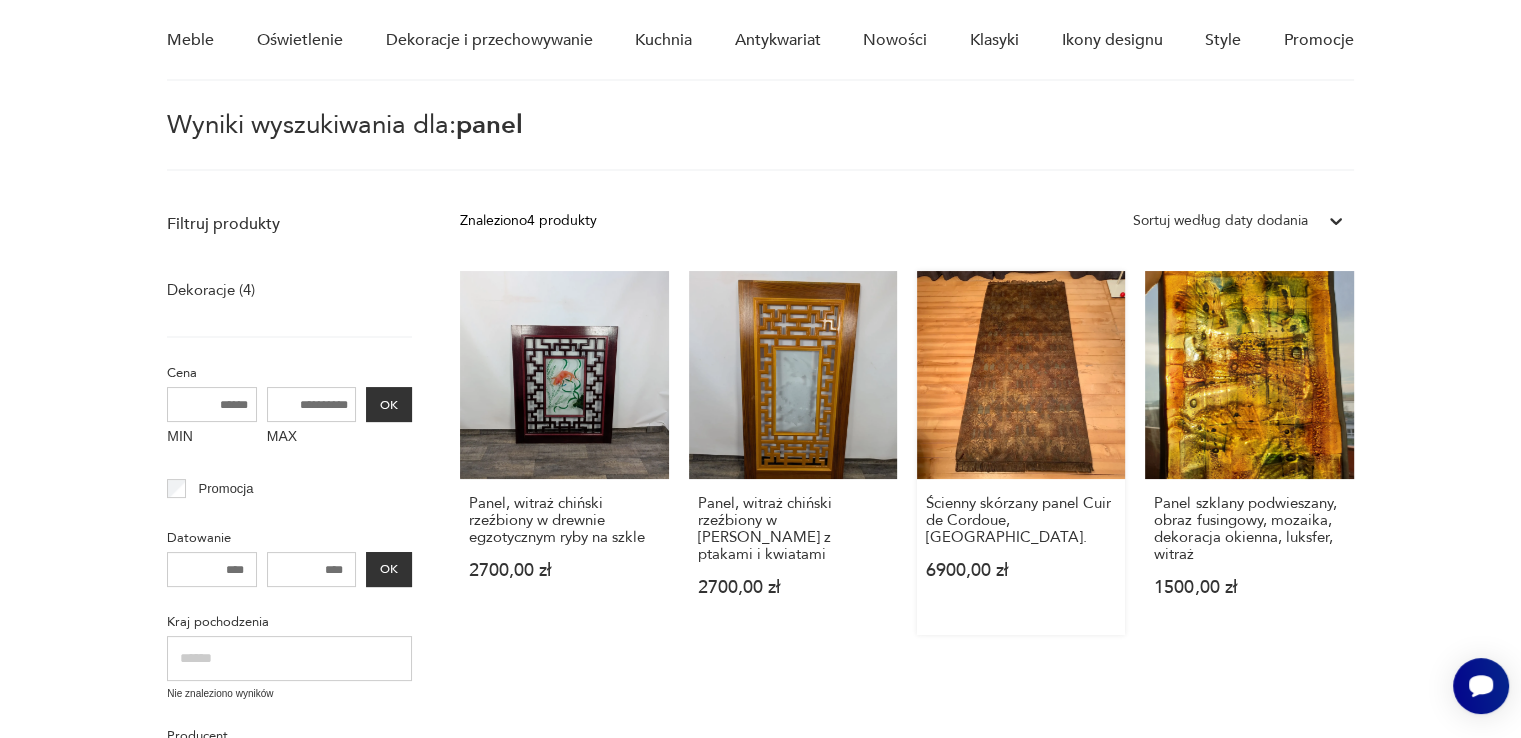 click on "Ścienny skórzany panel Cuir de Cordoue, [GEOGRAPHIC_DATA] 6900,00 zł" at bounding box center [1021, 453] 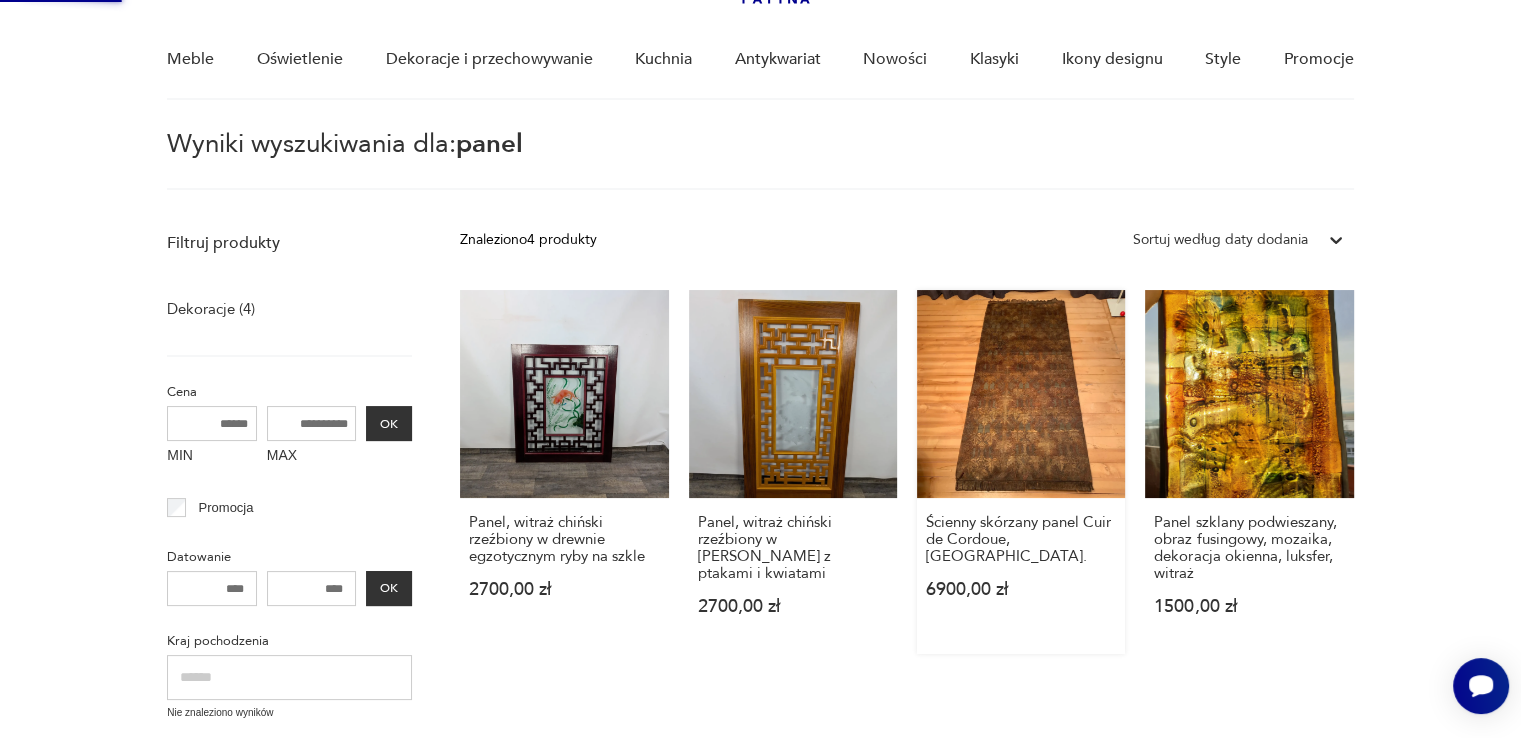 type 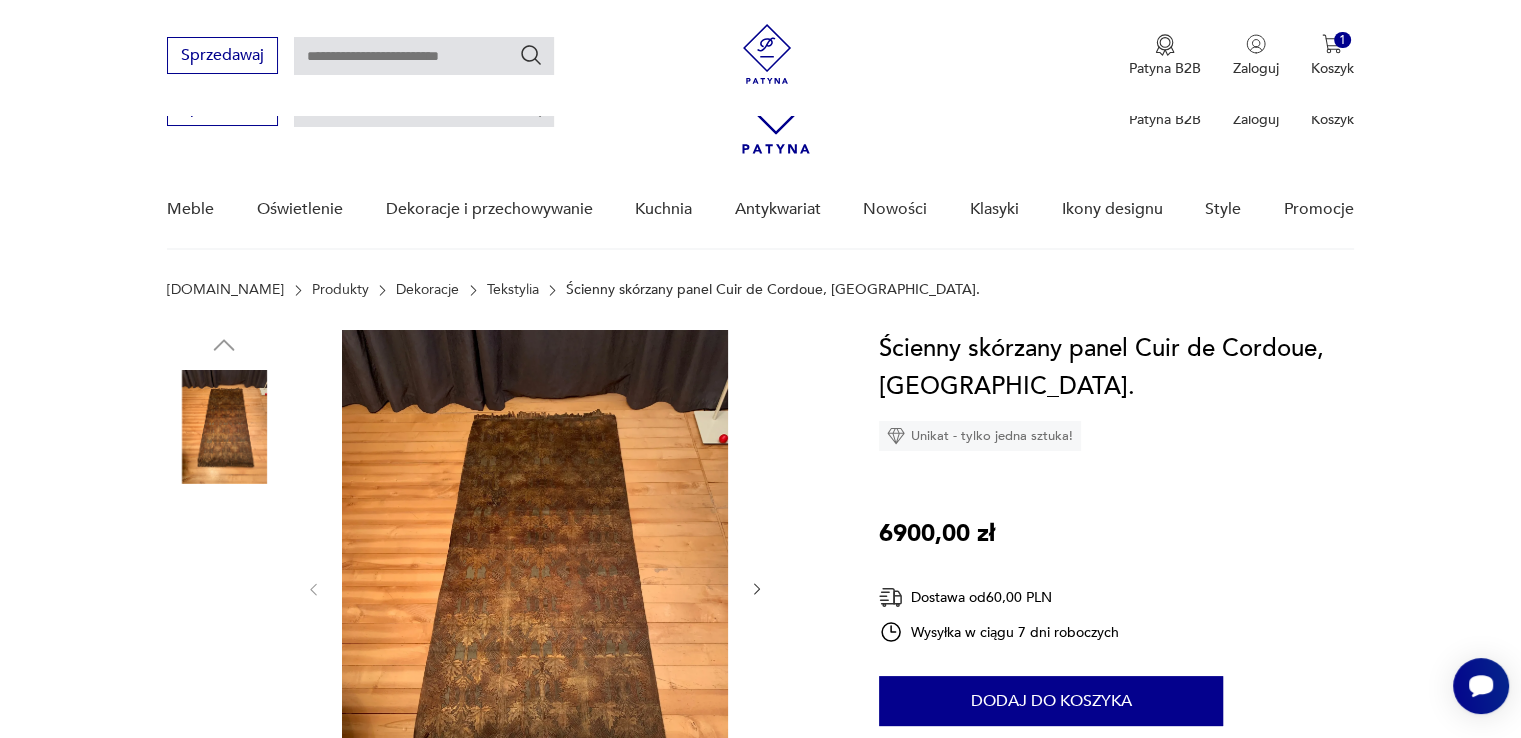 scroll, scrollTop: 300, scrollLeft: 0, axis: vertical 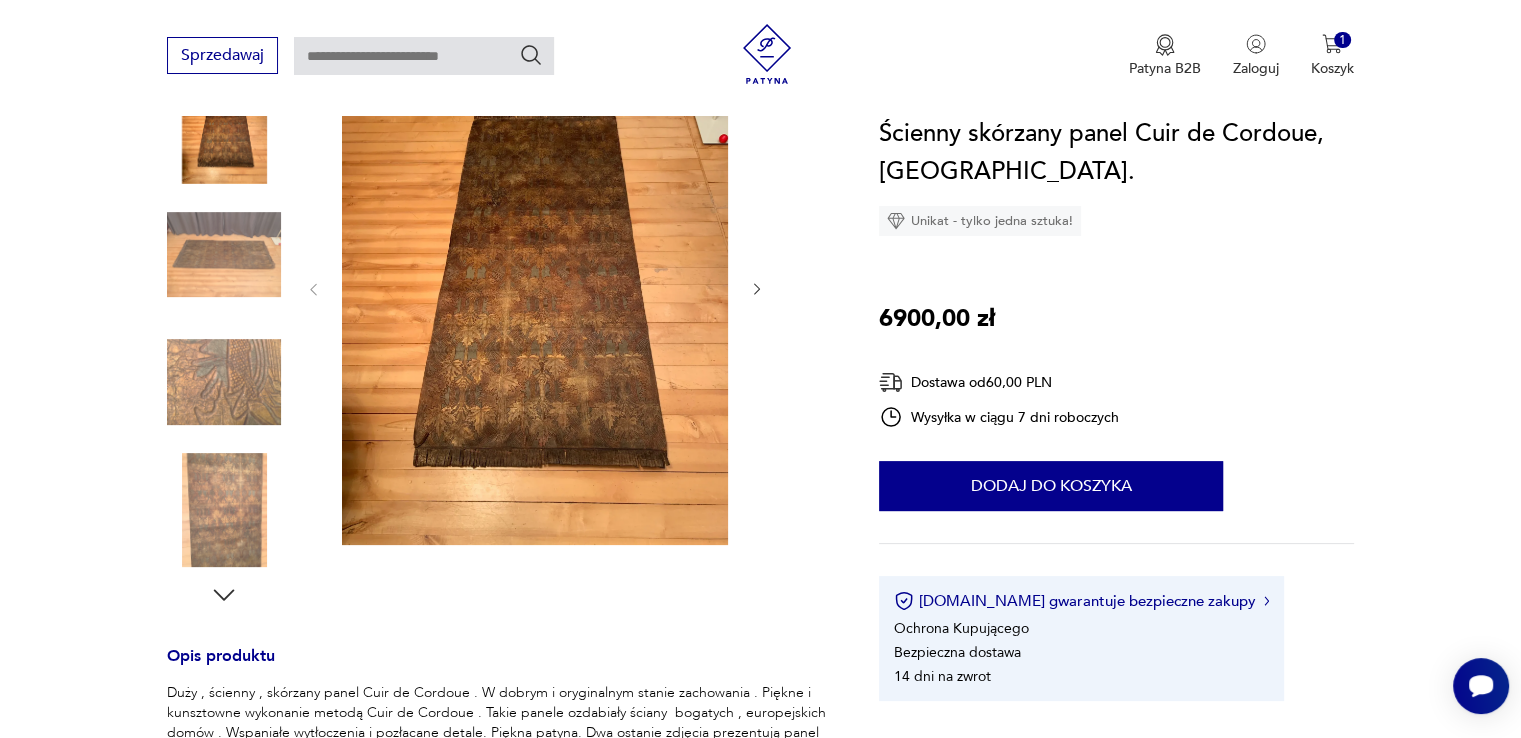 click at bounding box center [224, 510] 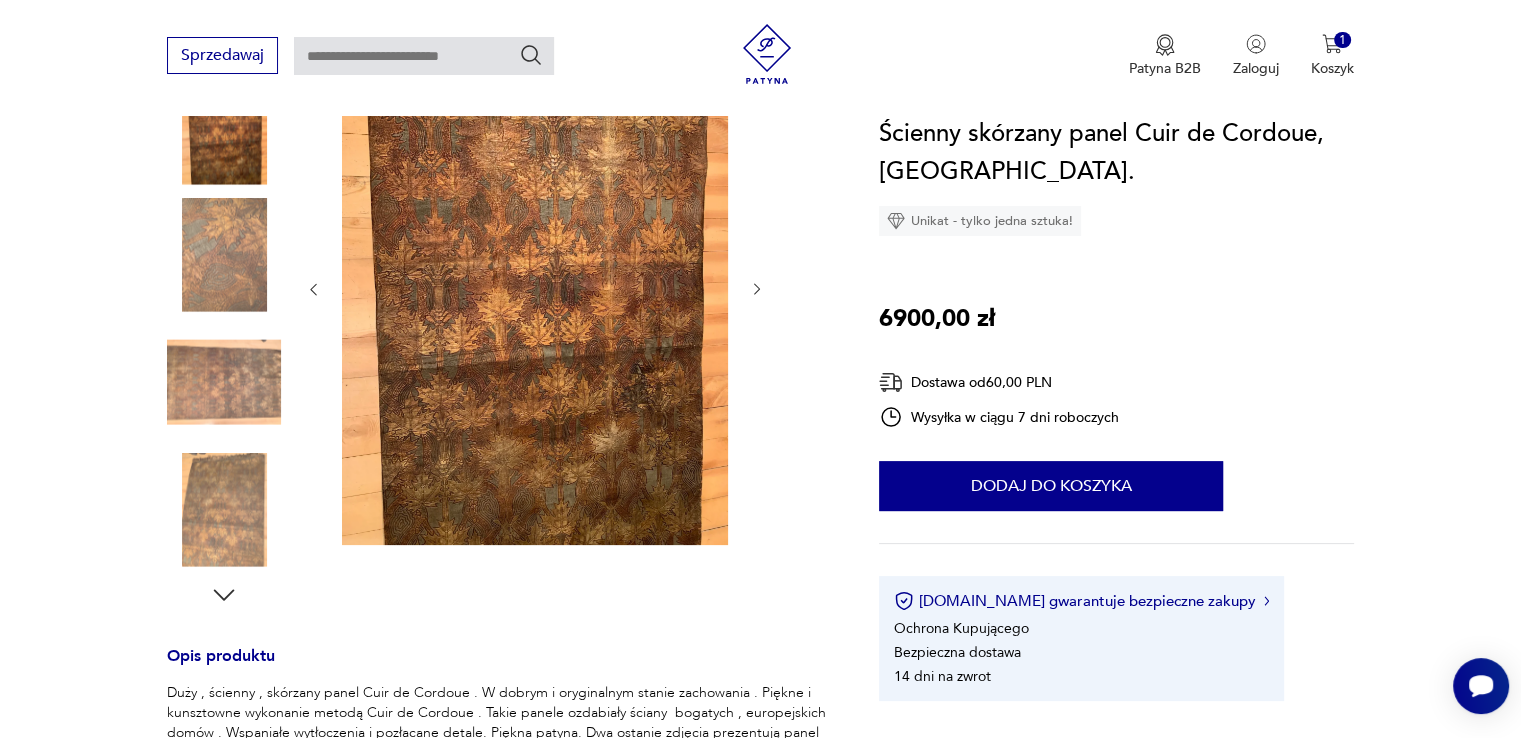 type on "*****" 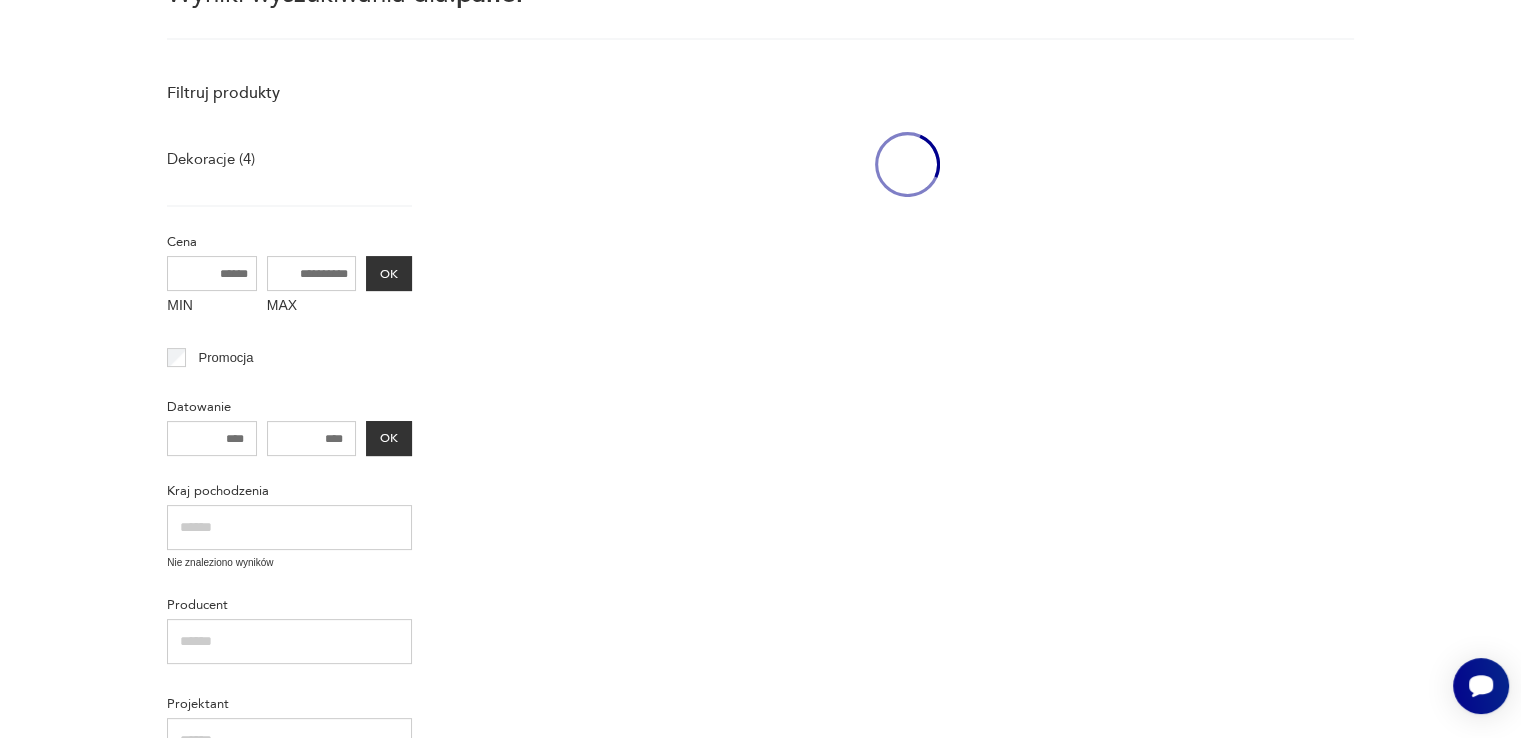 scroll, scrollTop: 168, scrollLeft: 0, axis: vertical 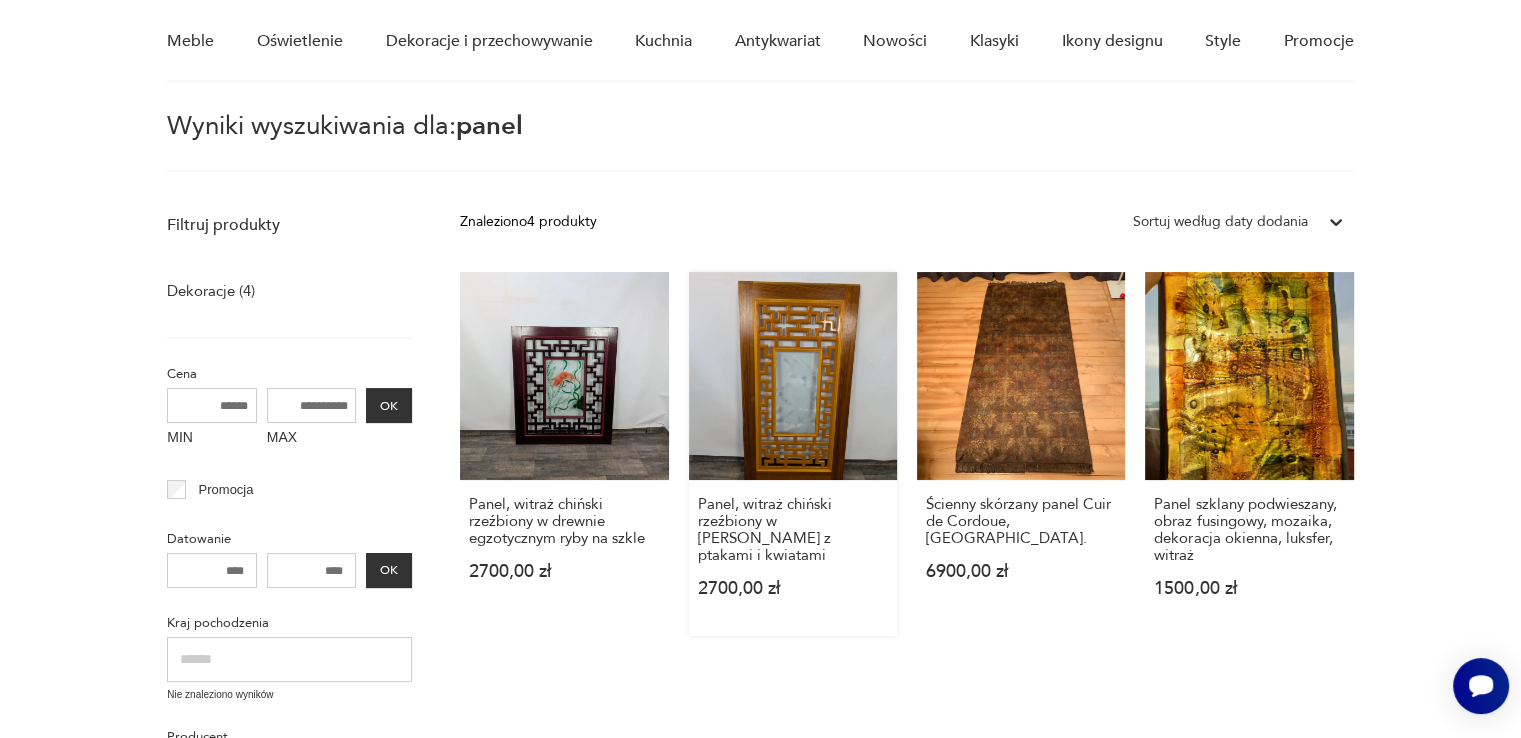 click on "Panel, witraż chiński rzeźbiony w drewnie Dongyang z ptakami i kwiatami 2700,00 zł" at bounding box center [793, 454] 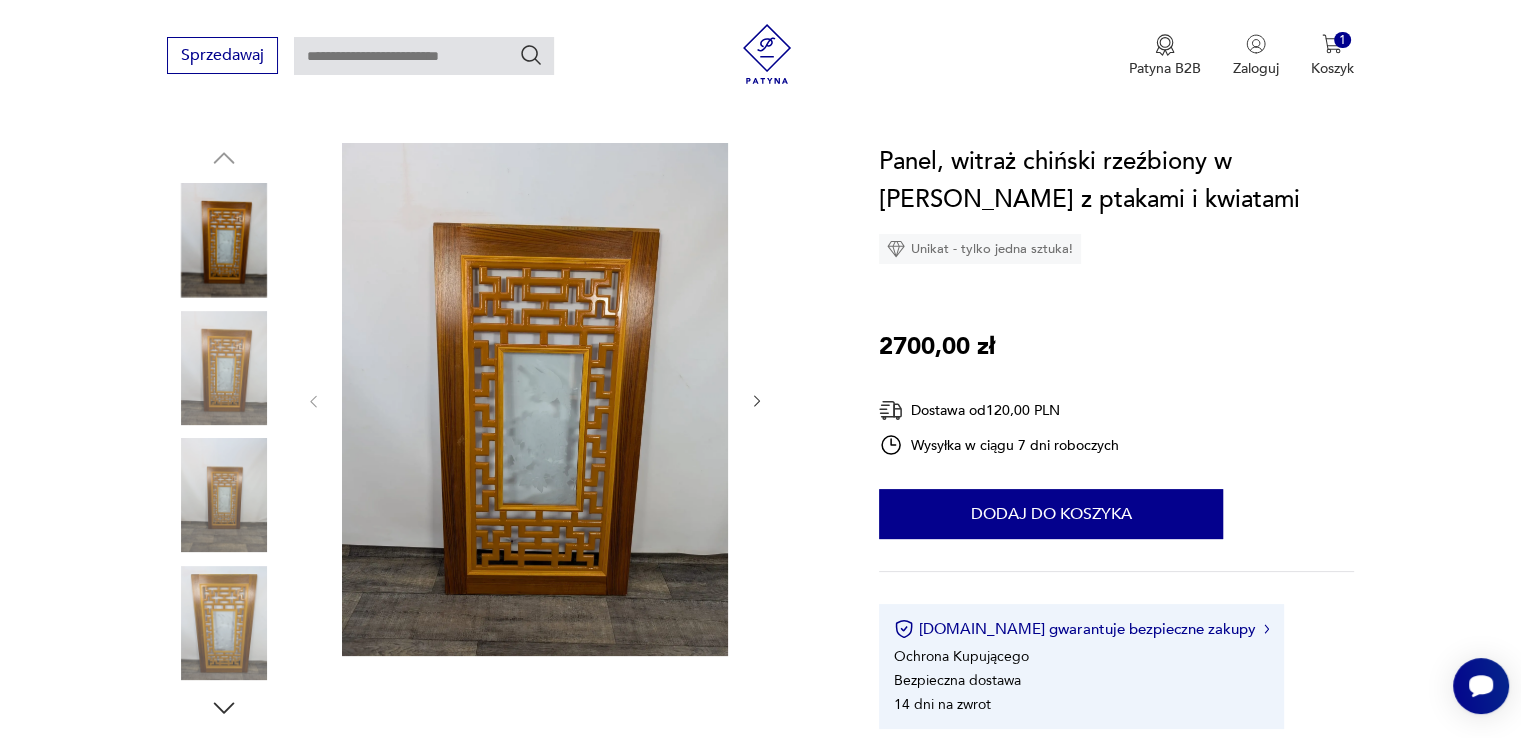 scroll, scrollTop: 200, scrollLeft: 0, axis: vertical 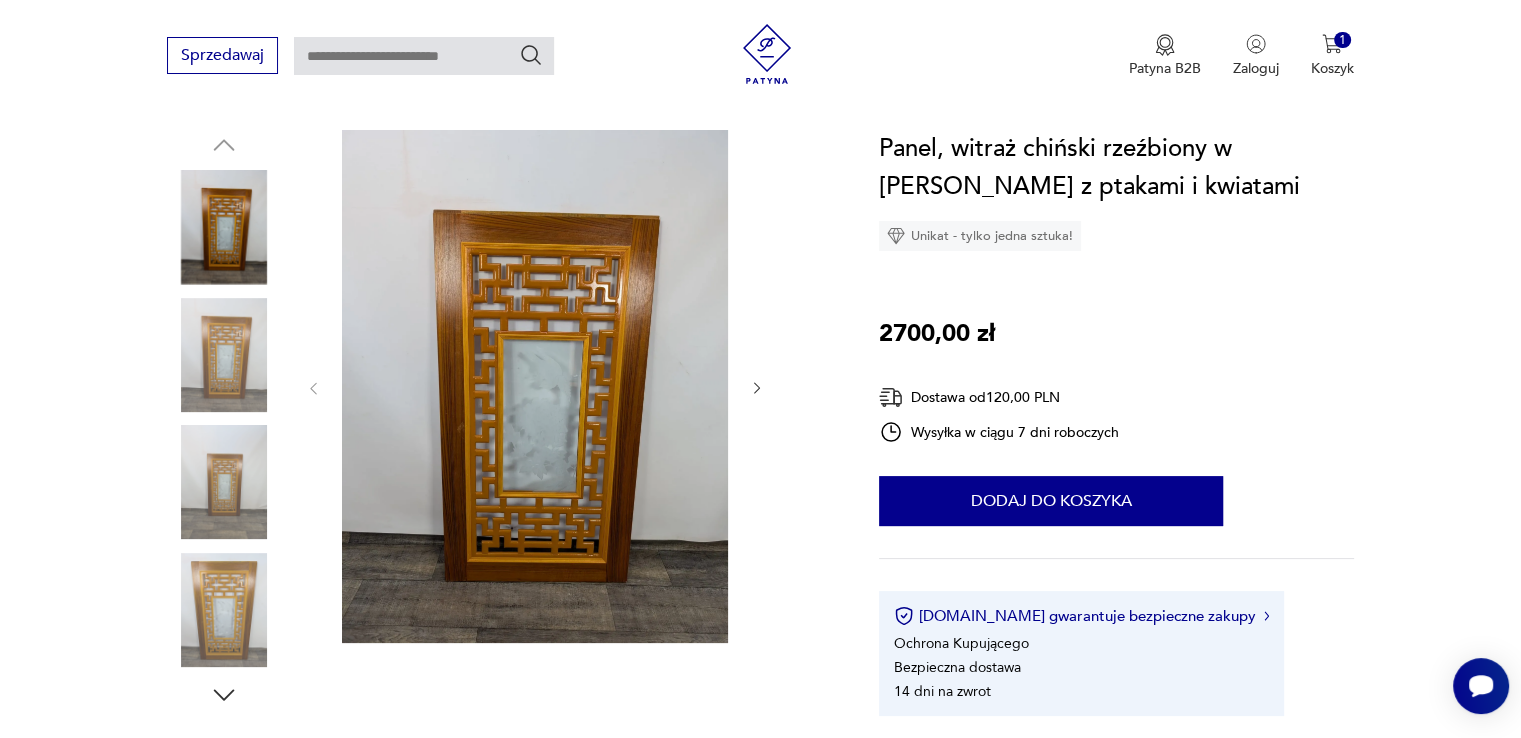 click at bounding box center (535, 386) 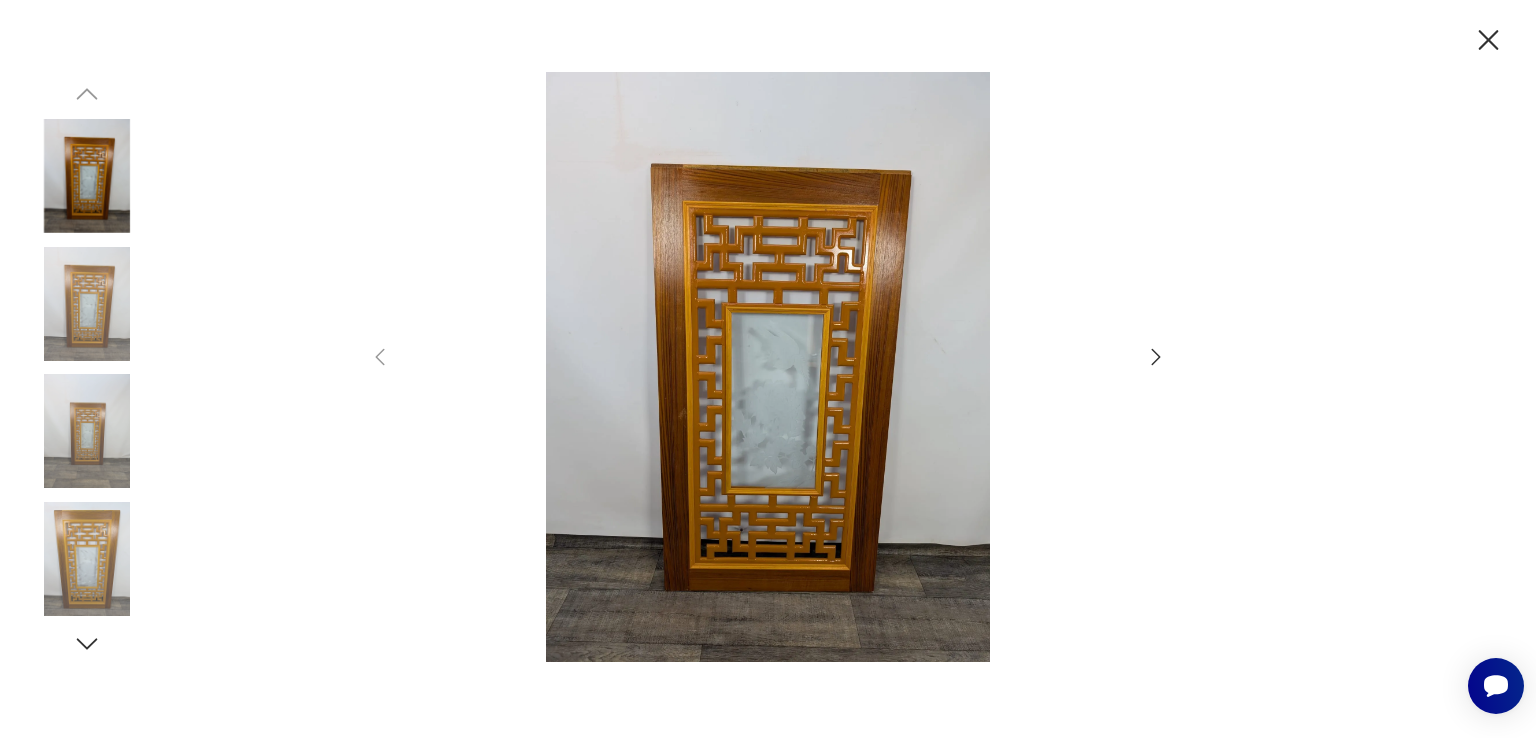 click 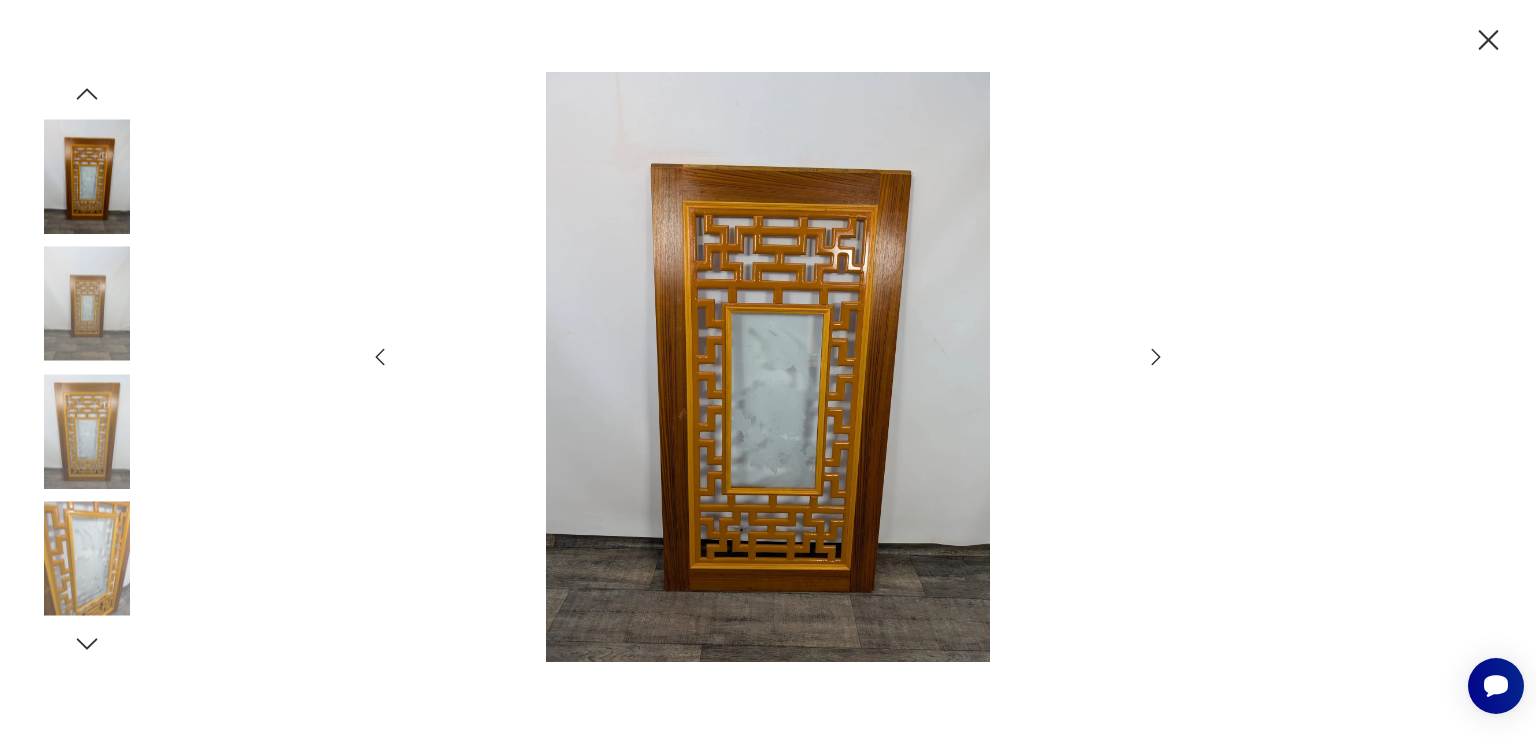 click 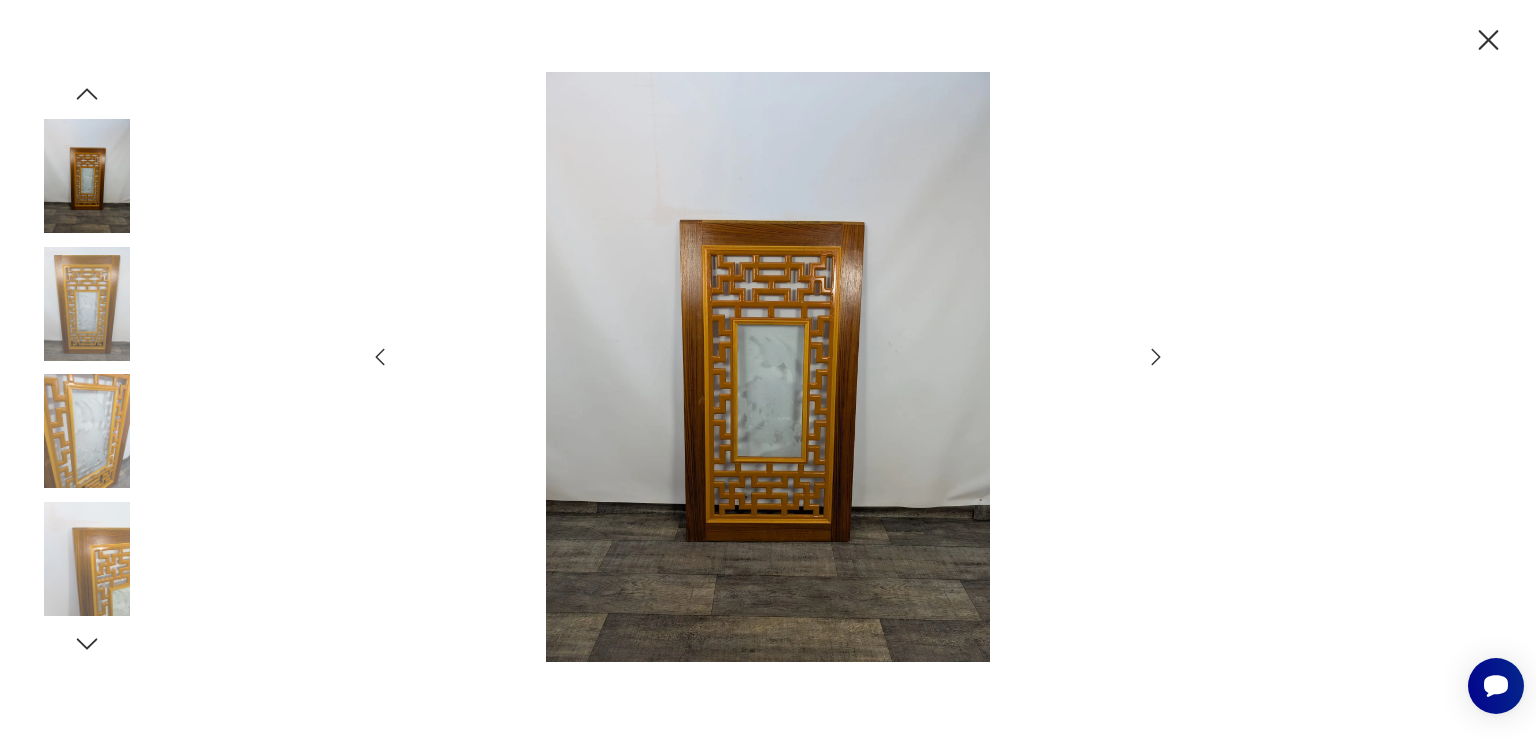 click 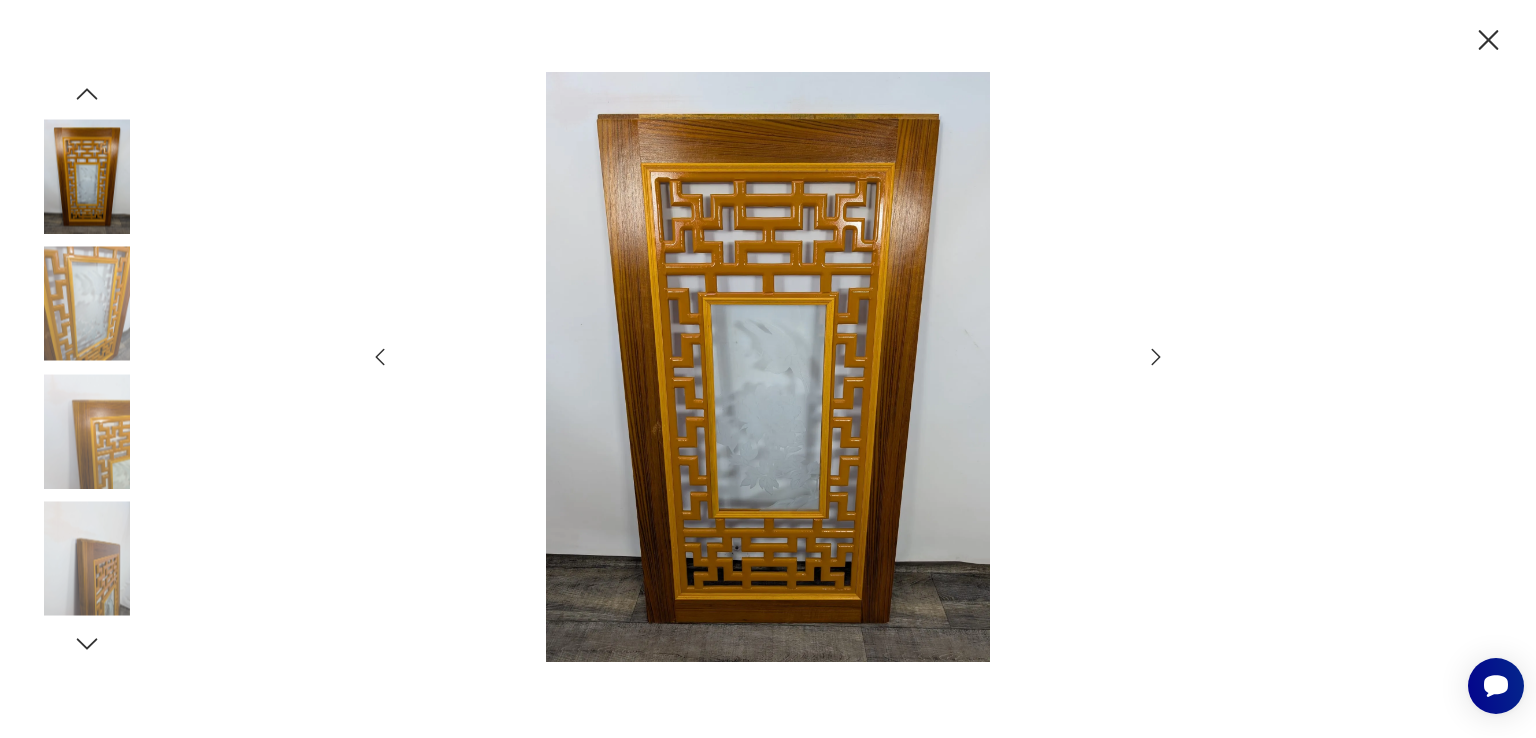 click 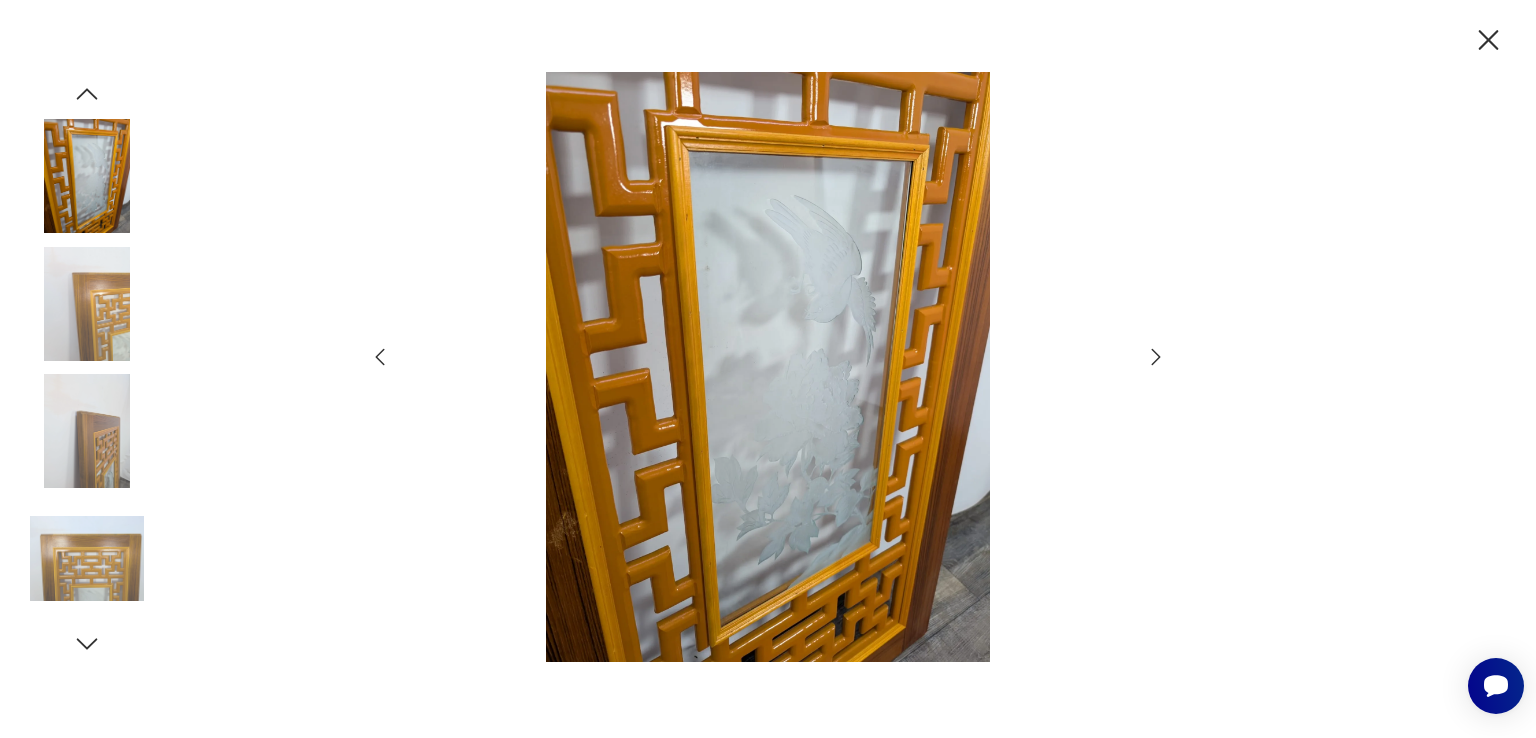 click 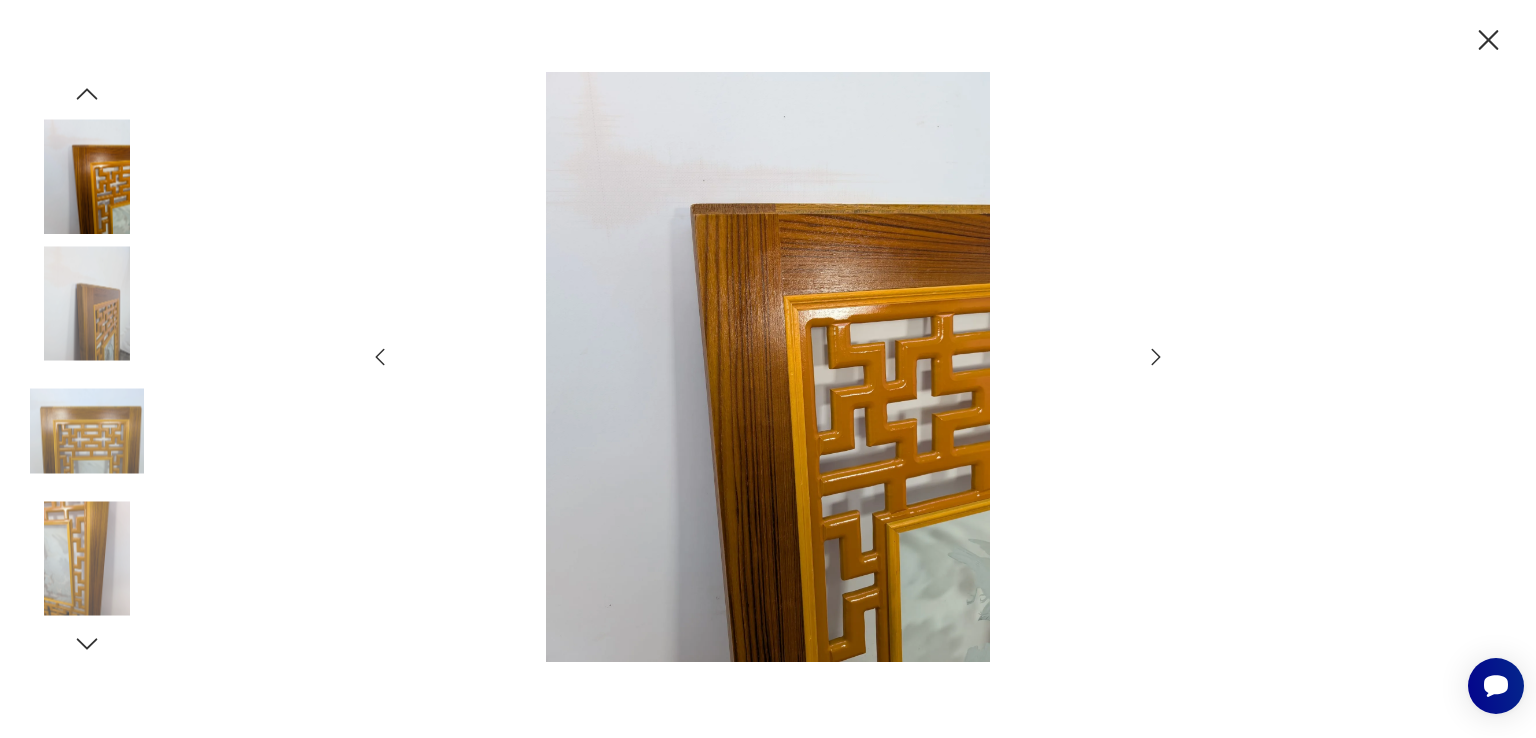 click 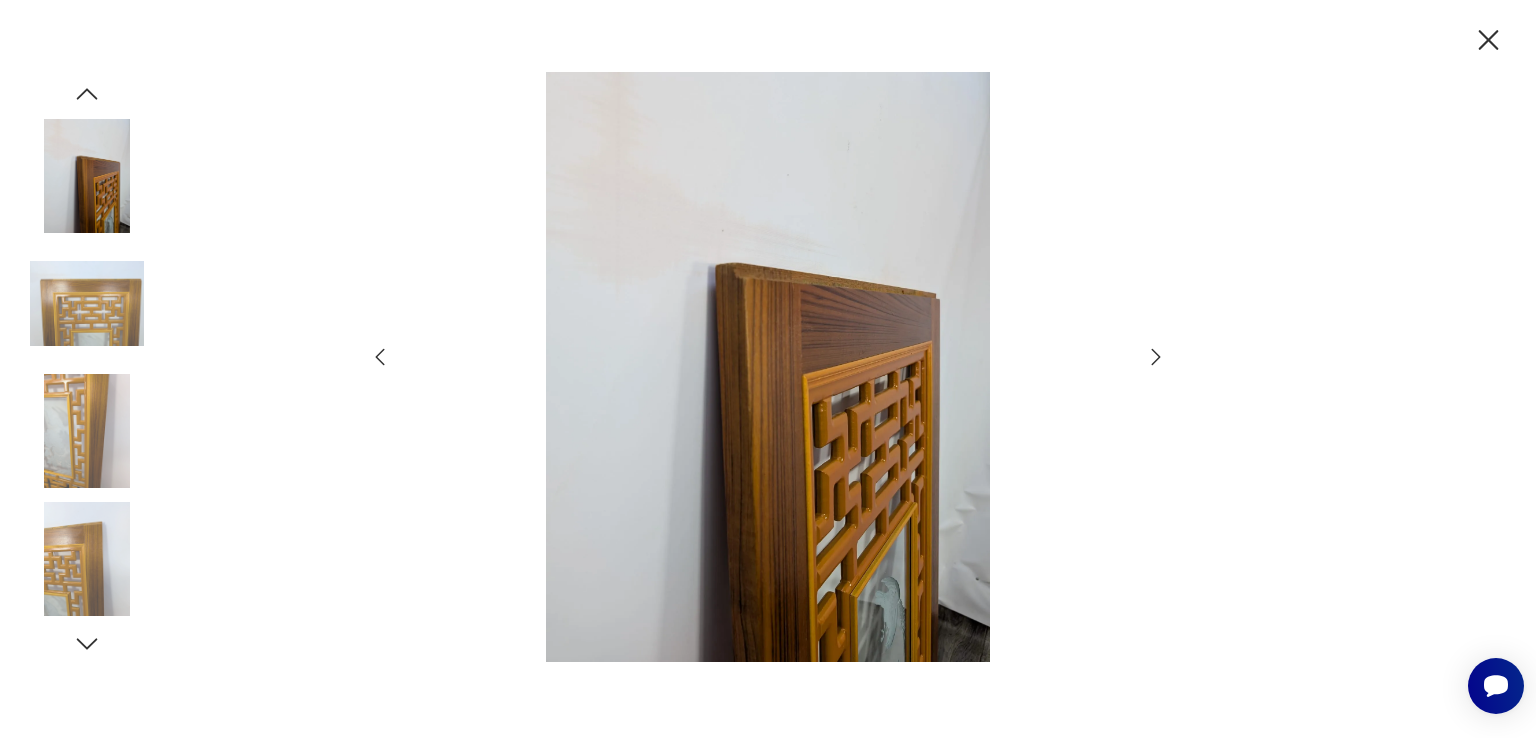 click 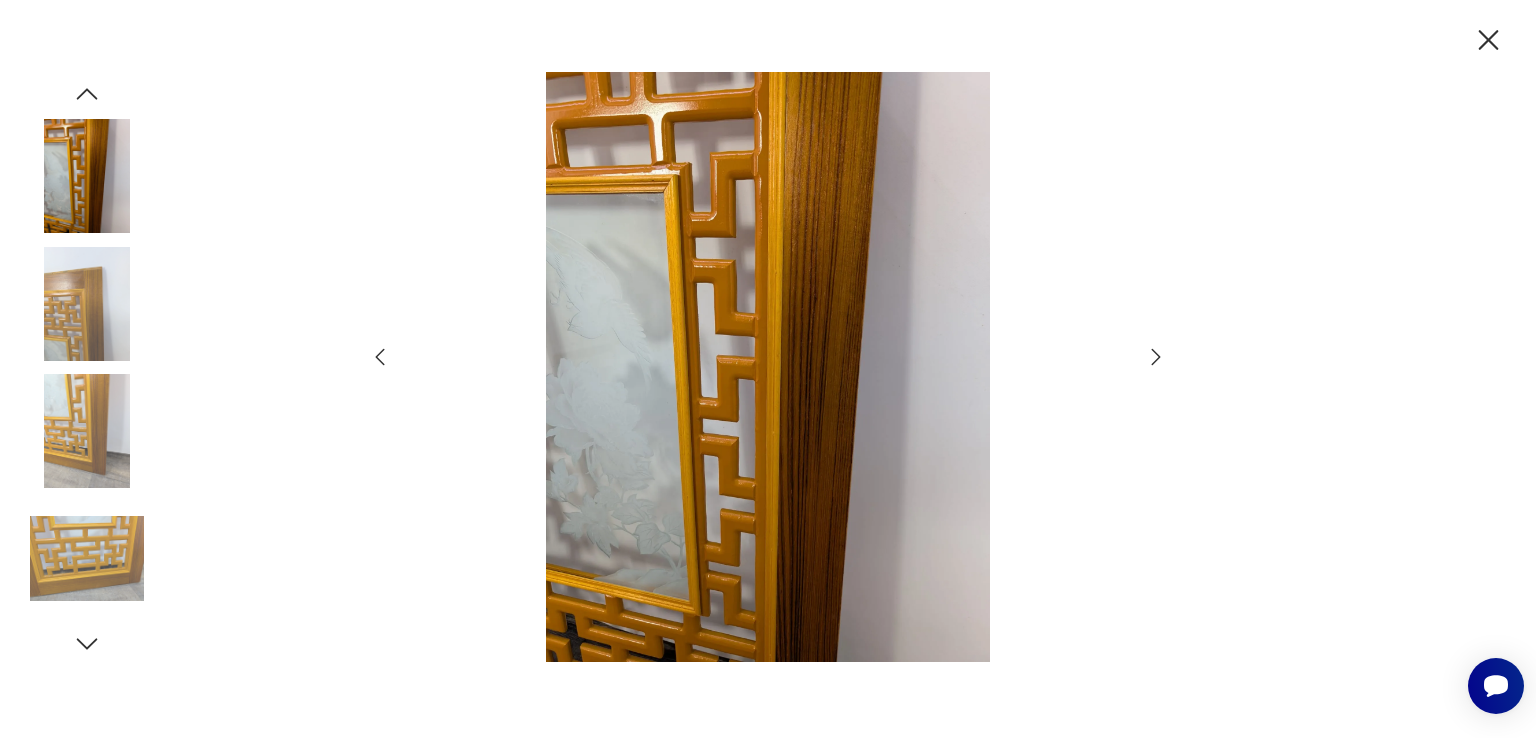 click 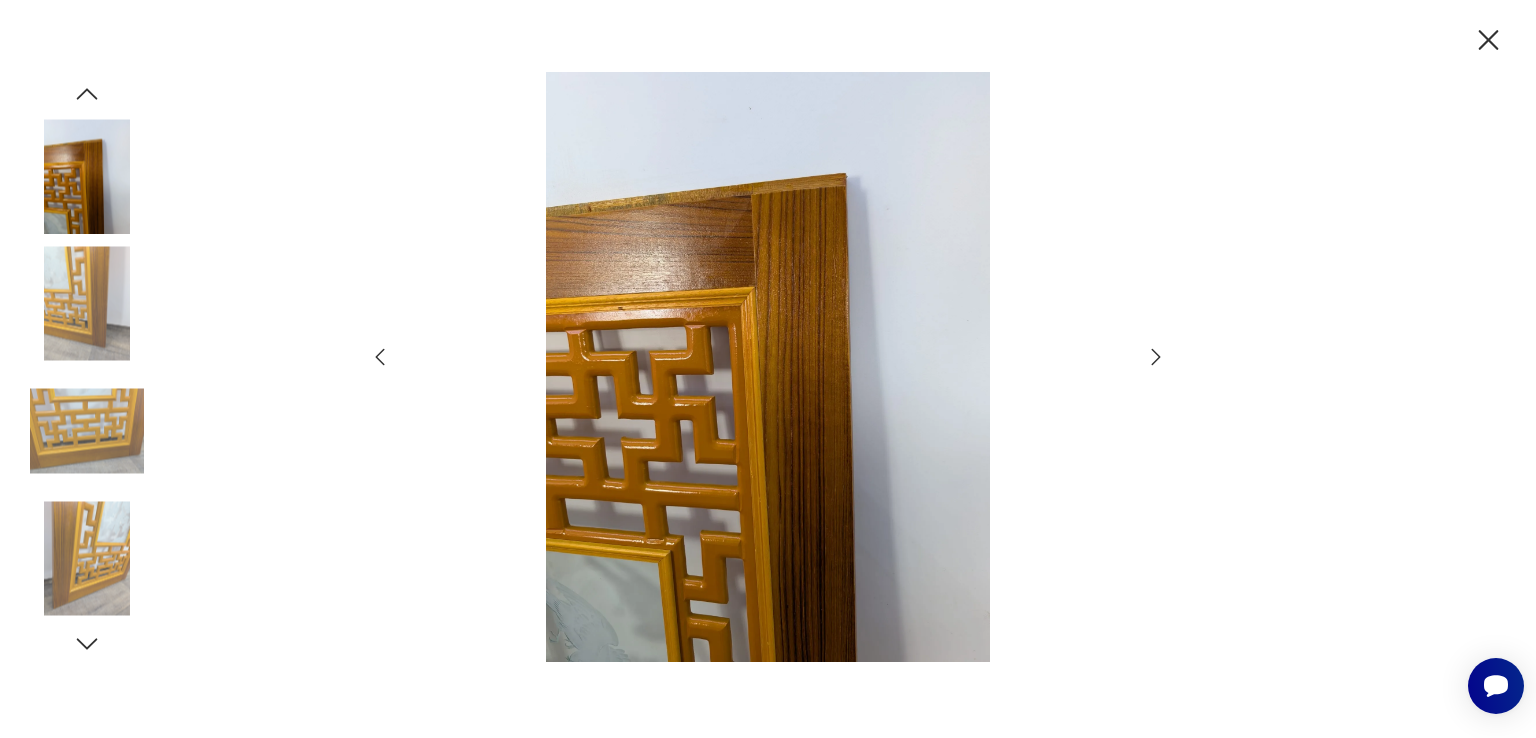 click 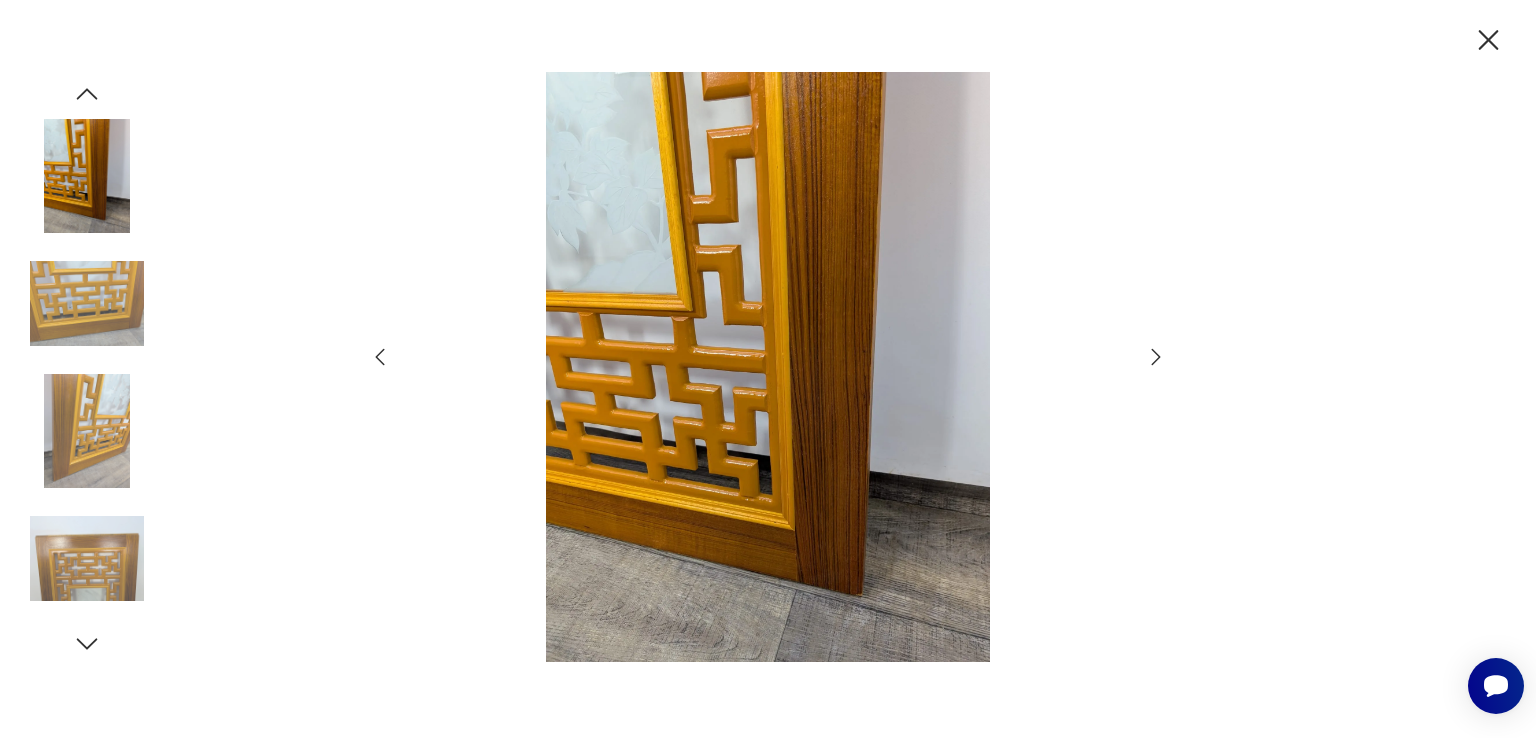 click at bounding box center (87, 431) 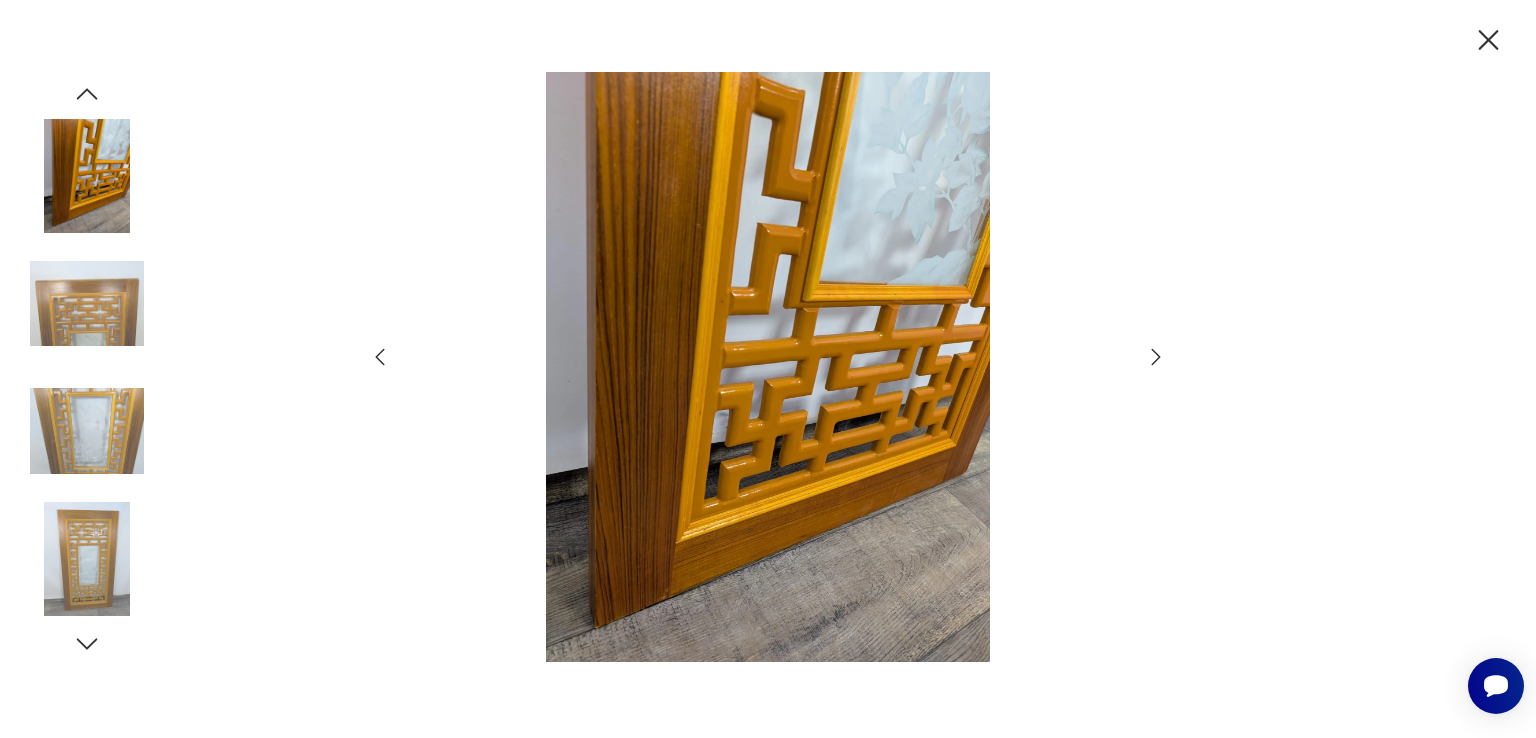 click at bounding box center [87, 176] 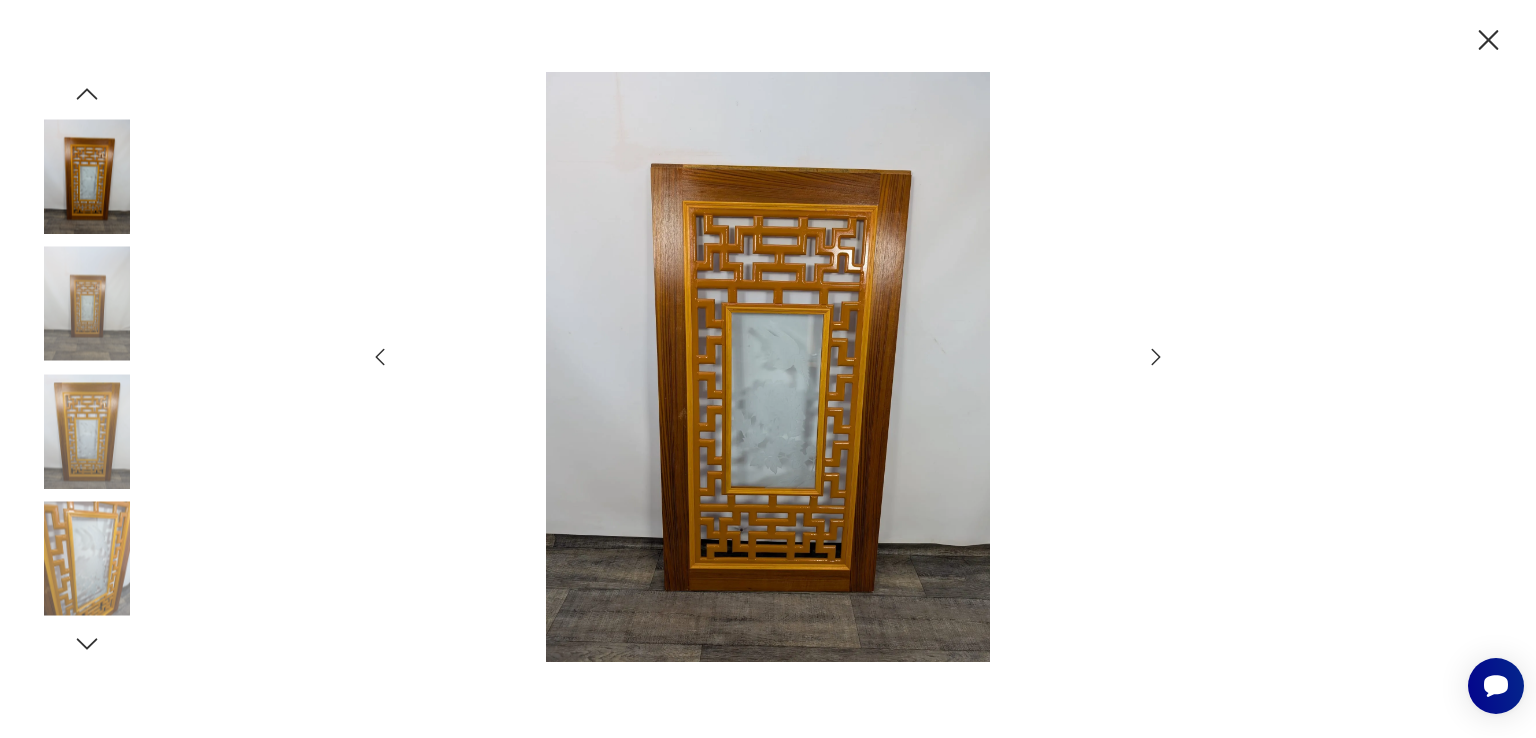 click at bounding box center [87, 176] 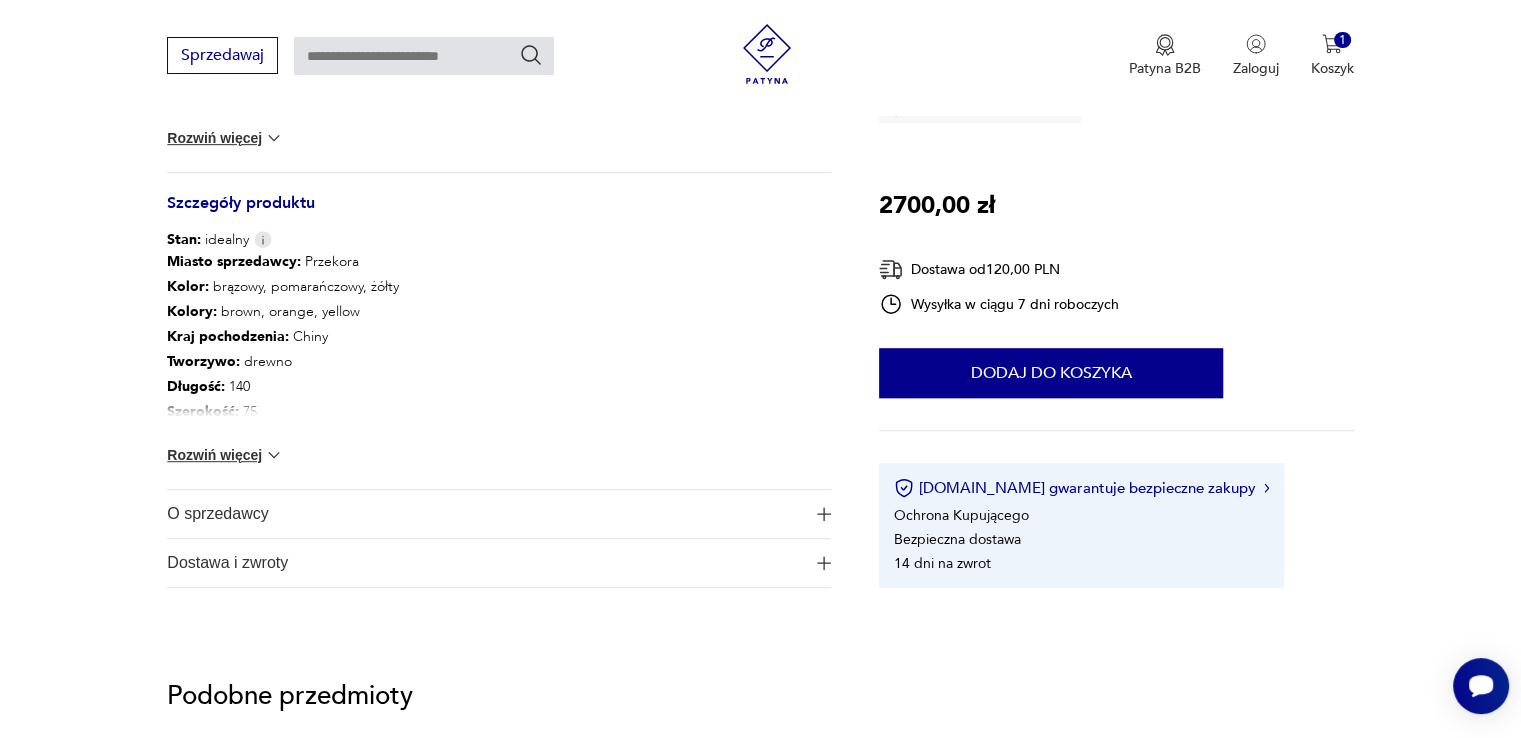 scroll, scrollTop: 1100, scrollLeft: 0, axis: vertical 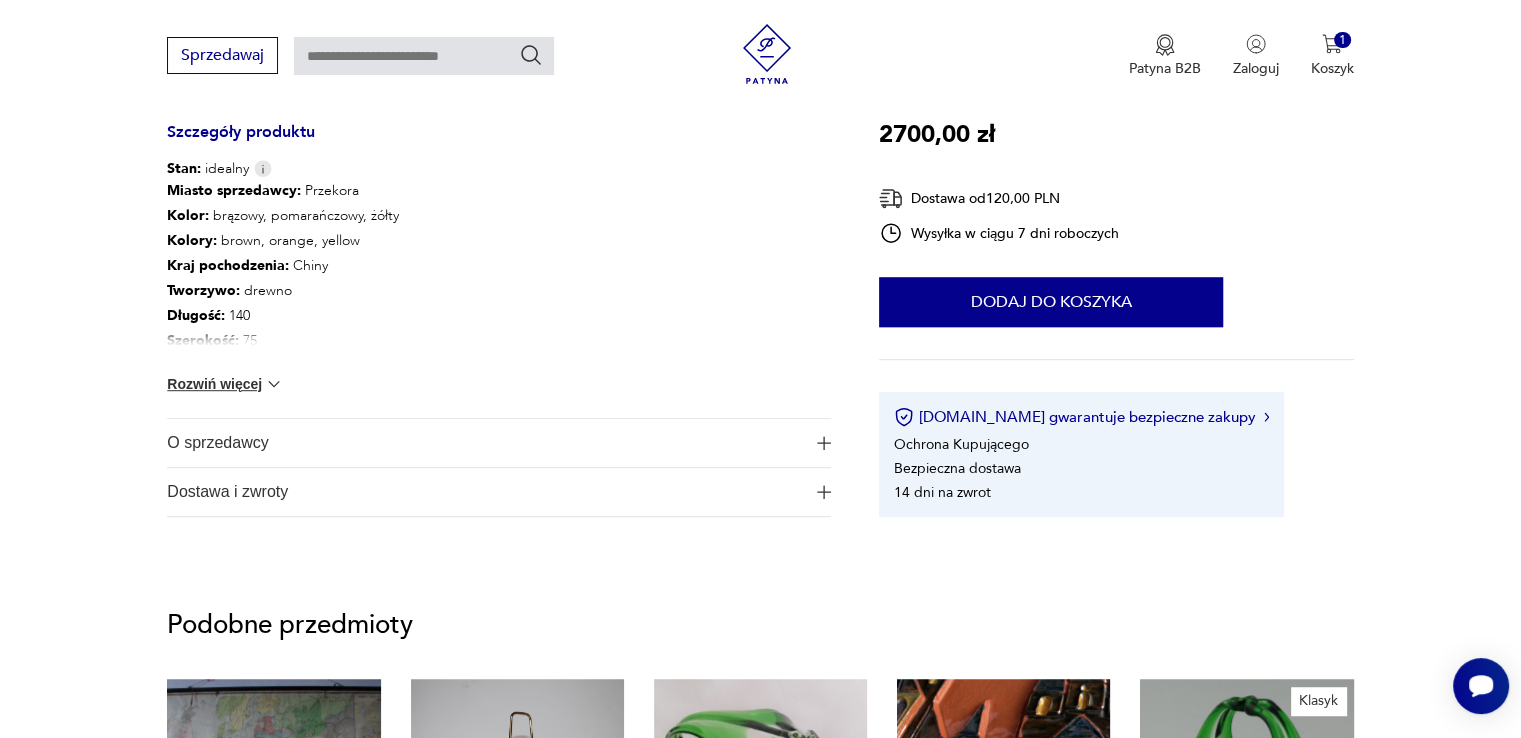 click at bounding box center [824, 443] 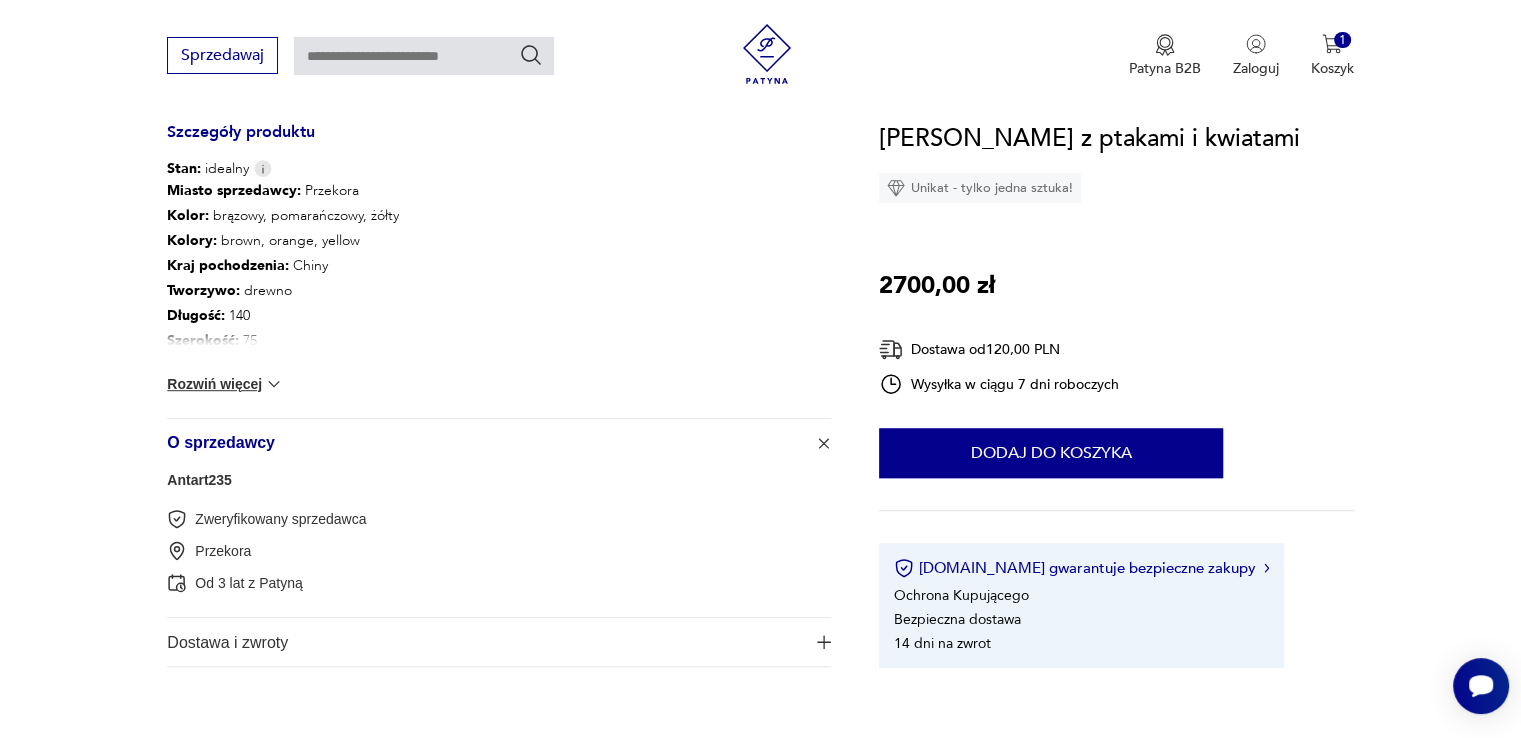 click on "Dostawa i zwroty" at bounding box center [499, 642] 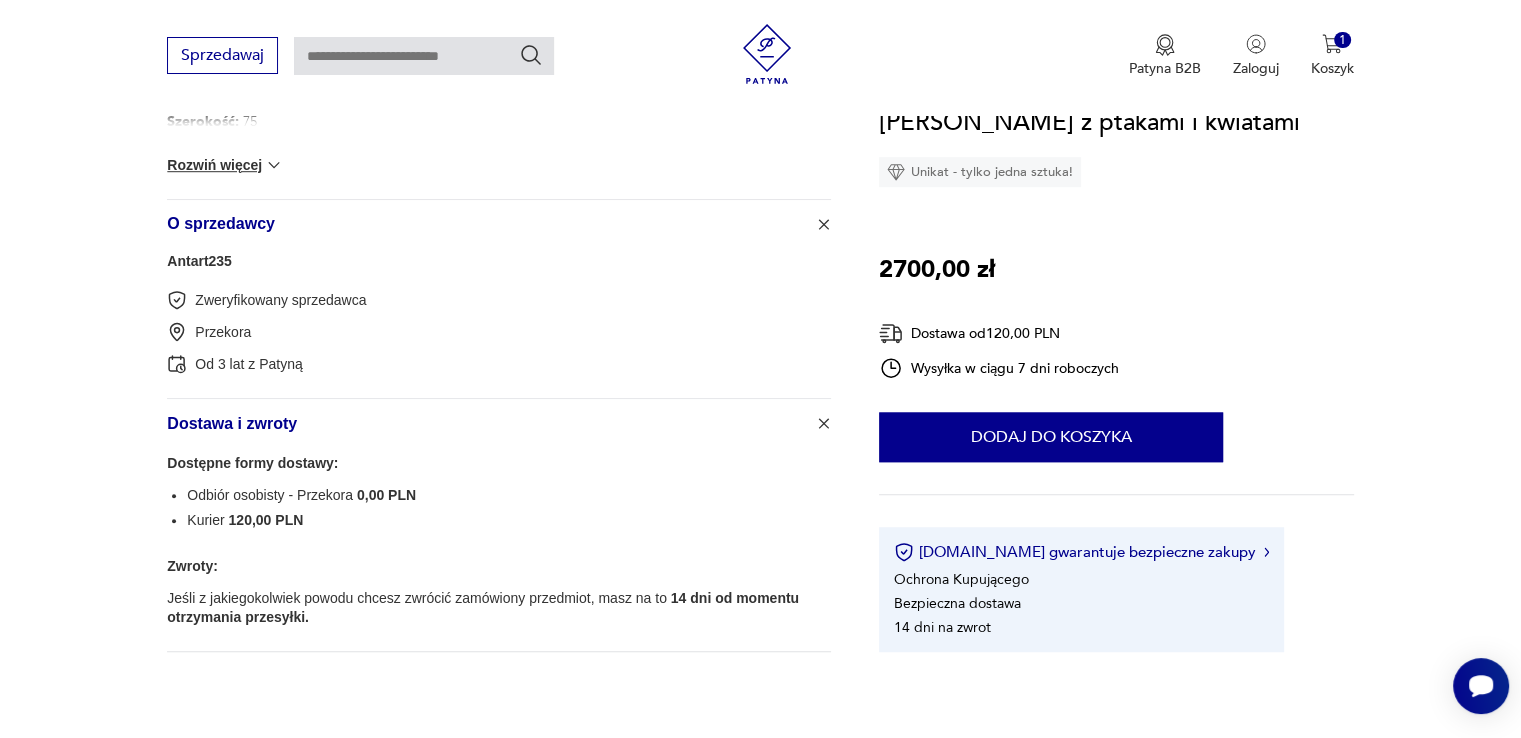 scroll, scrollTop: 1300, scrollLeft: 0, axis: vertical 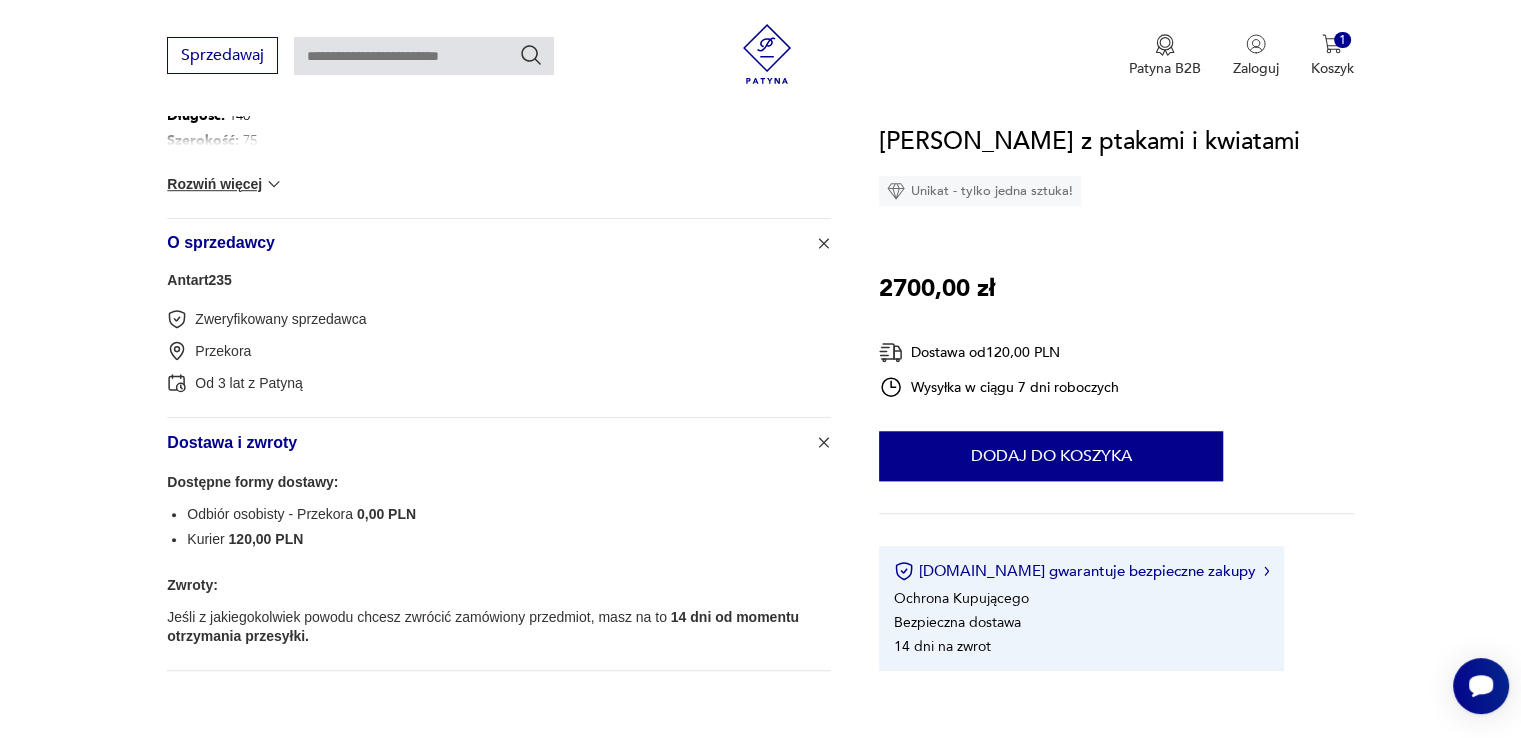 click on "Antart235" at bounding box center [199, 280] 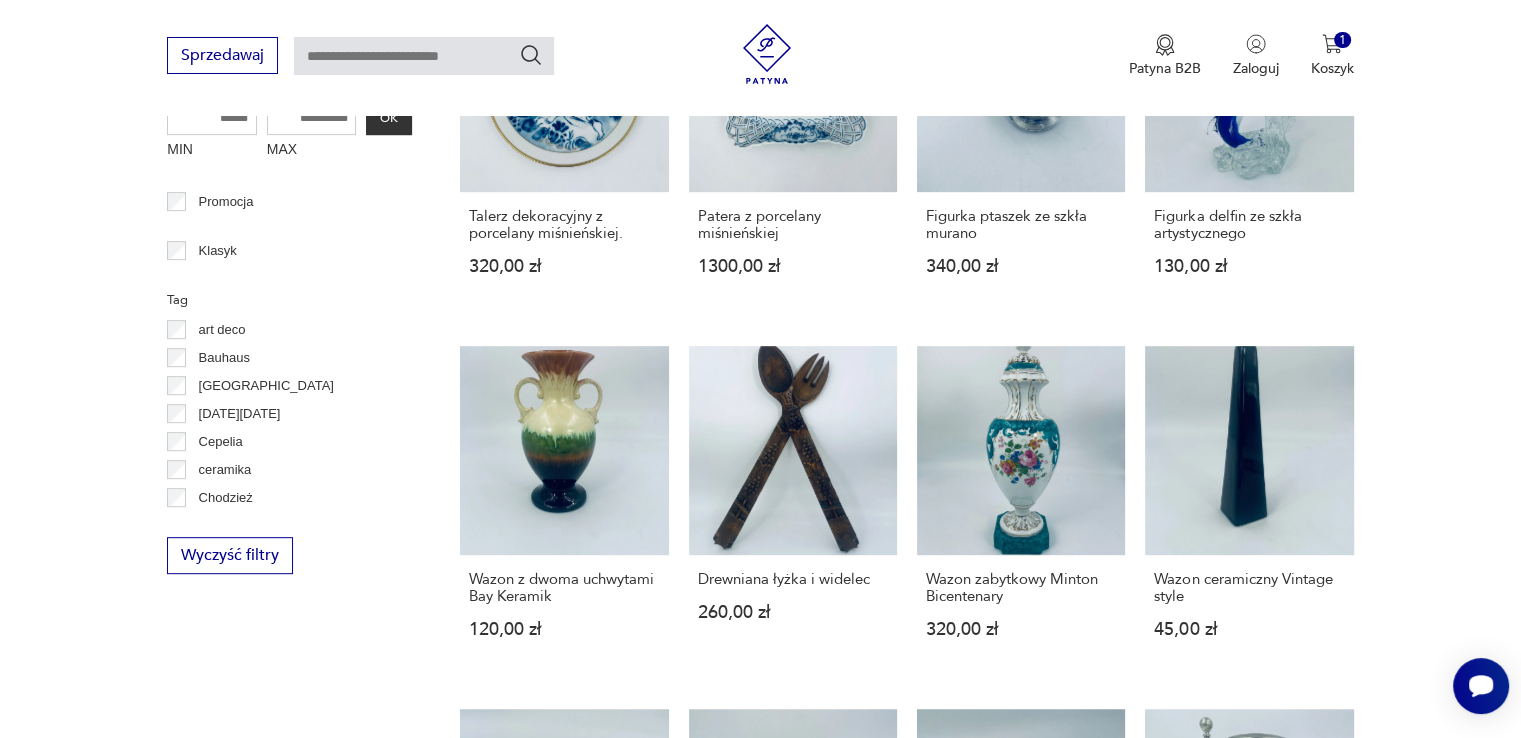 scroll, scrollTop: 812, scrollLeft: 0, axis: vertical 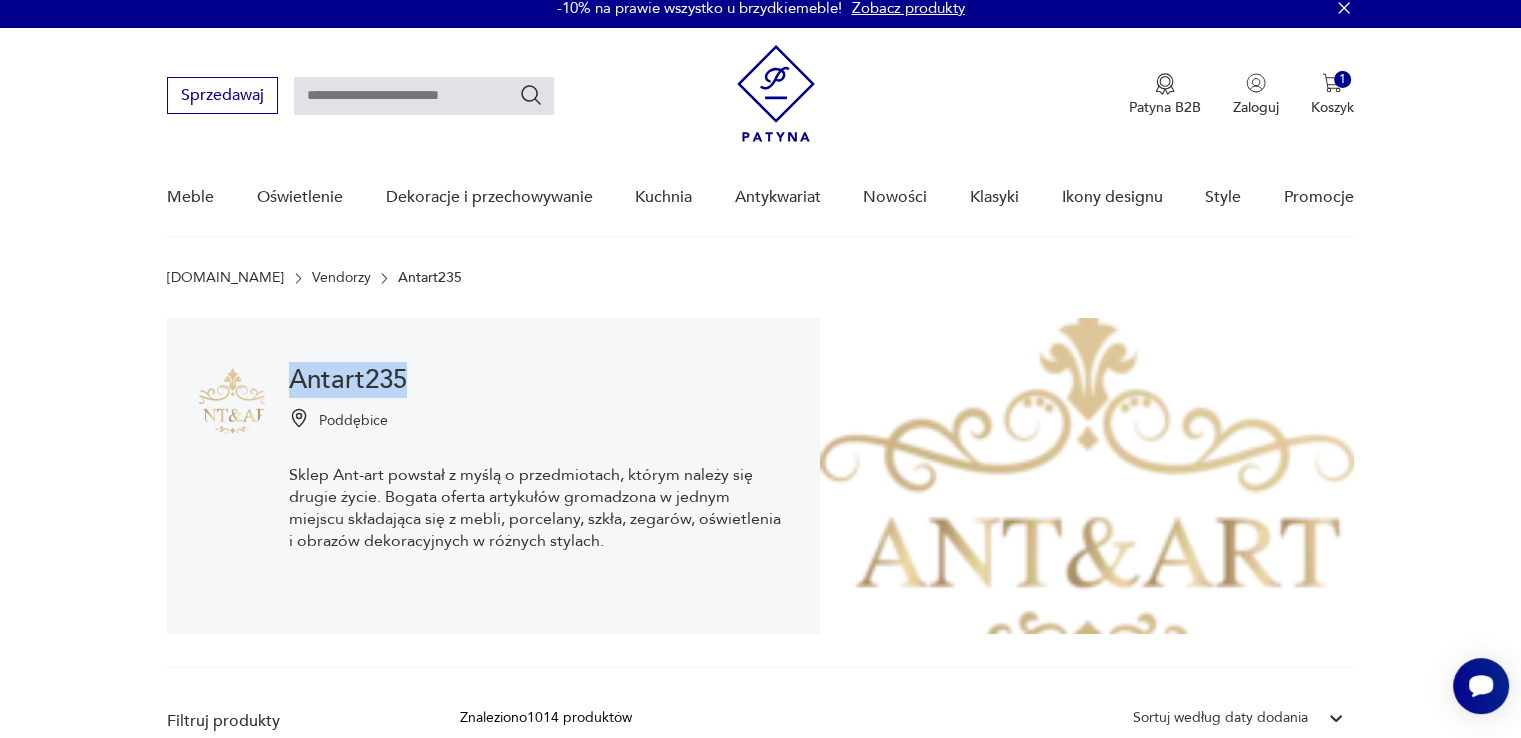 drag, startPoint x: 292, startPoint y: 375, endPoint x: 413, endPoint y: 383, distance: 121.264175 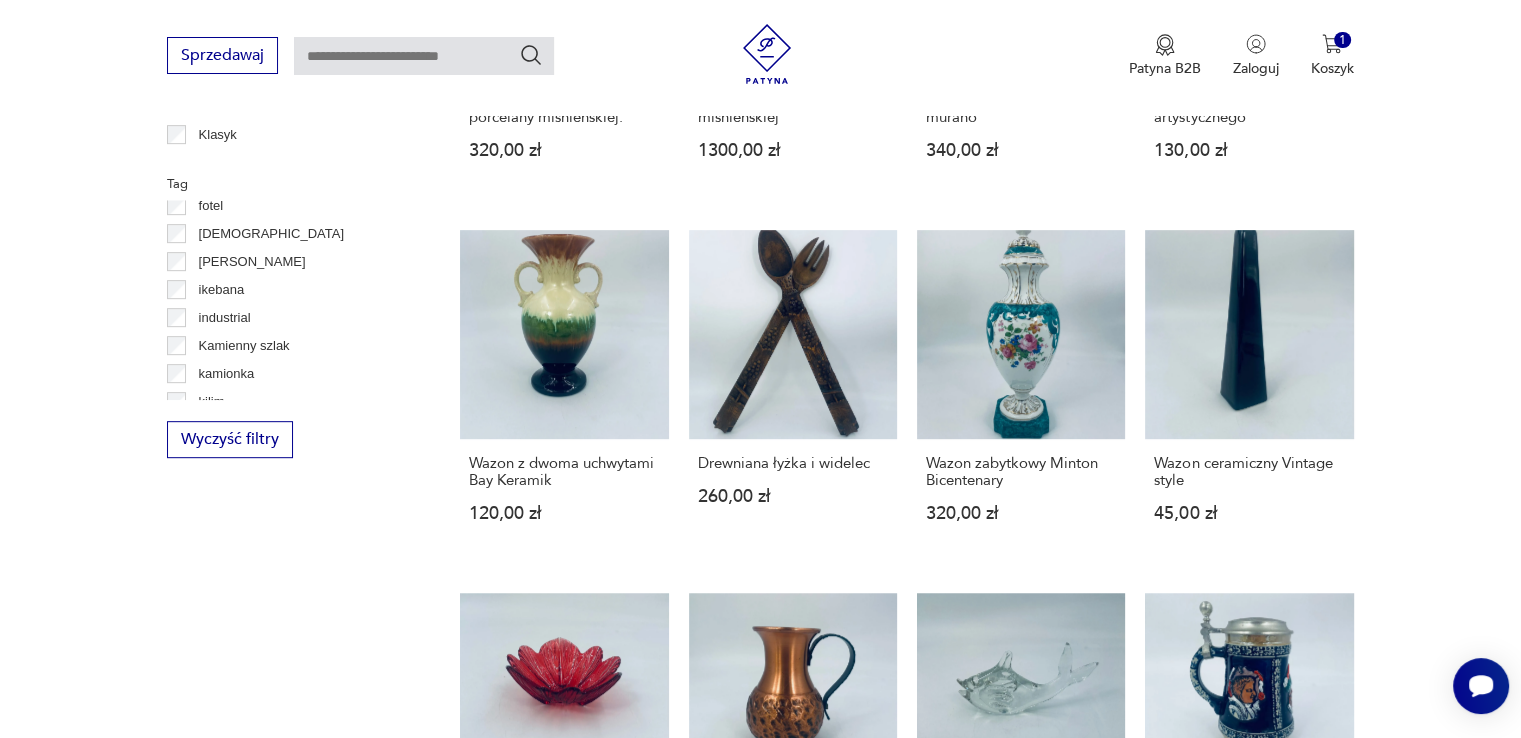 scroll, scrollTop: 512, scrollLeft: 0, axis: vertical 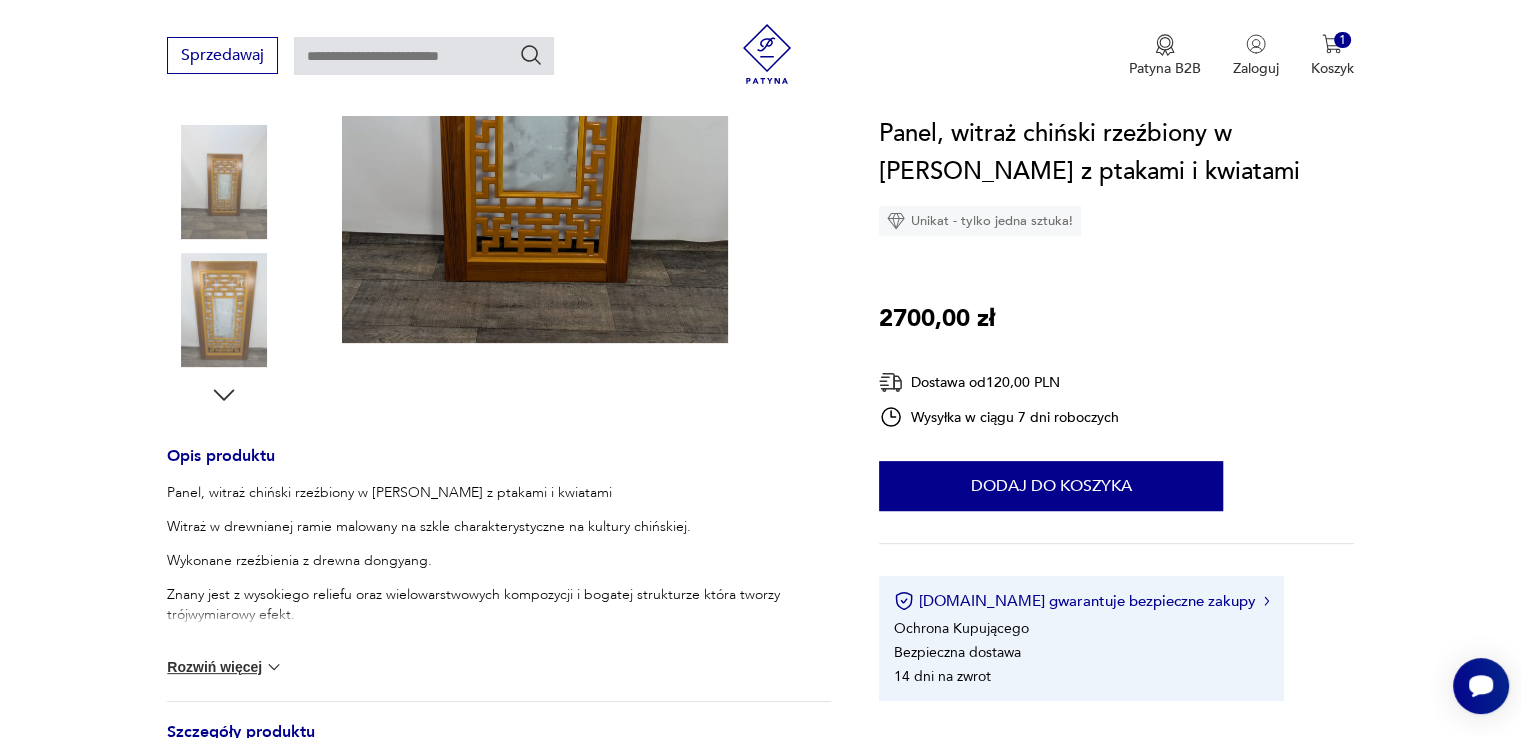click at bounding box center (274, 667) 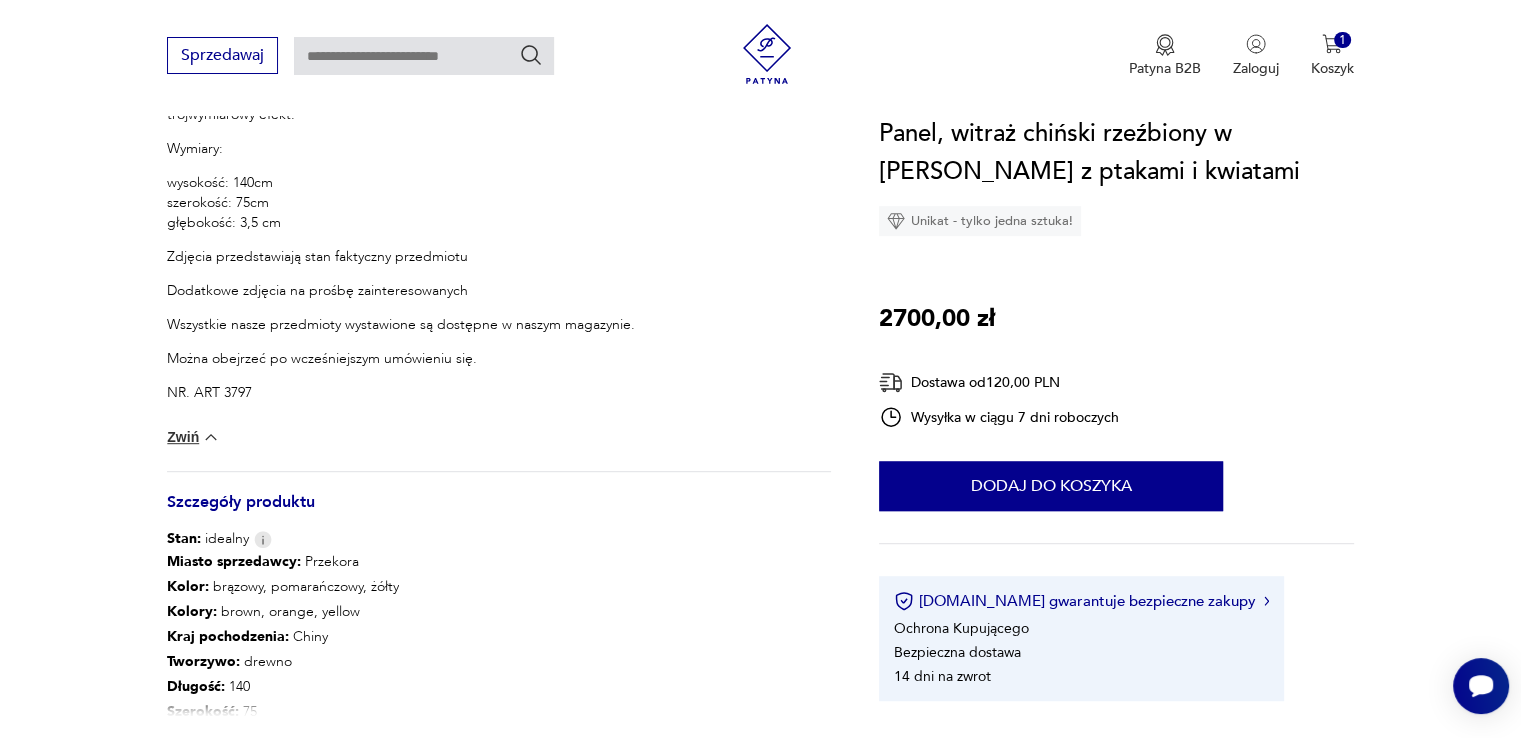 scroll, scrollTop: 1300, scrollLeft: 0, axis: vertical 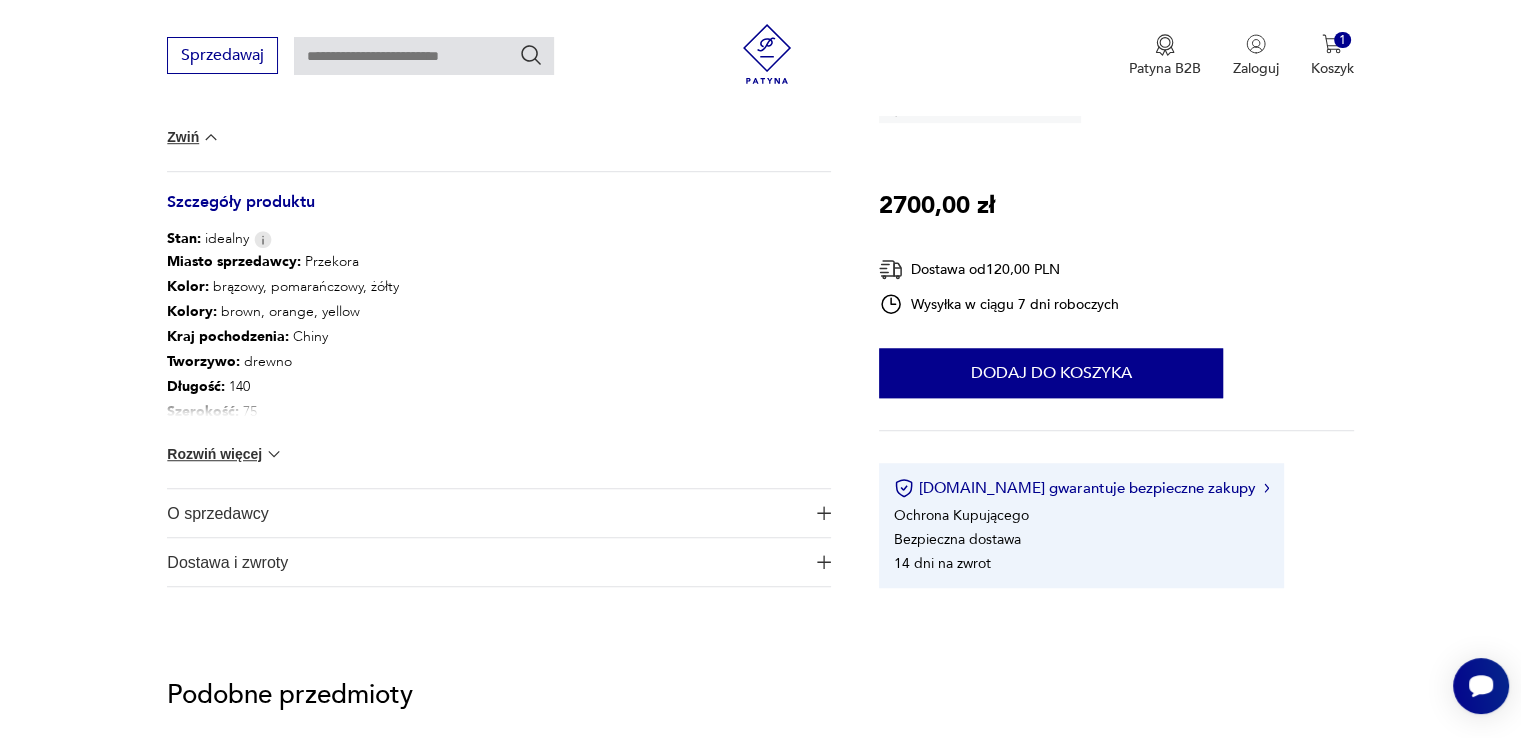 click on "Rozwiń więcej" at bounding box center [225, 454] 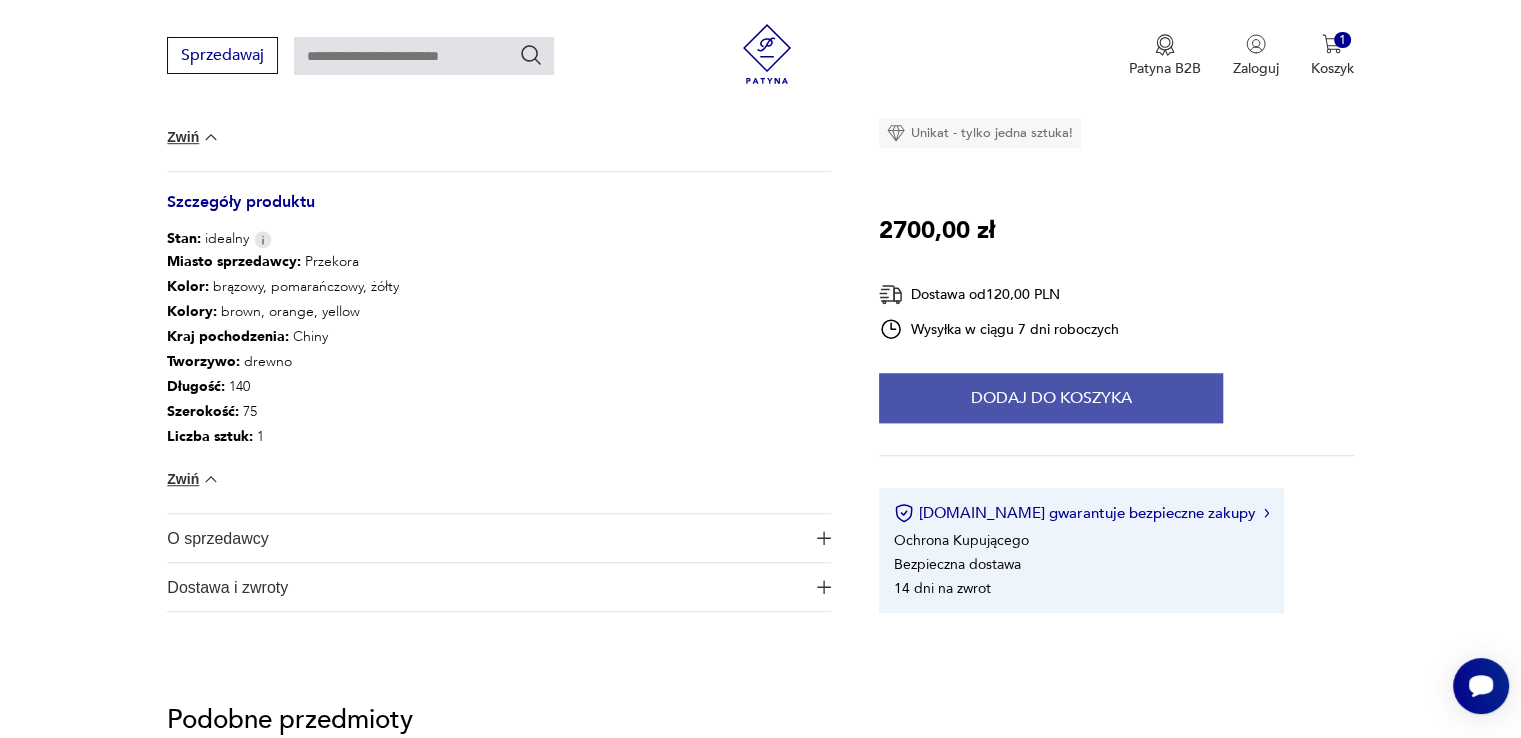 click on "Dodaj do koszyka" at bounding box center (1051, 398) 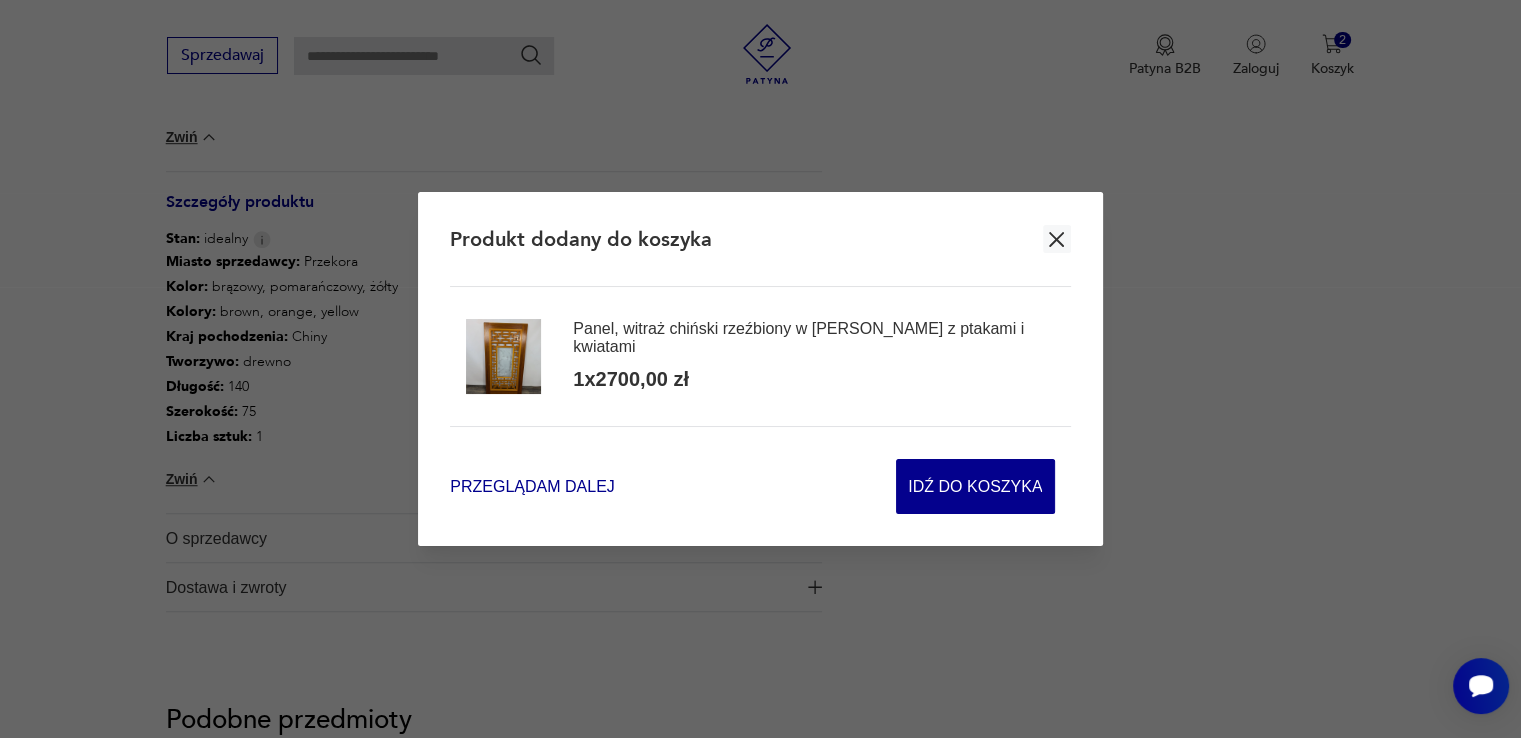 click on "Przeglądam dalej" at bounding box center [532, 486] 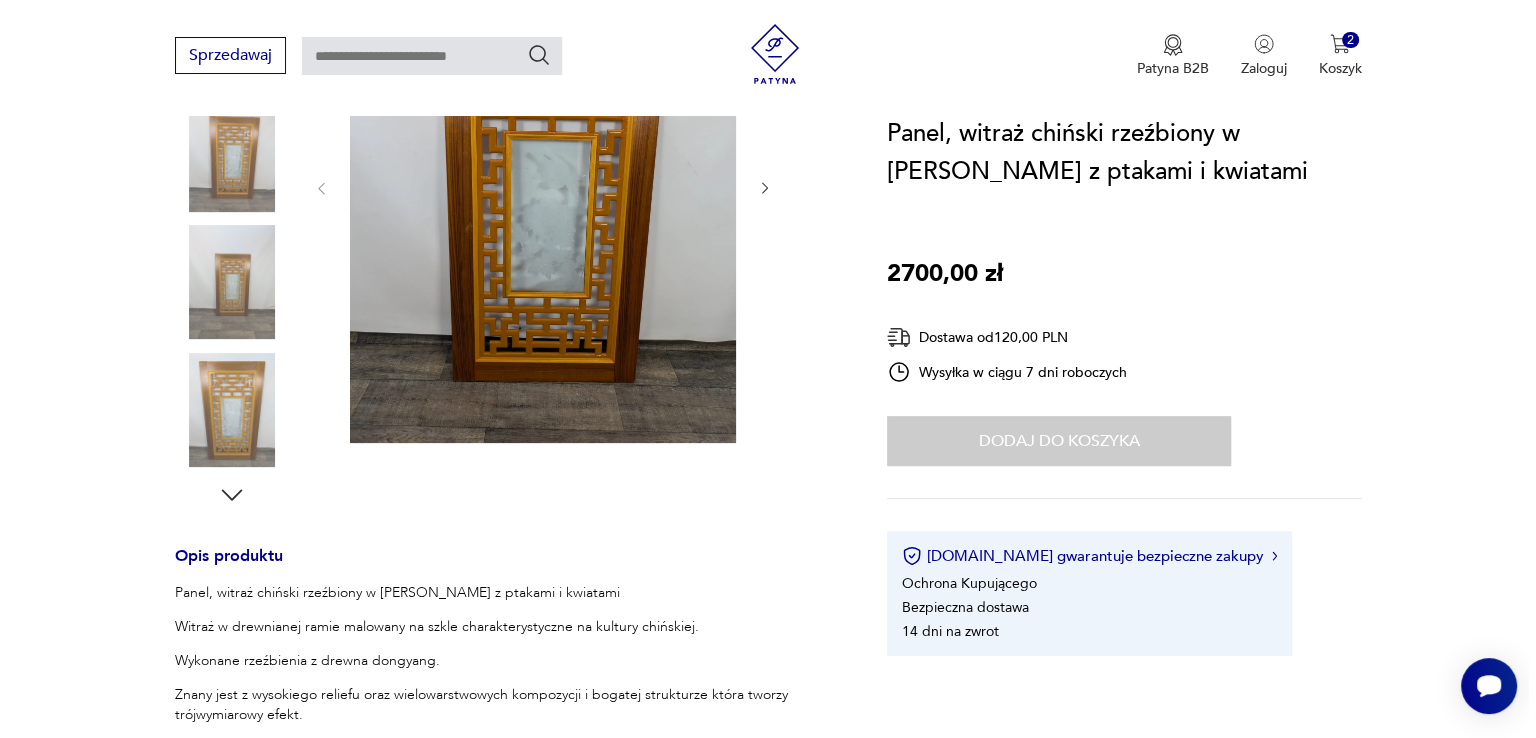 scroll, scrollTop: 200, scrollLeft: 0, axis: vertical 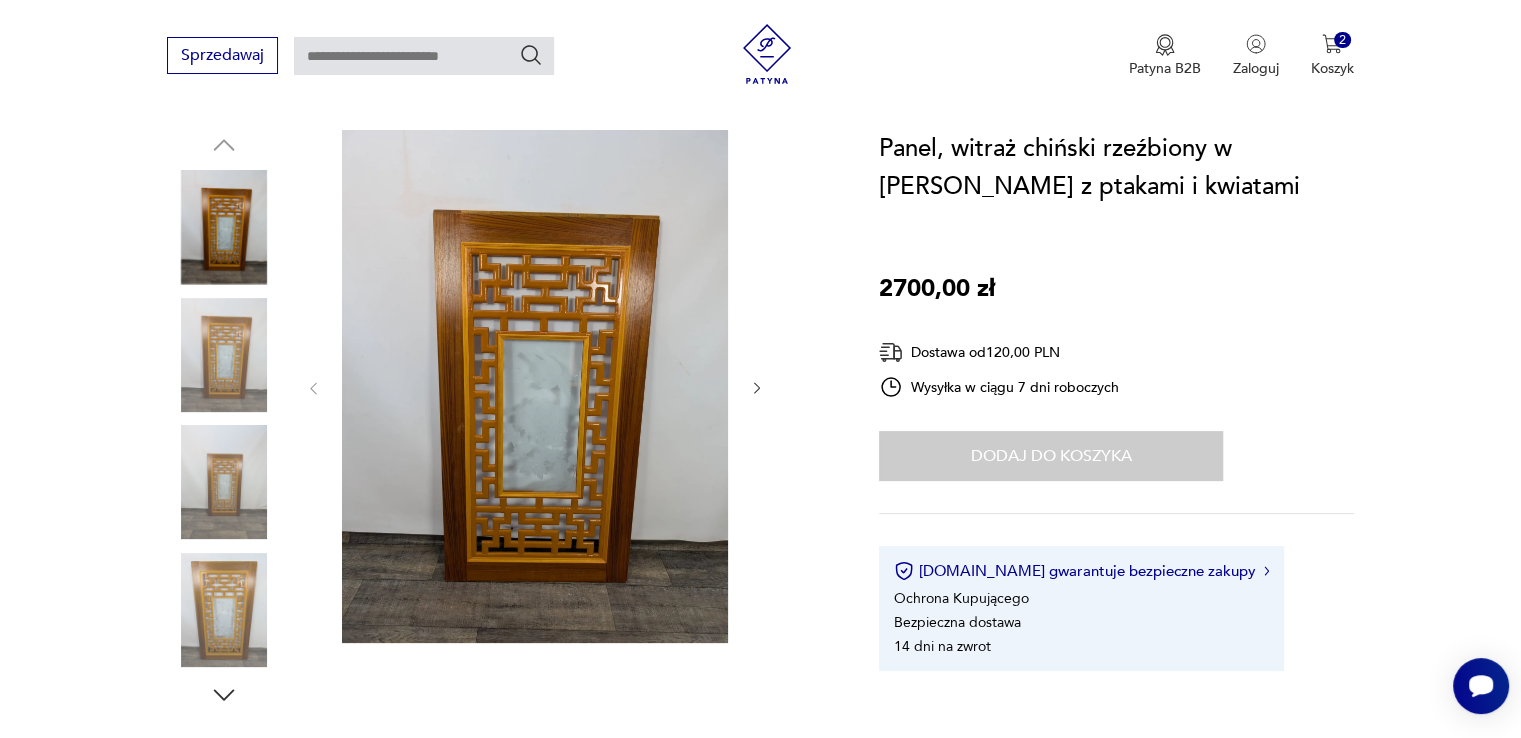 click at bounding box center (535, 386) 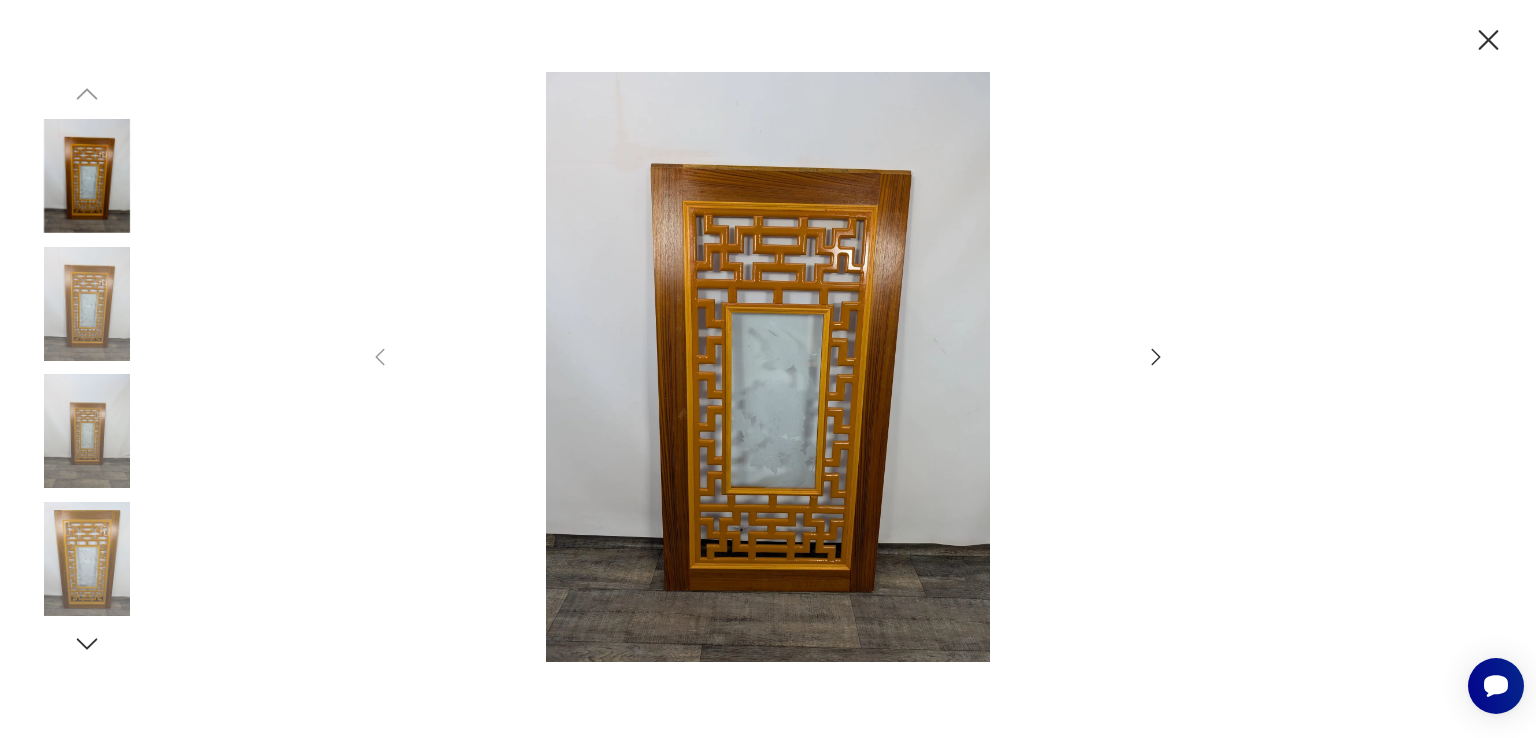 click 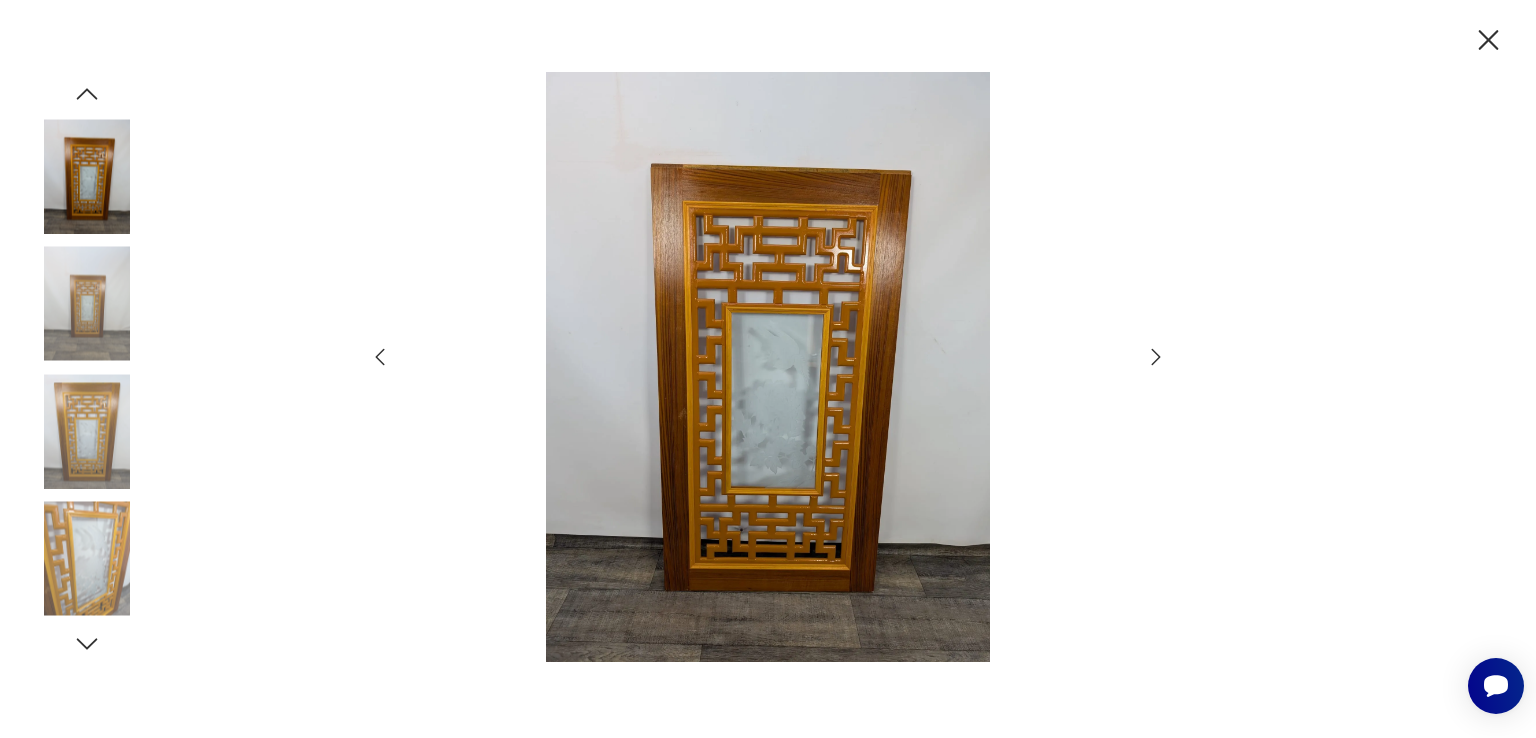 click 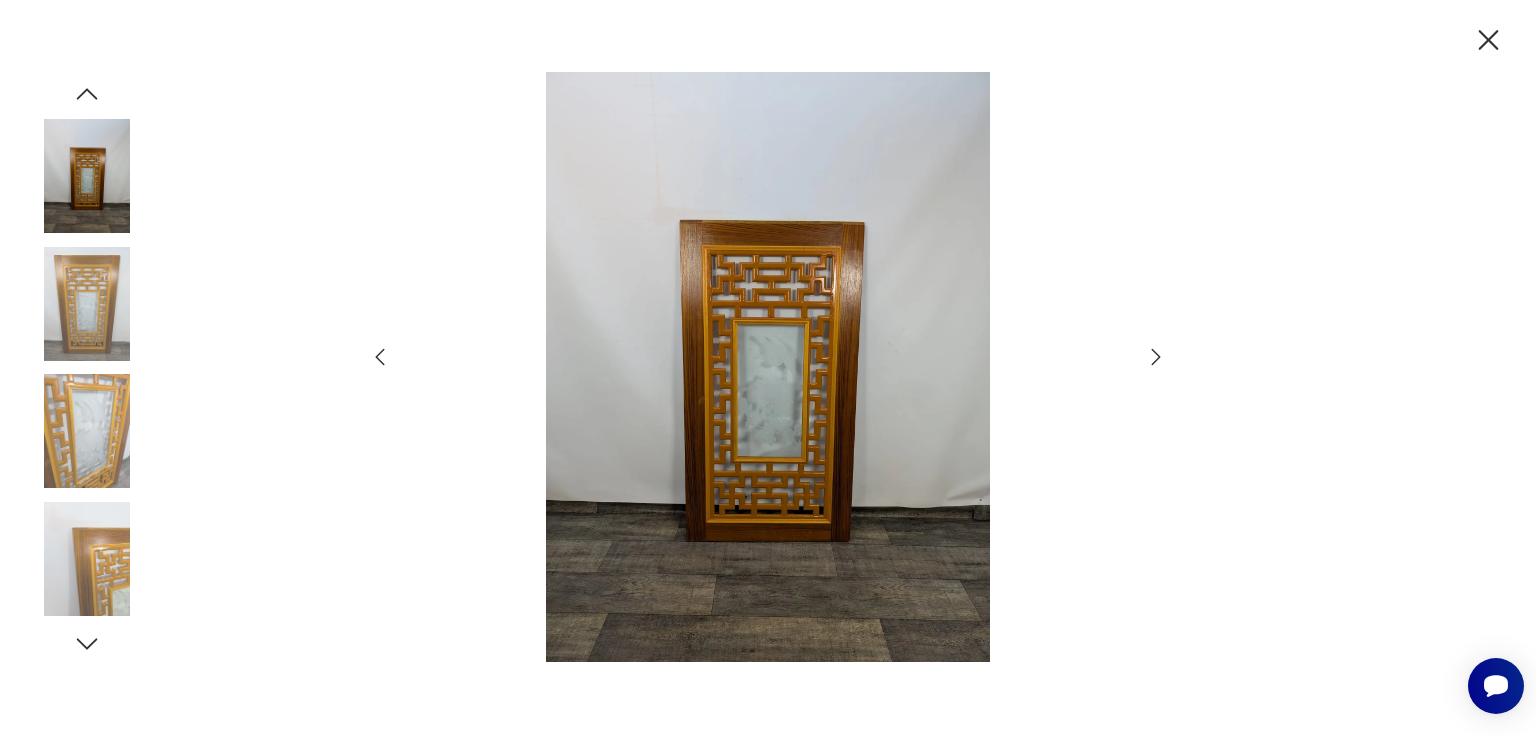 click 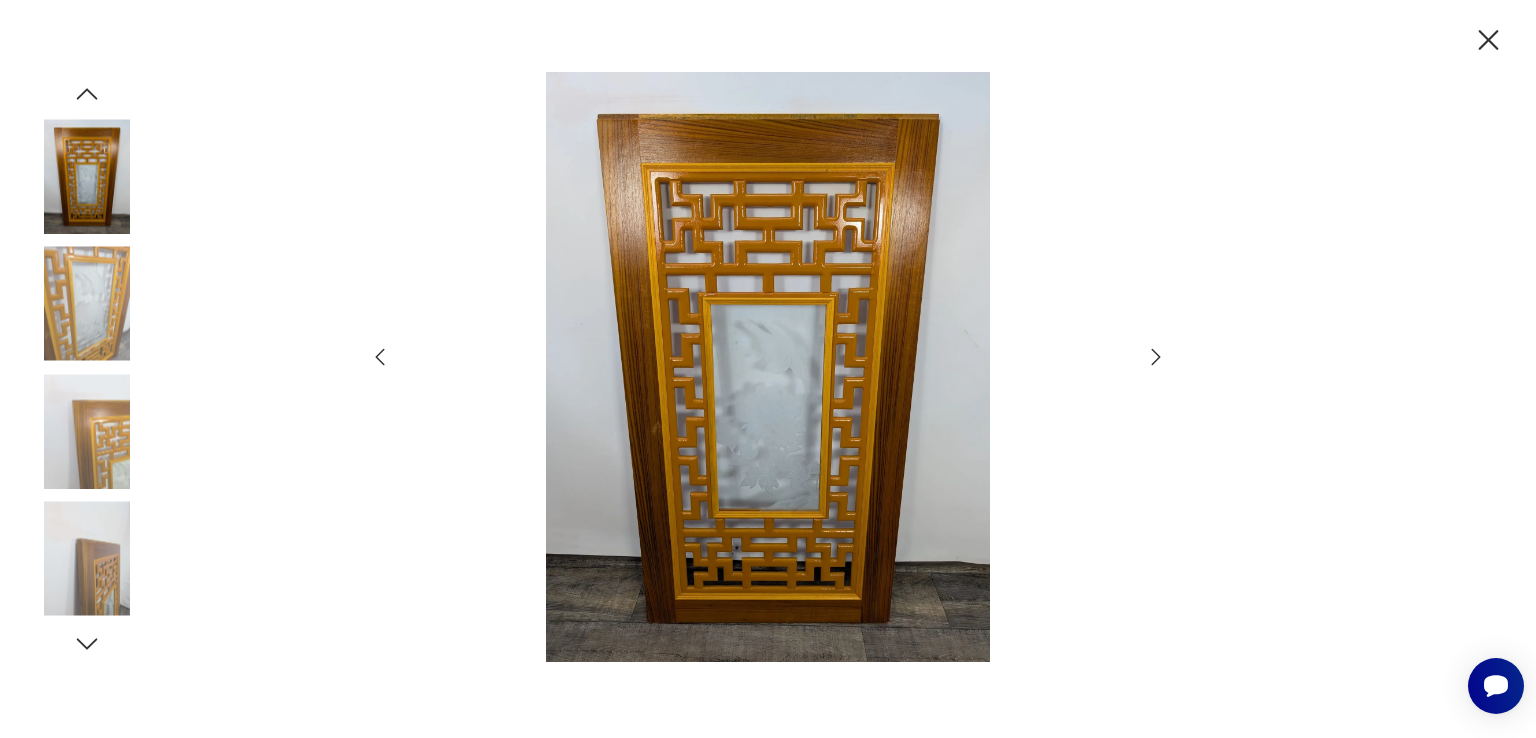 click 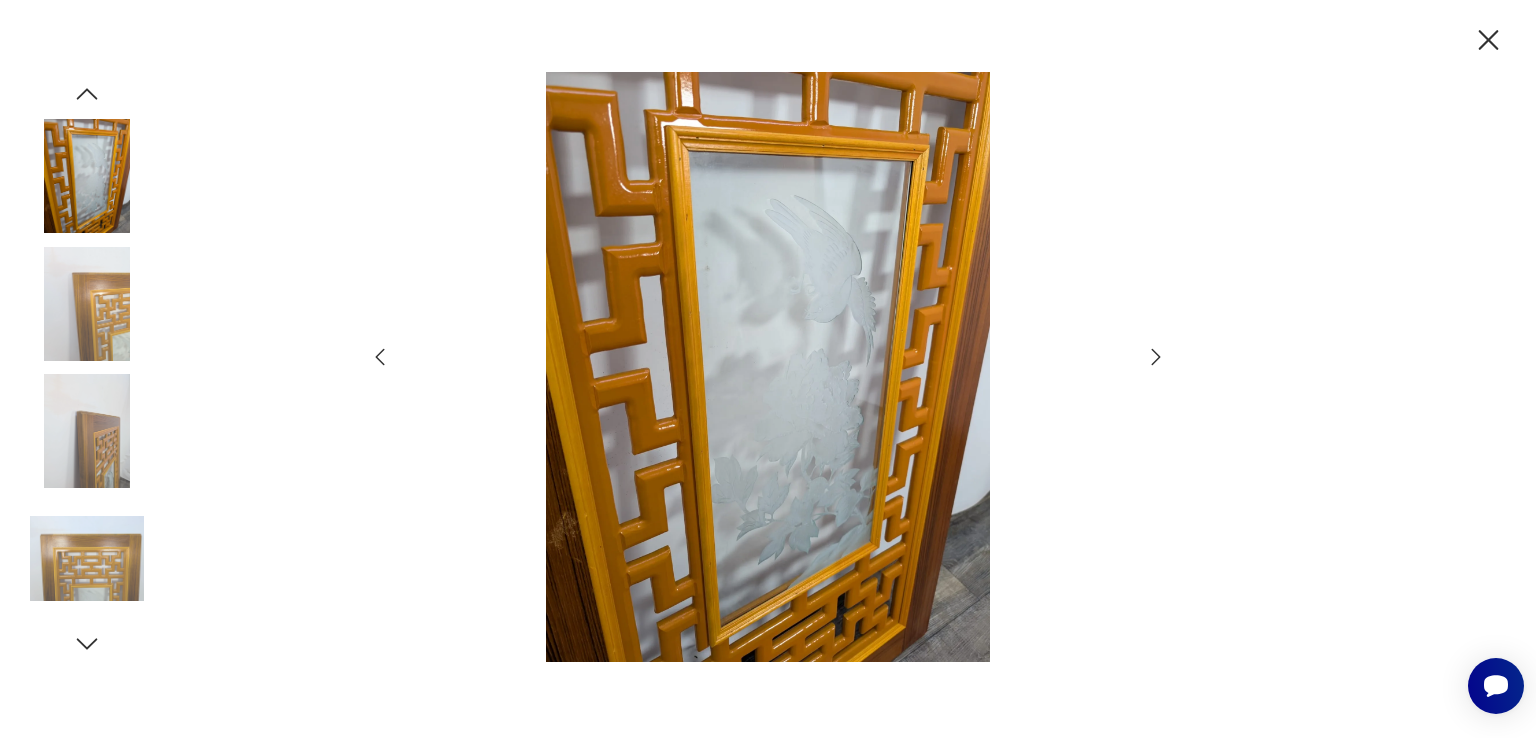 click 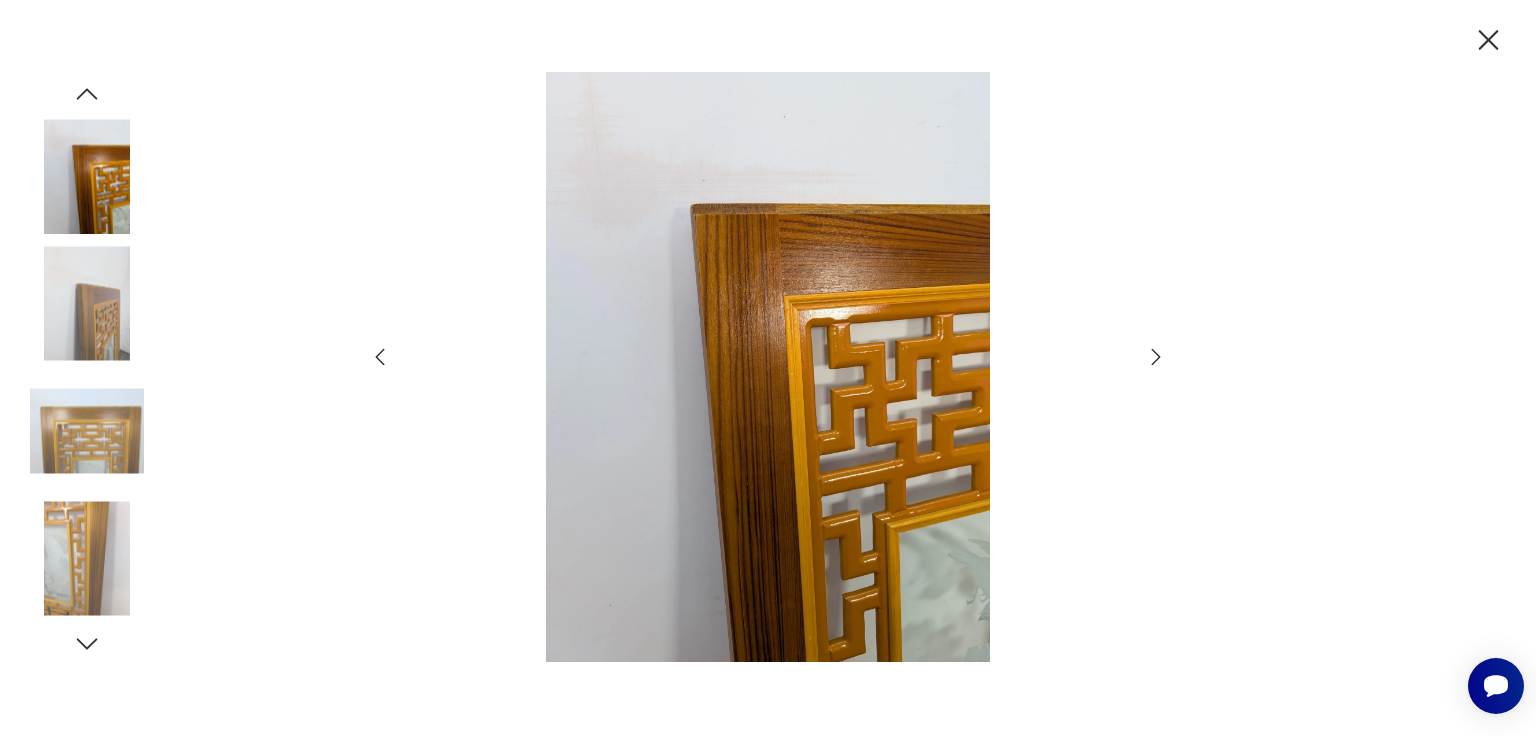 click 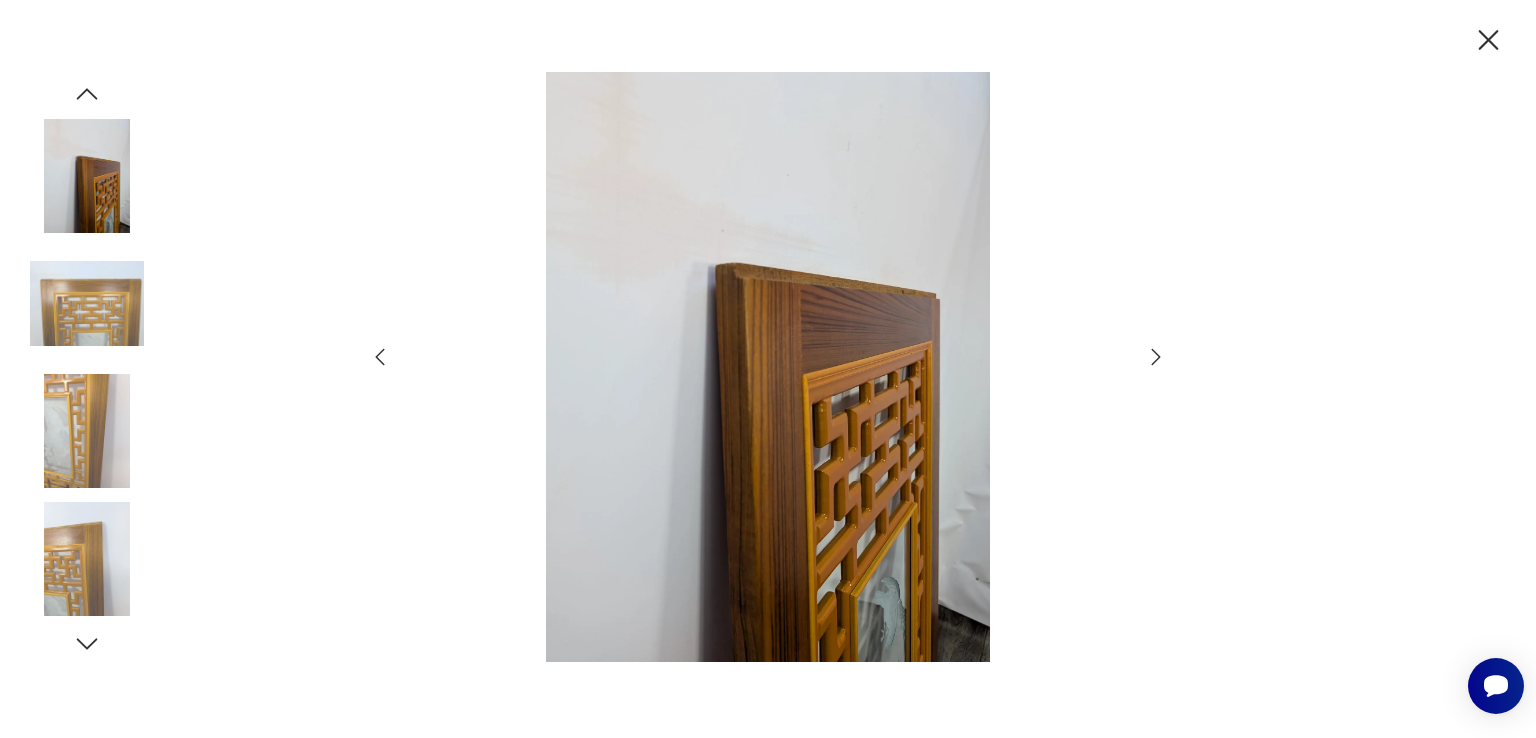 click 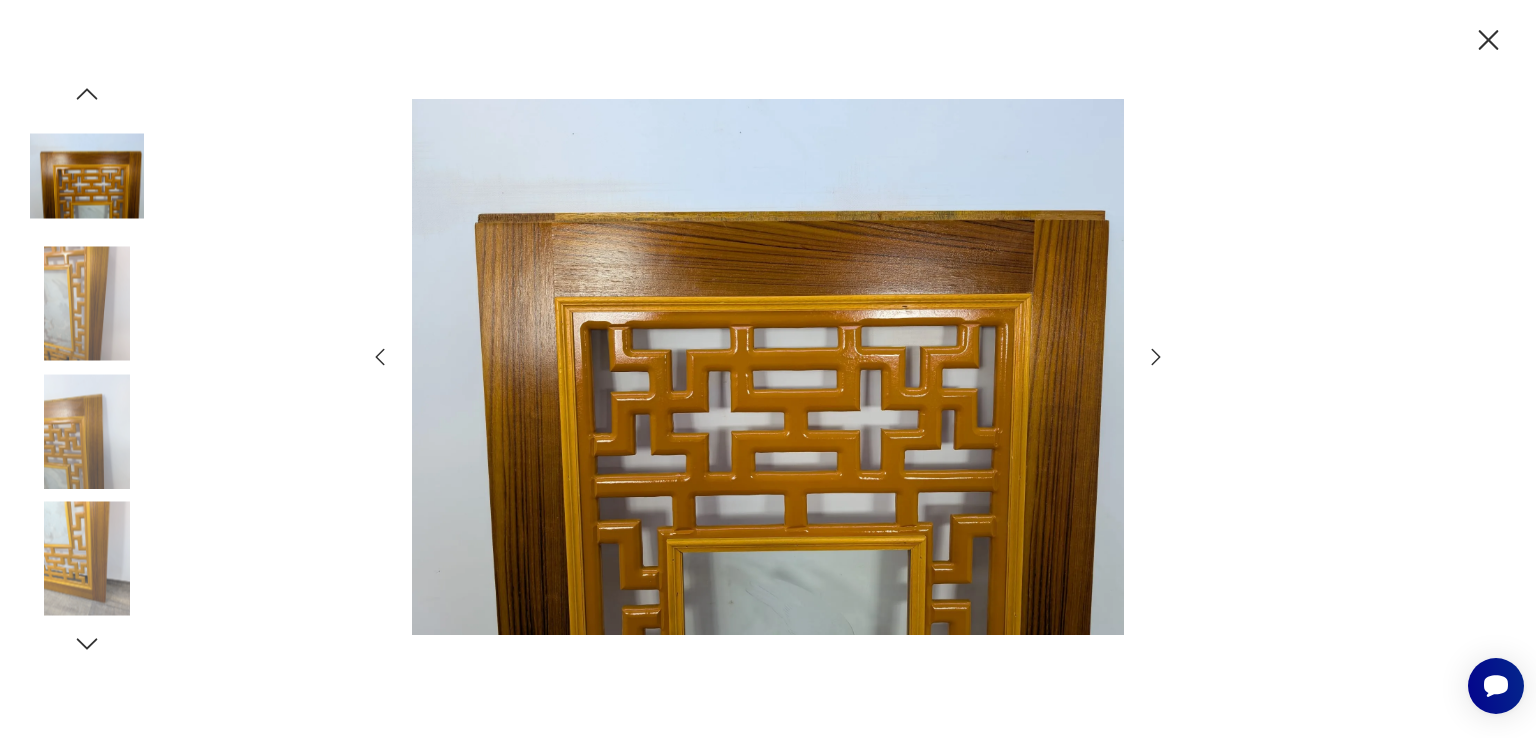 click 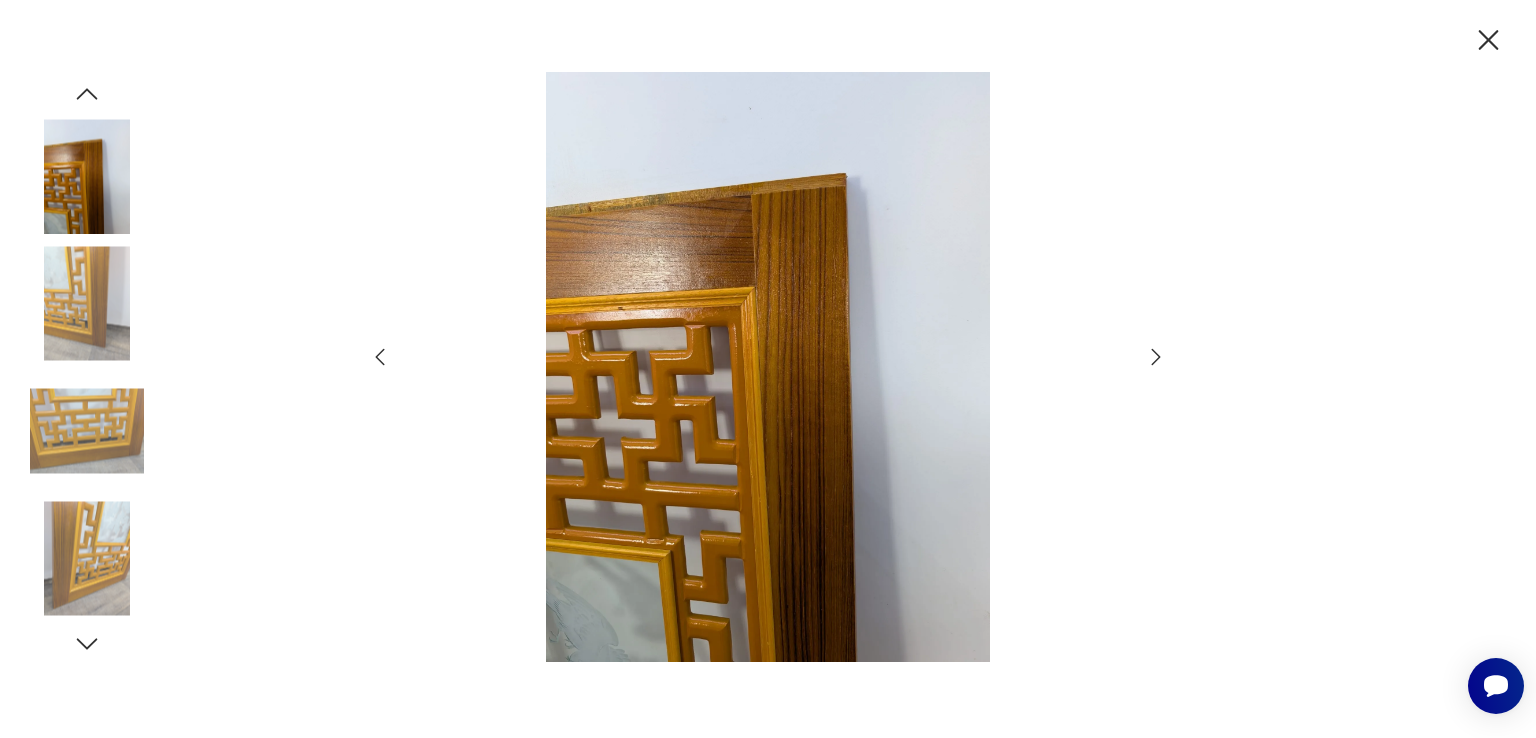 click 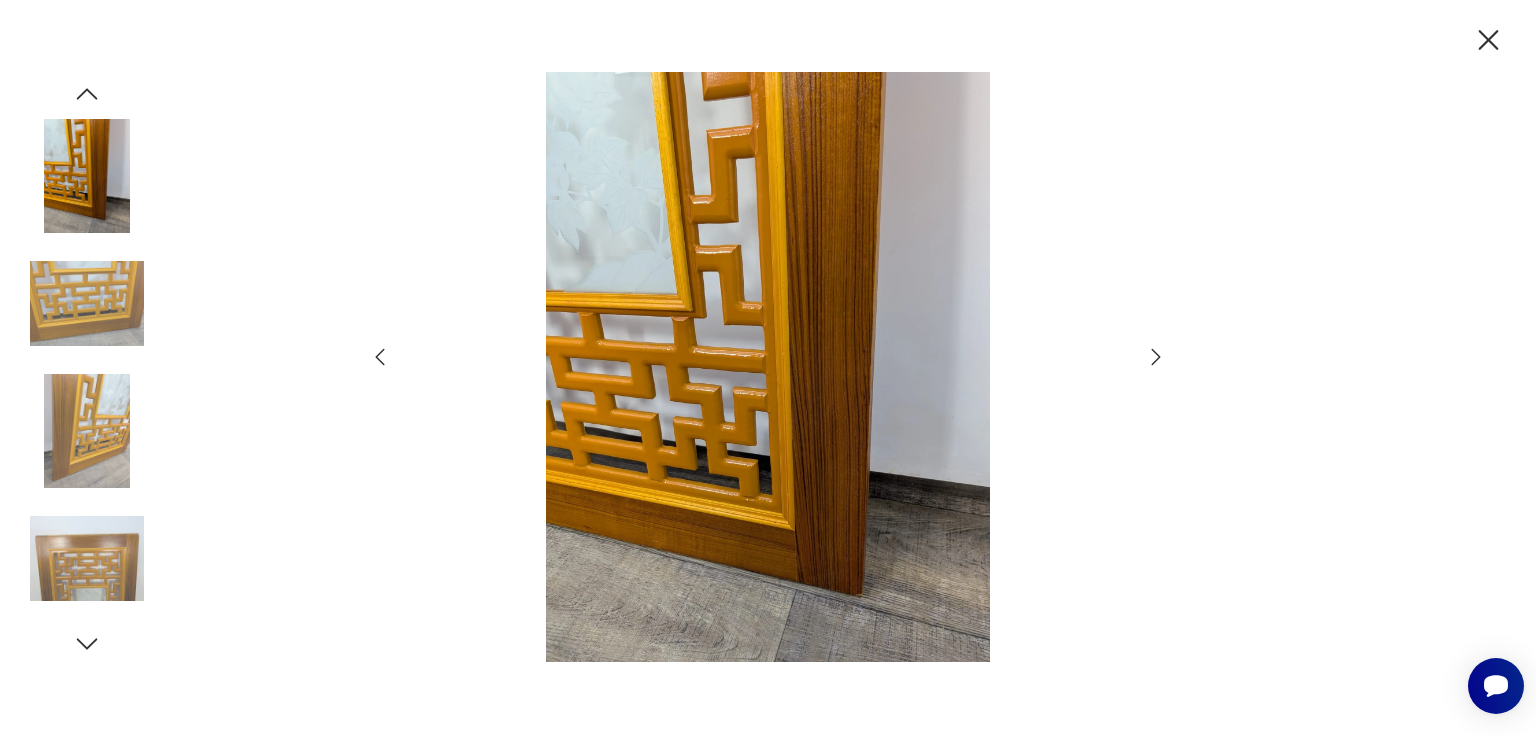 click at bounding box center (87, 431) 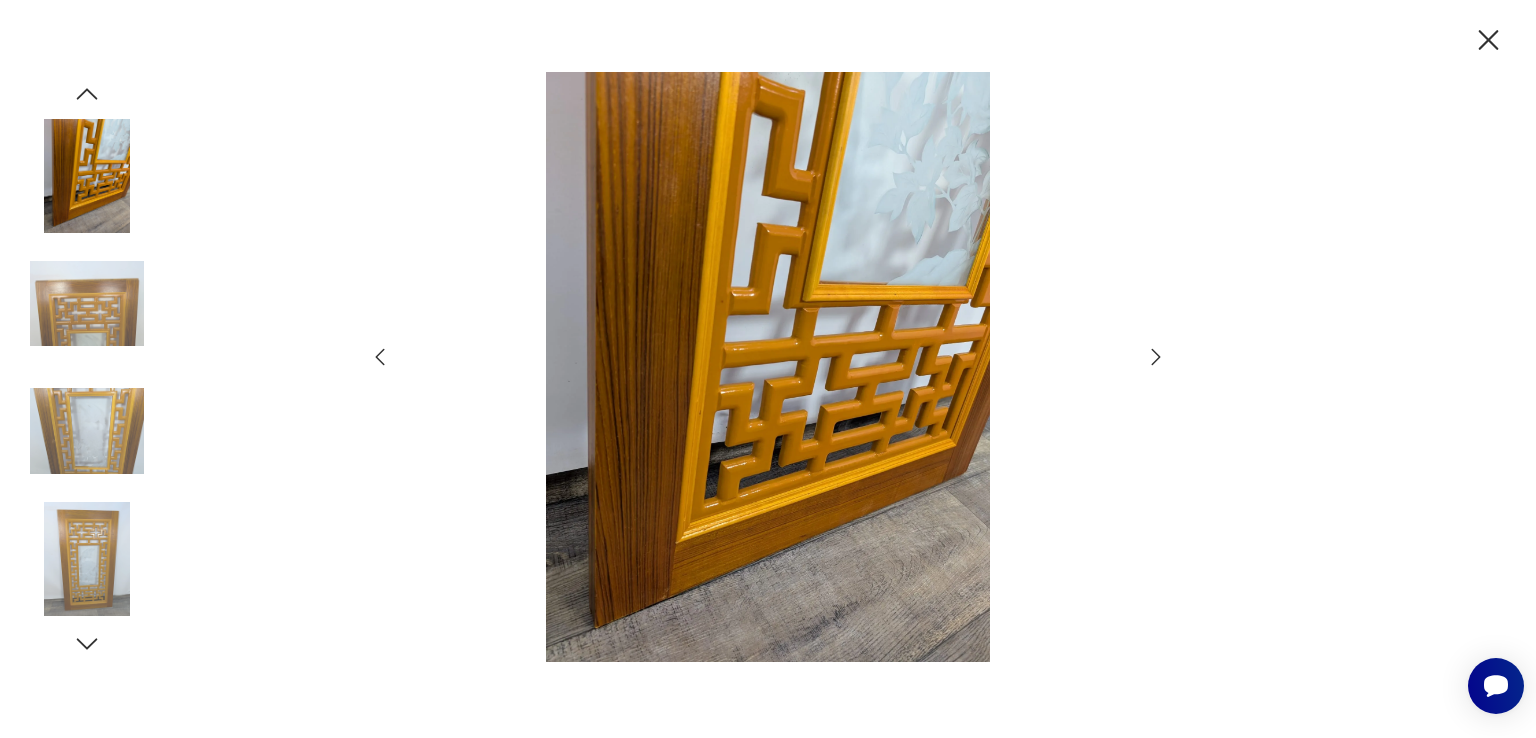 click at bounding box center (87, 176) 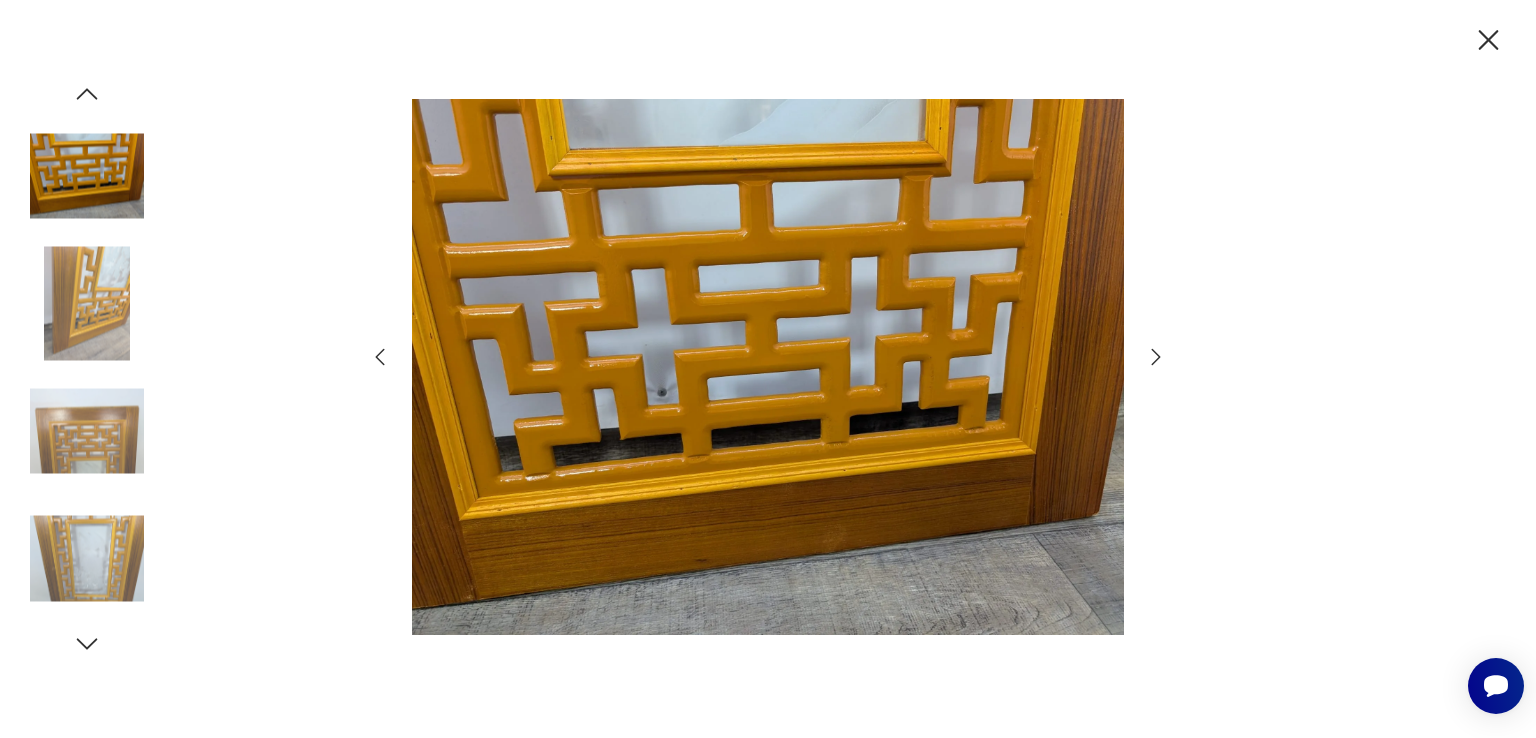 click 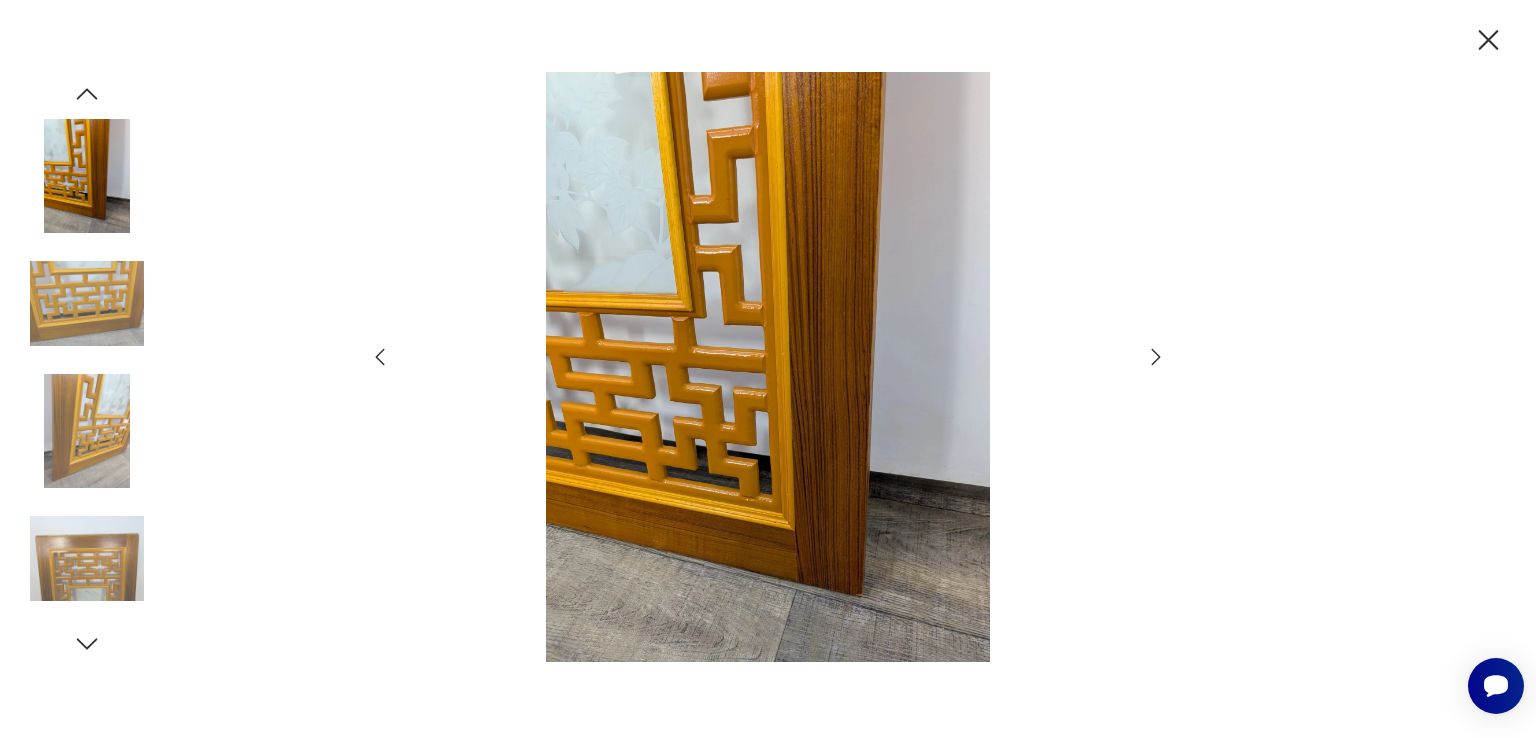 click 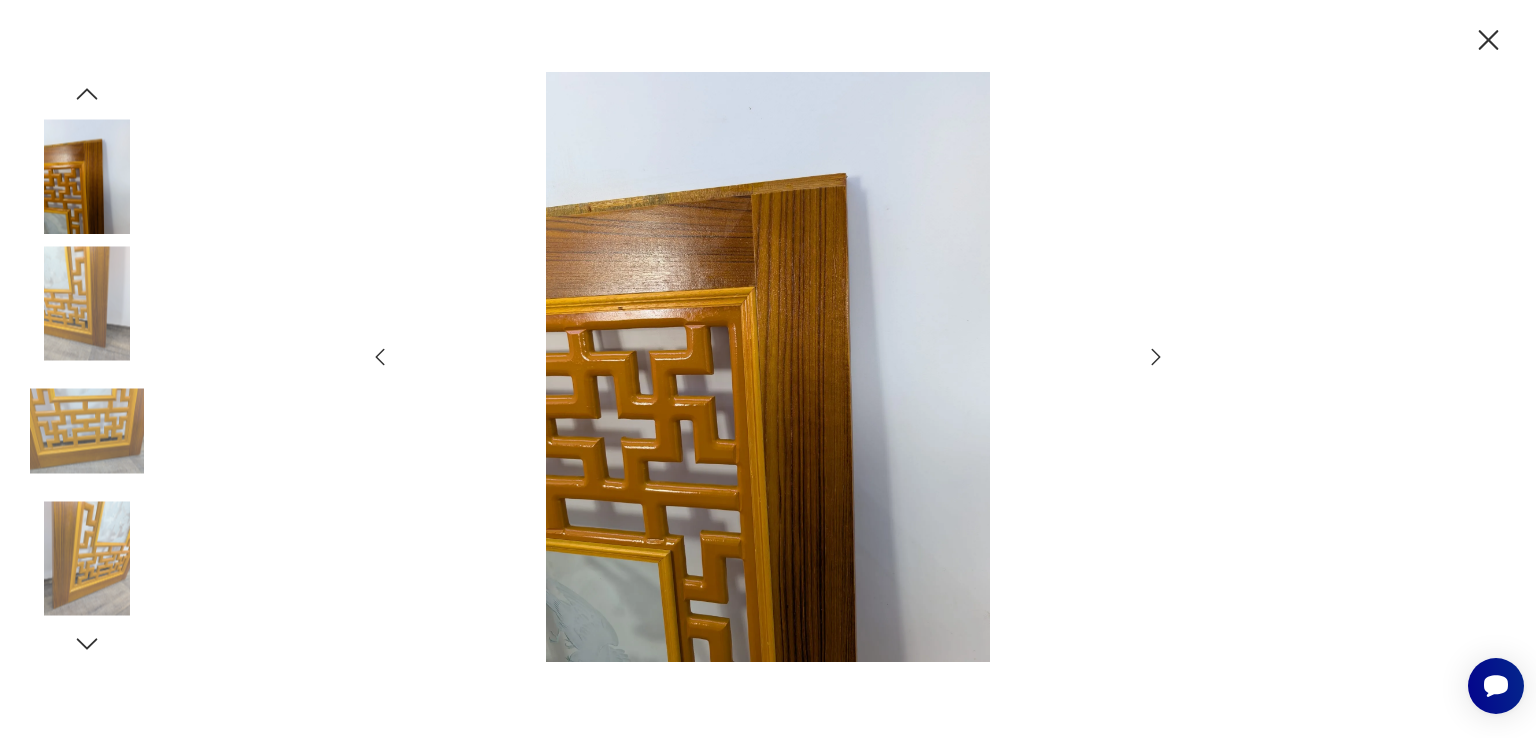 click 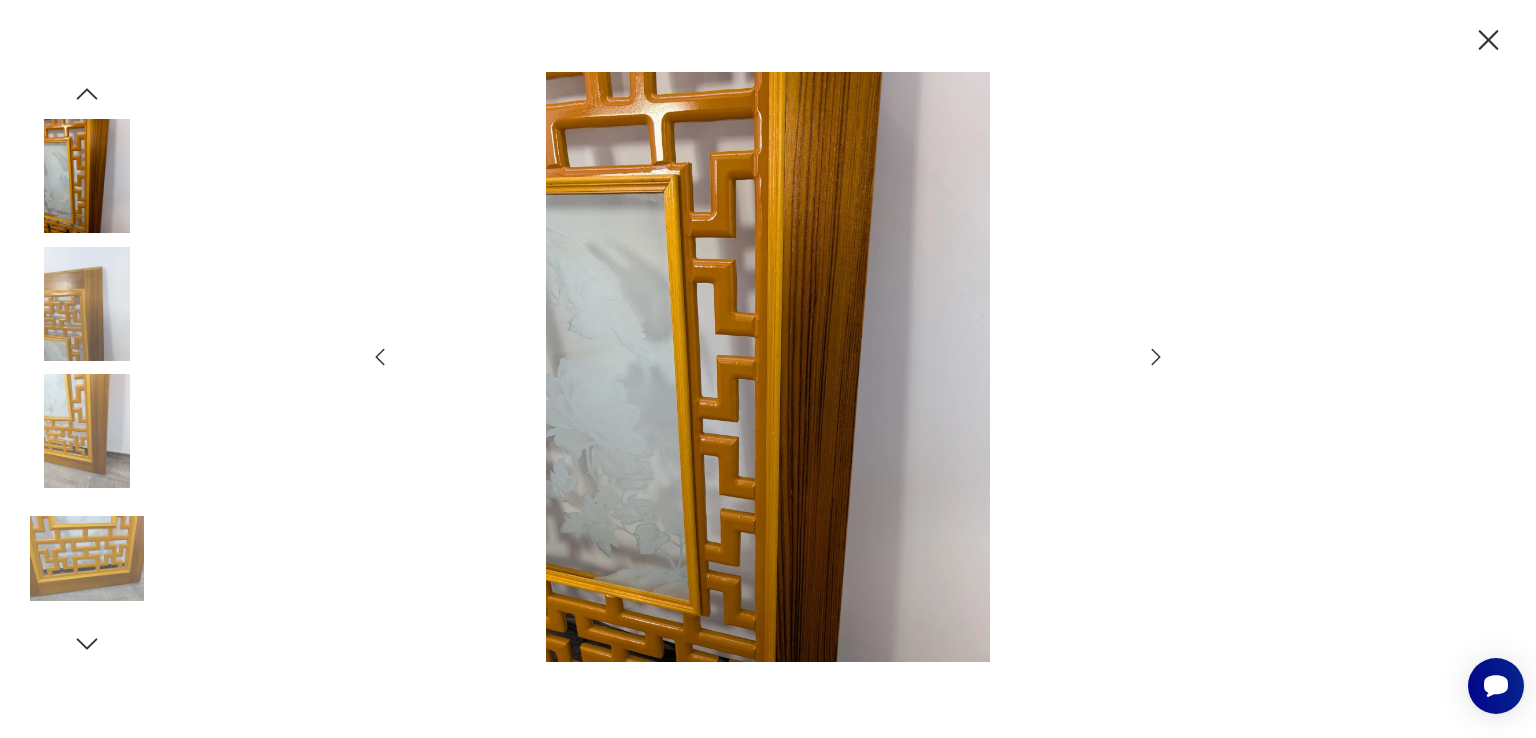 click 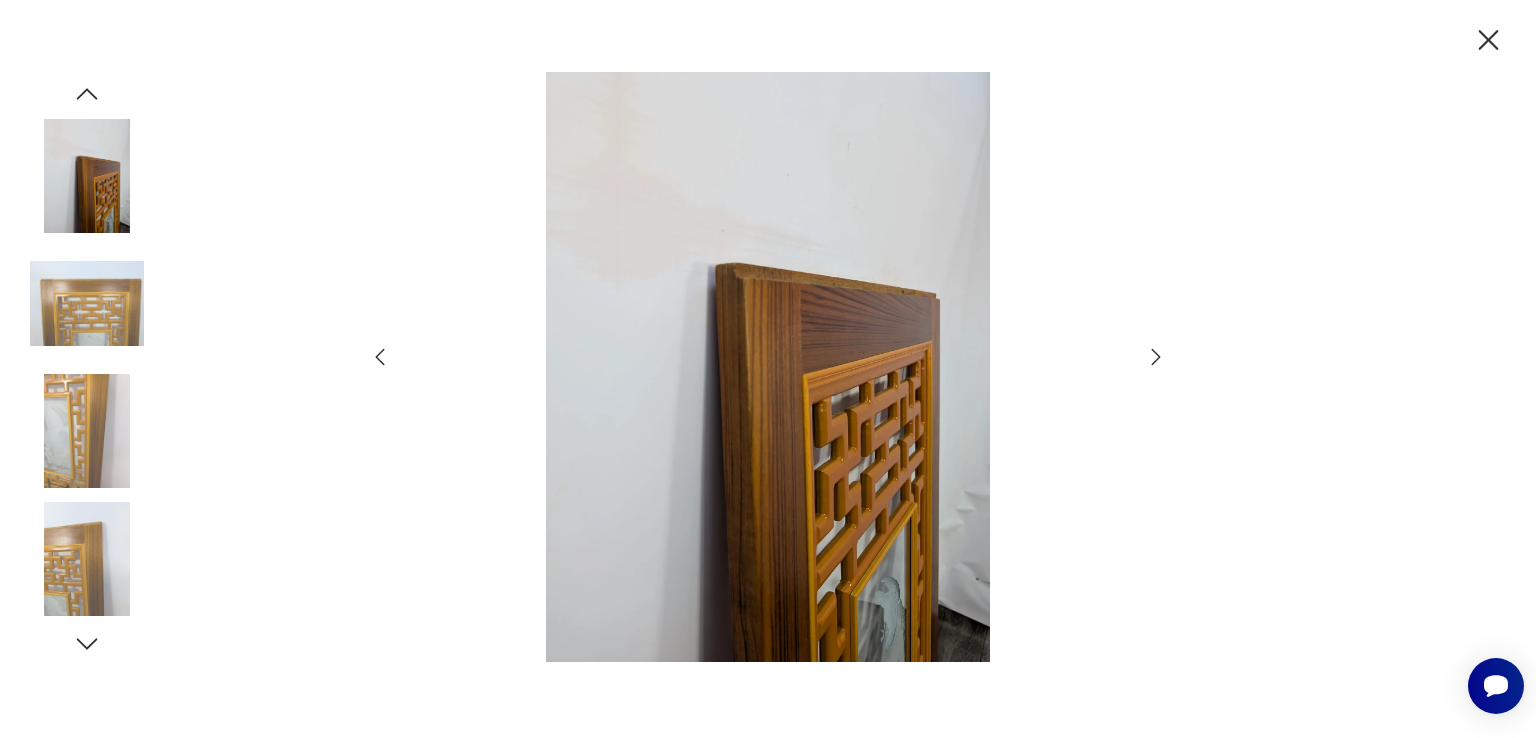 click 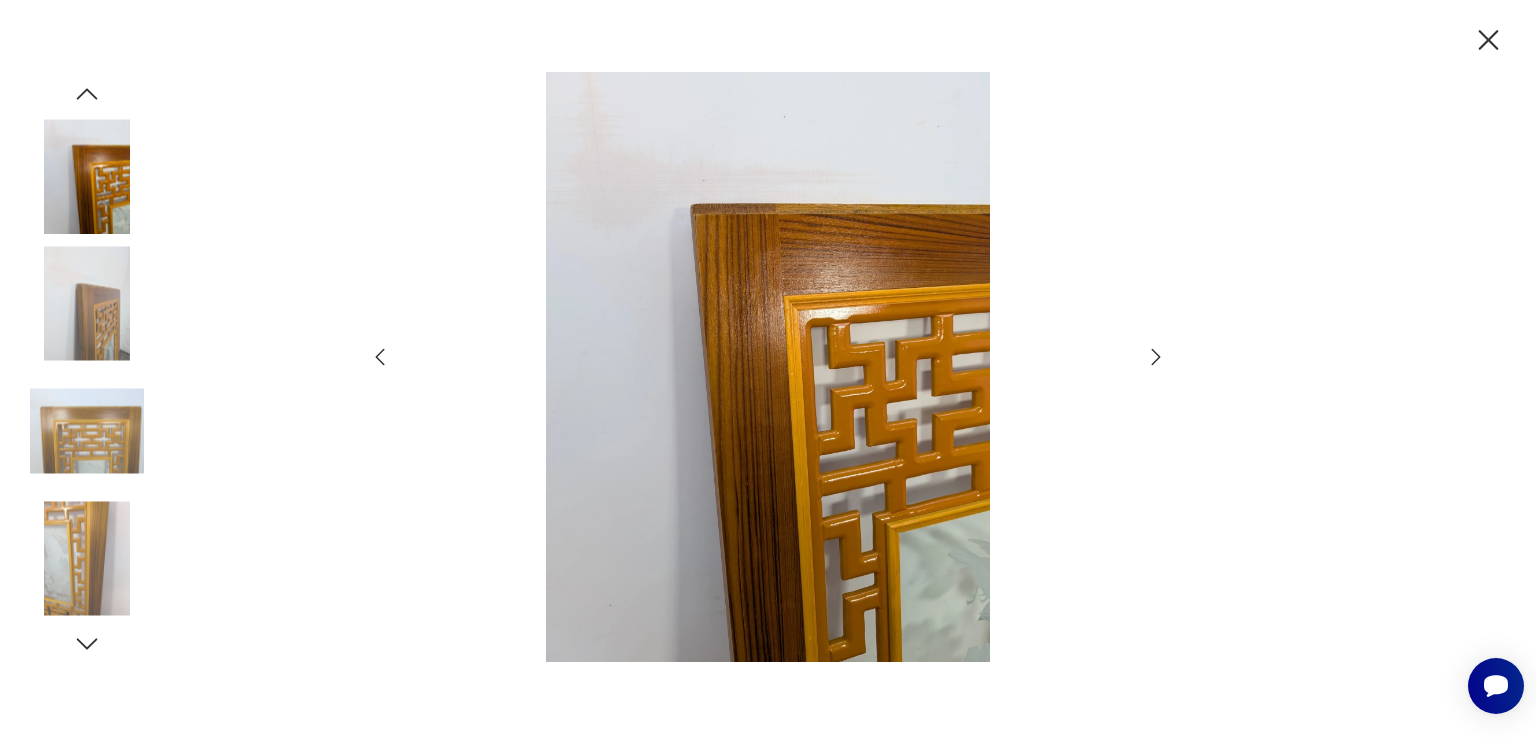 click 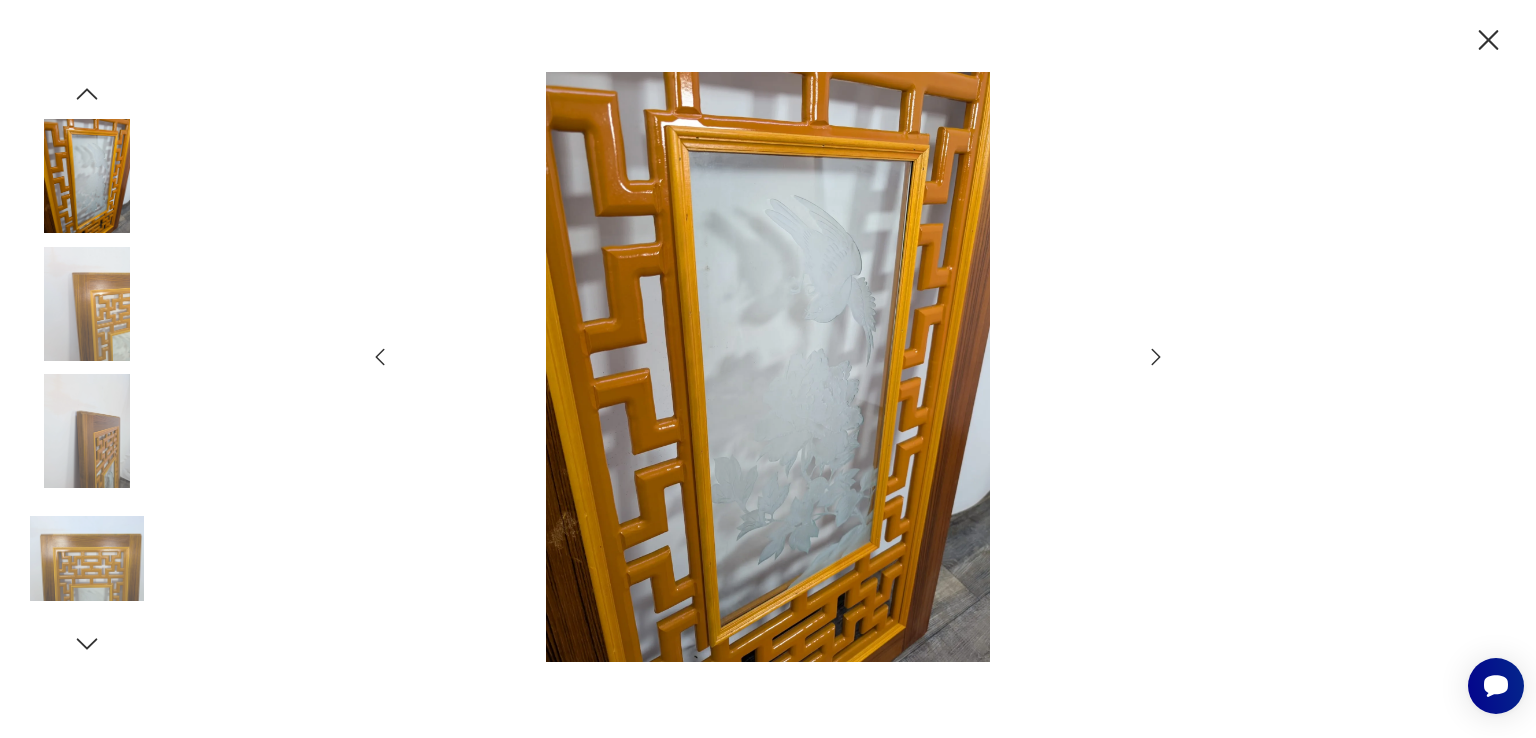 click 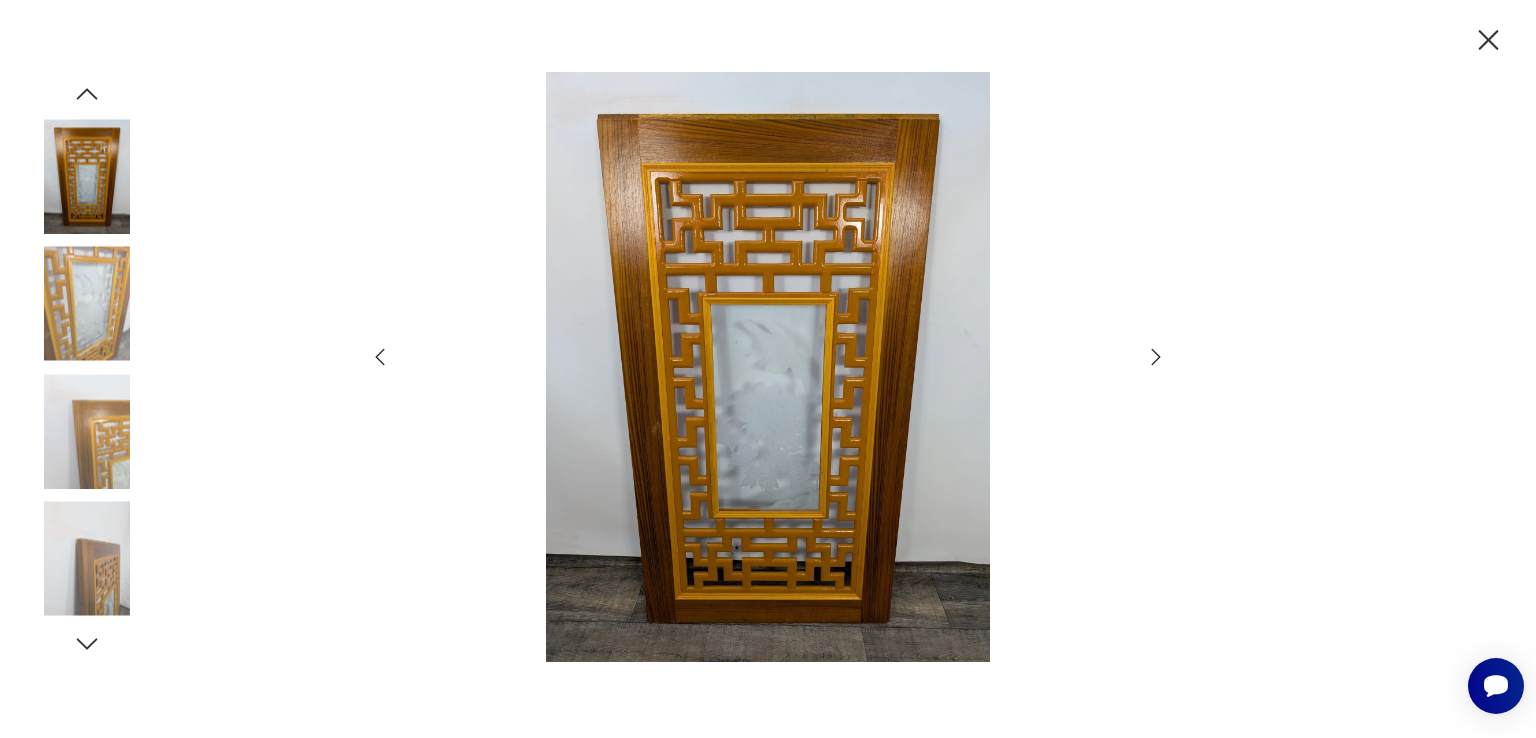 click at bounding box center [87, 304] 